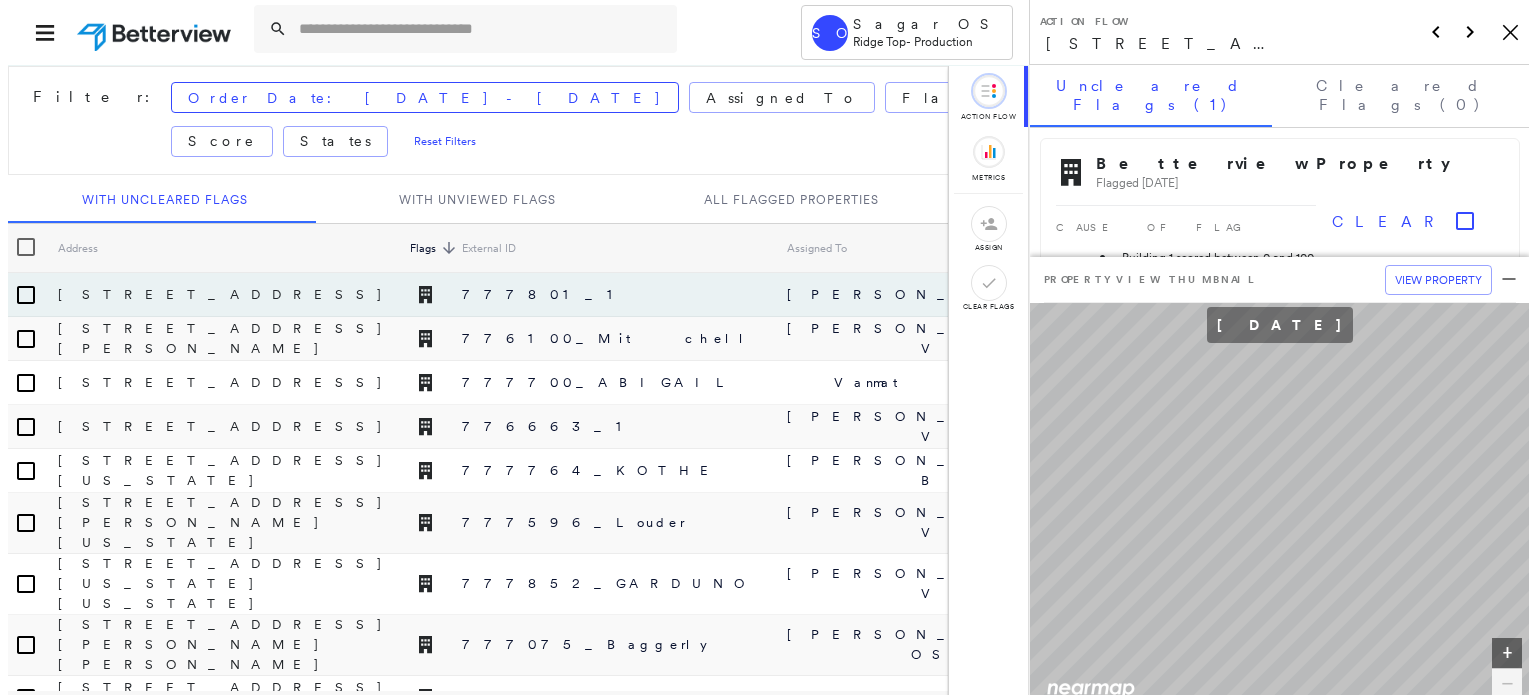 scroll, scrollTop: 0, scrollLeft: 0, axis: both 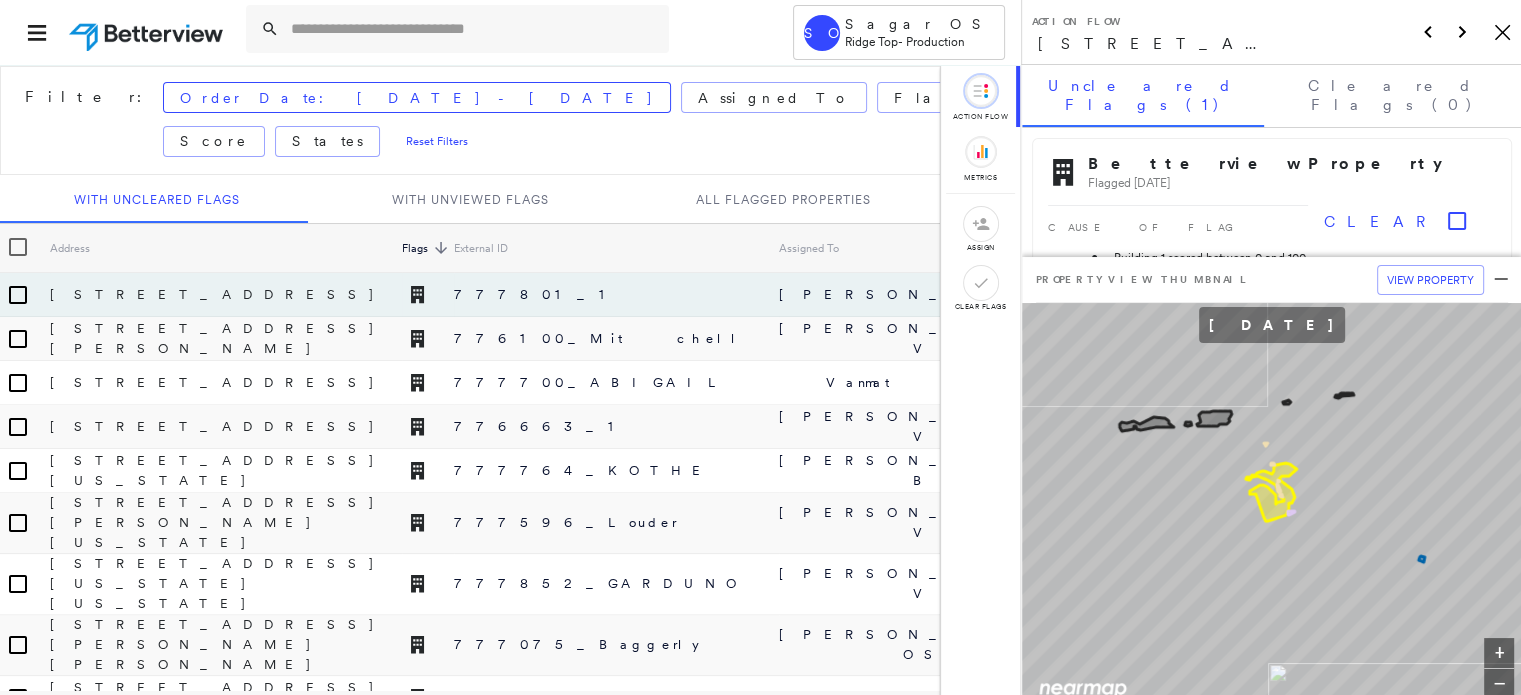 click on "Icon_Closemodal" 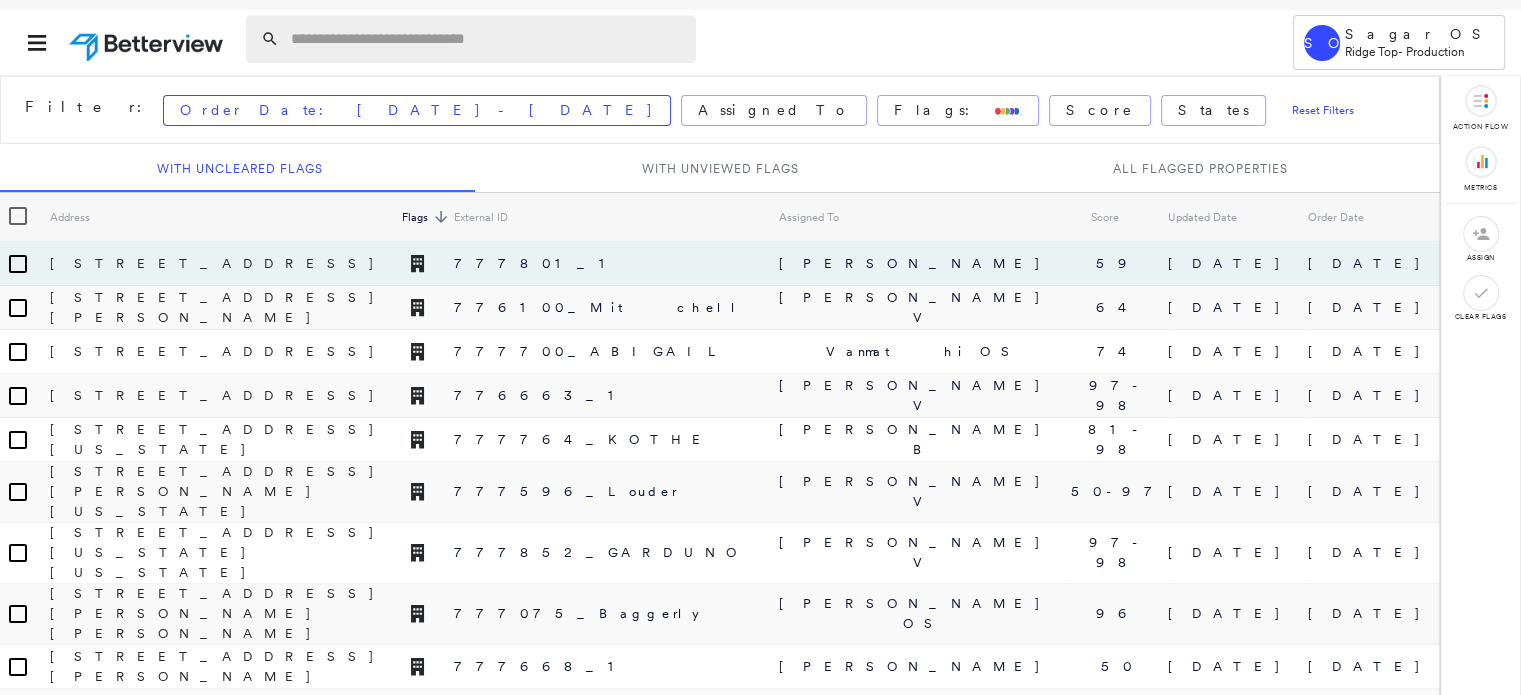 click at bounding box center (487, 39) 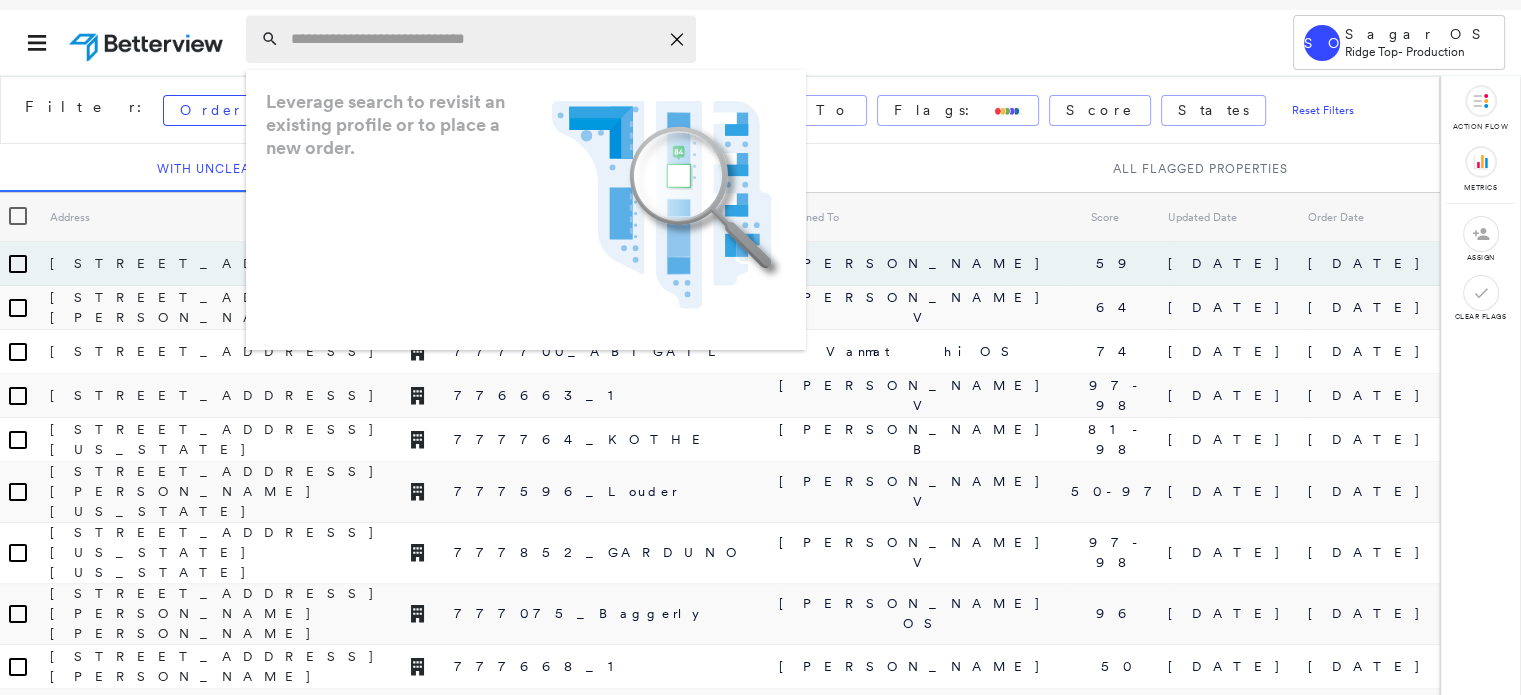 paste on "**********" 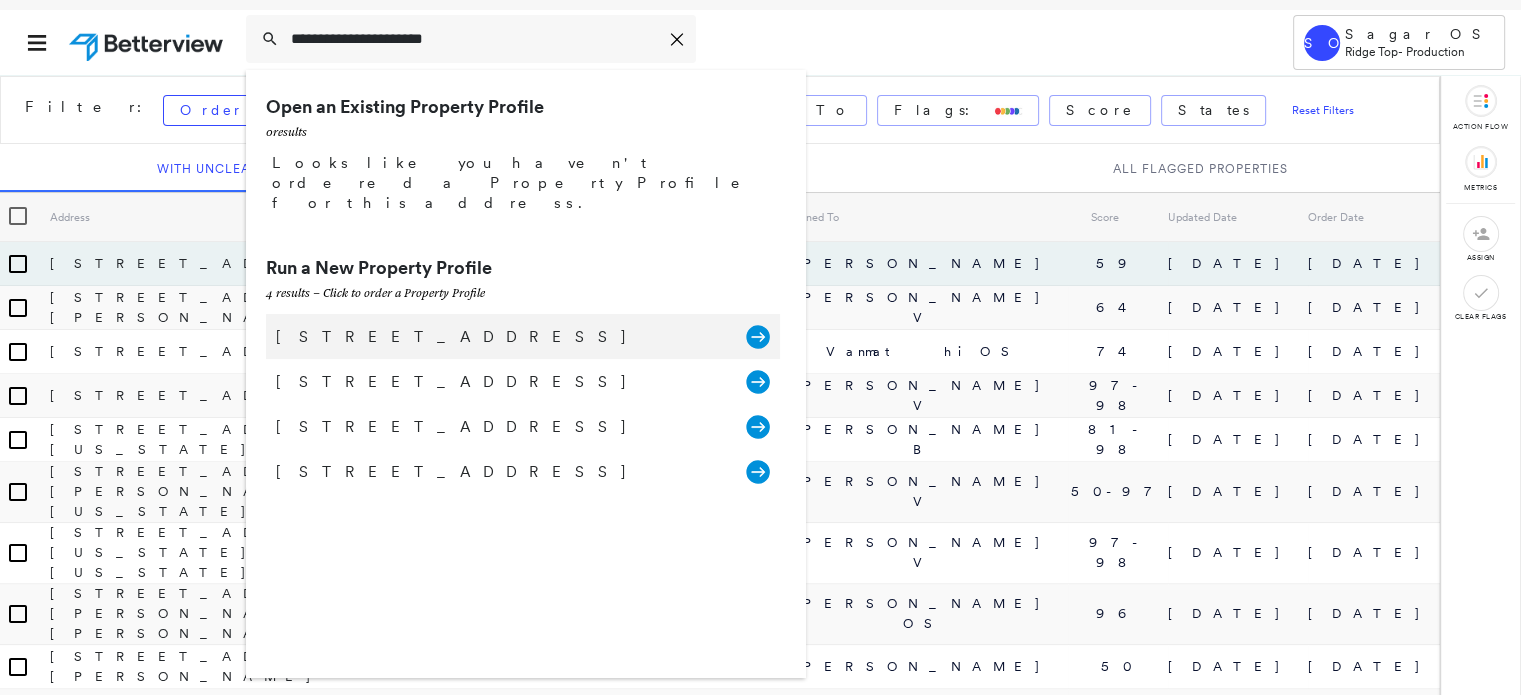 type on "**********" 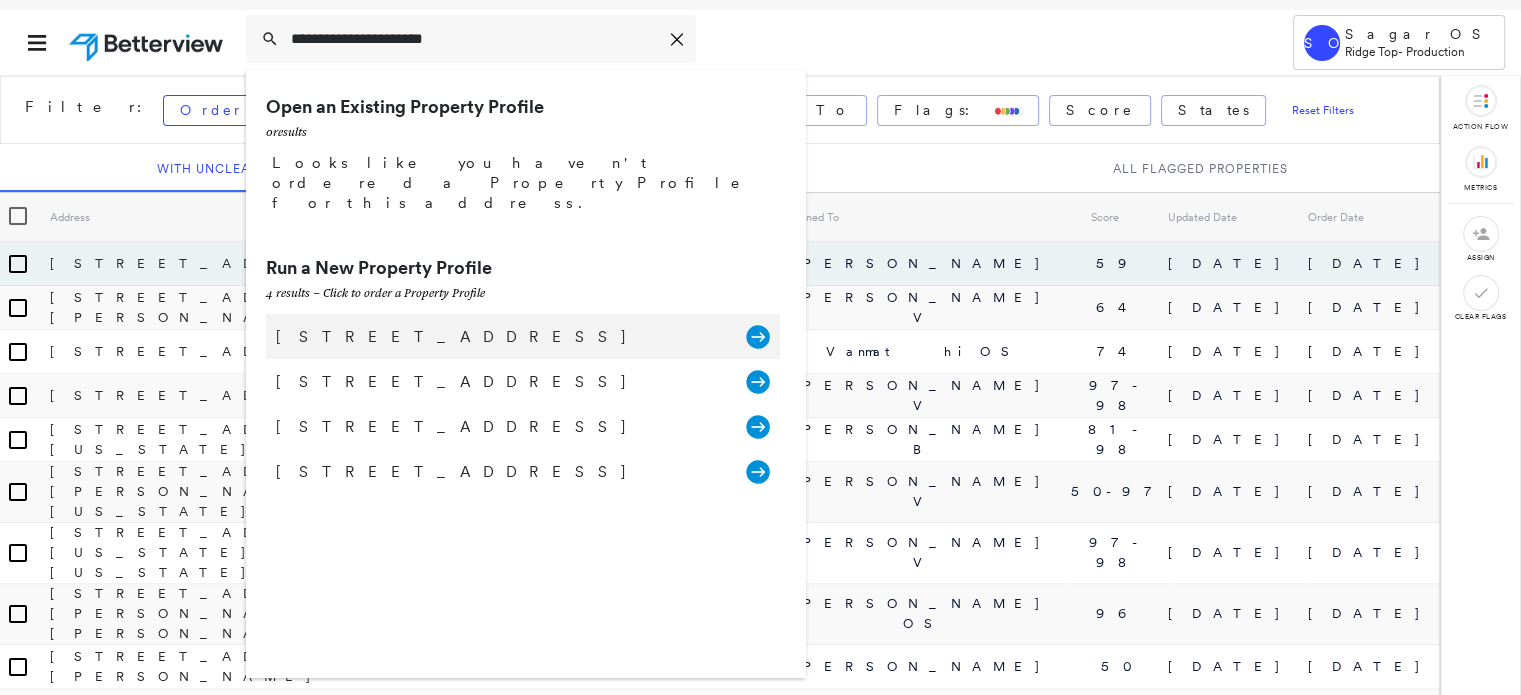 click on "[STREET_ADDRESS]" at bounding box center [501, 337] 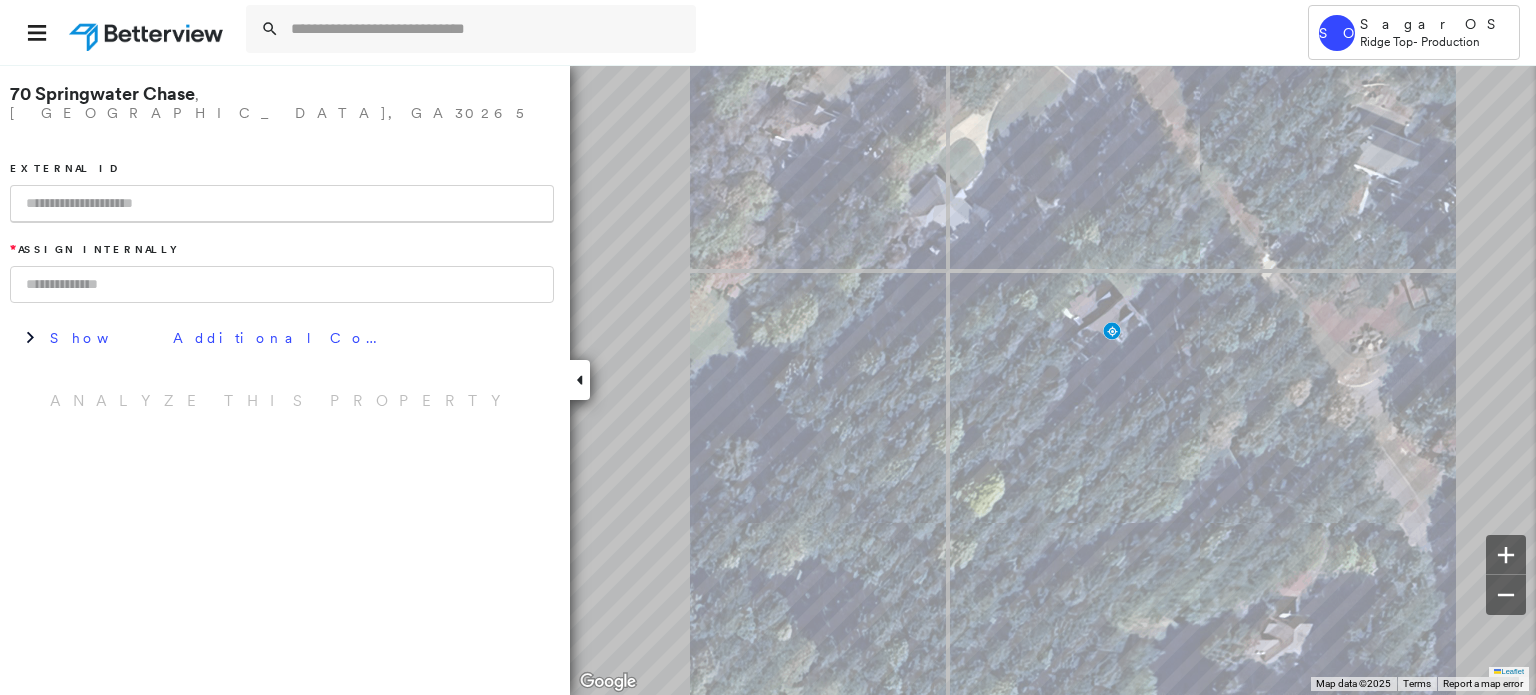 click at bounding box center [282, 204] 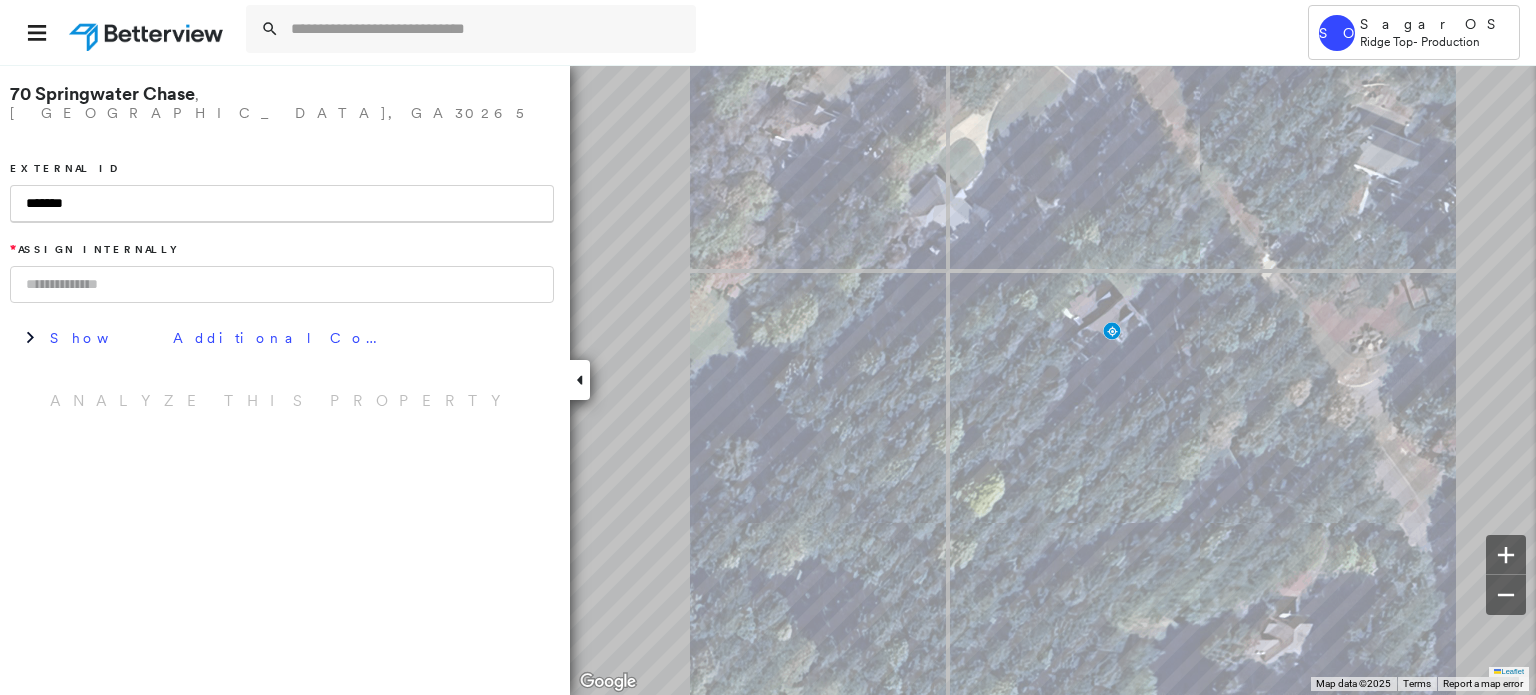 click on "*******" at bounding box center (282, 204) 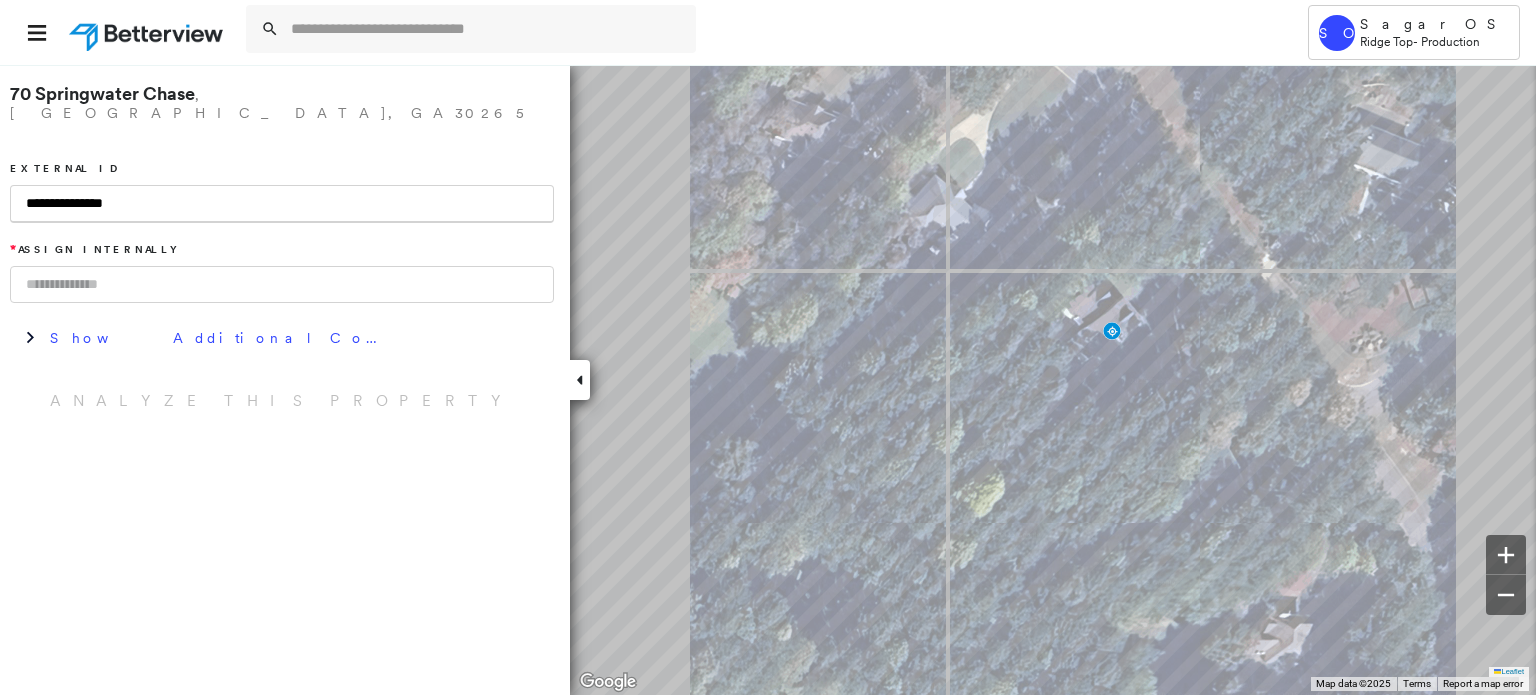 type on "**********" 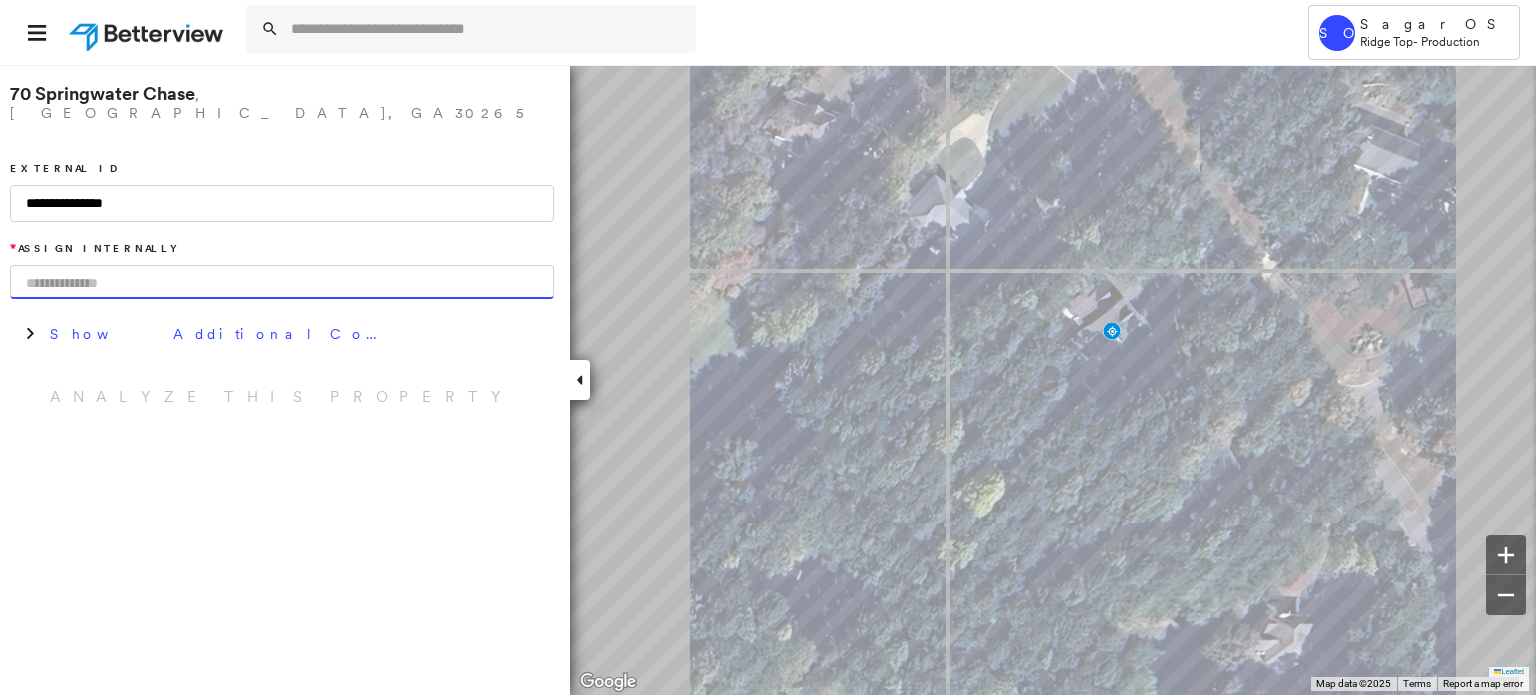 click at bounding box center [282, 282] 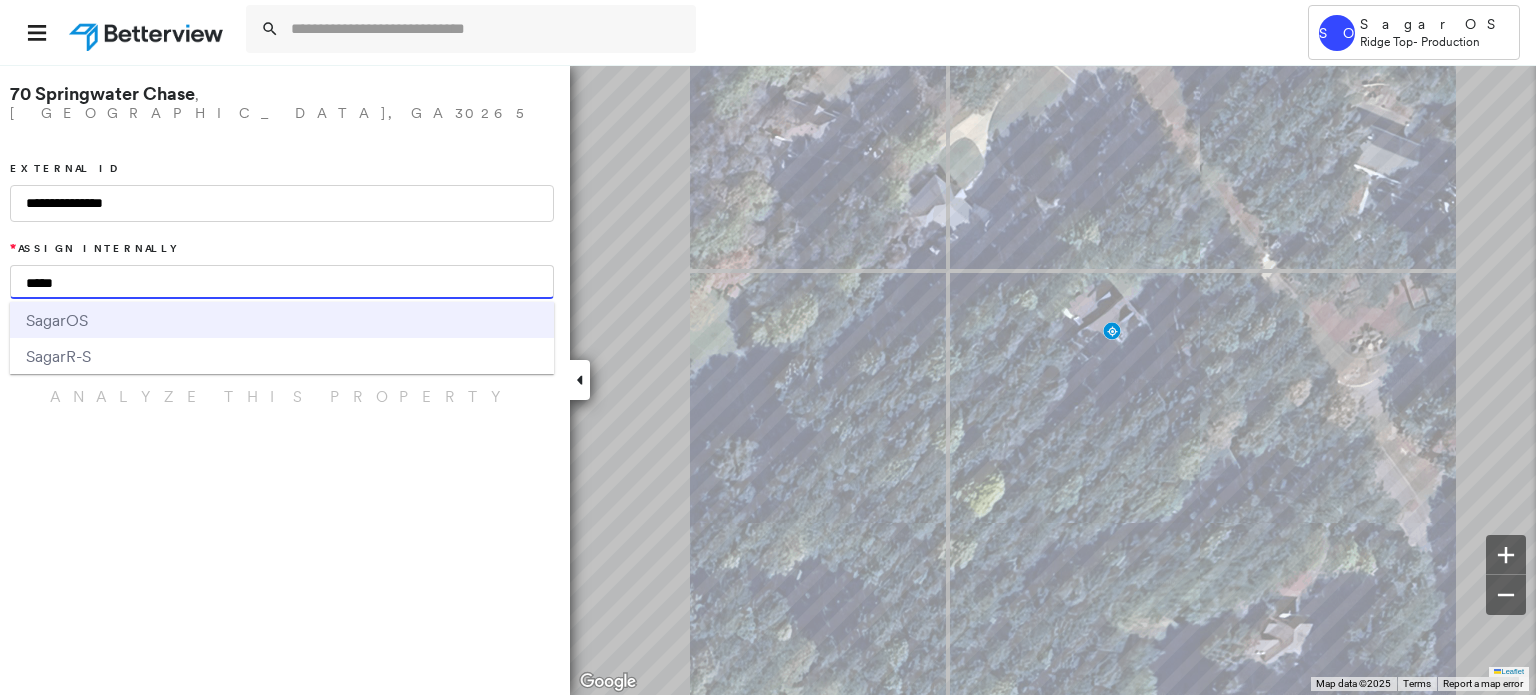 type on "*****" 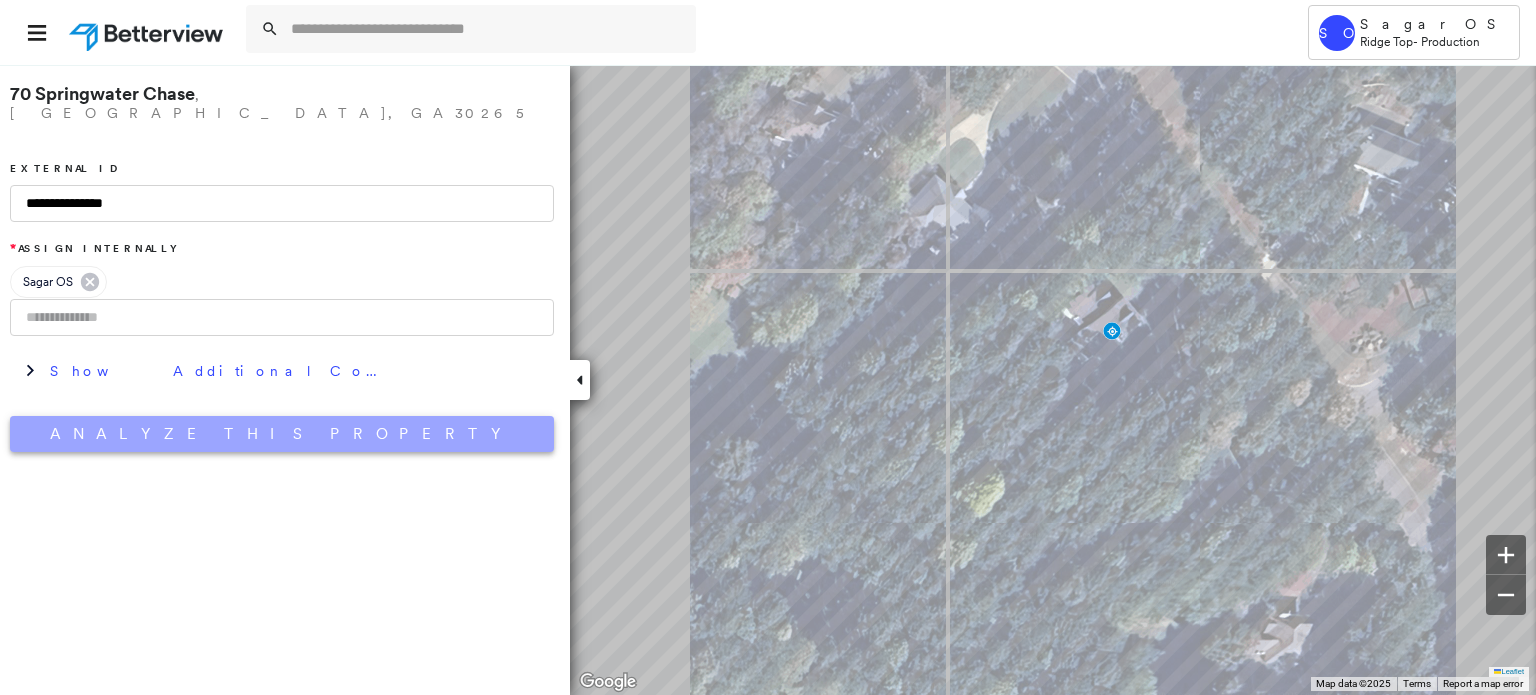 click on "Analyze This Property" at bounding box center [282, 434] 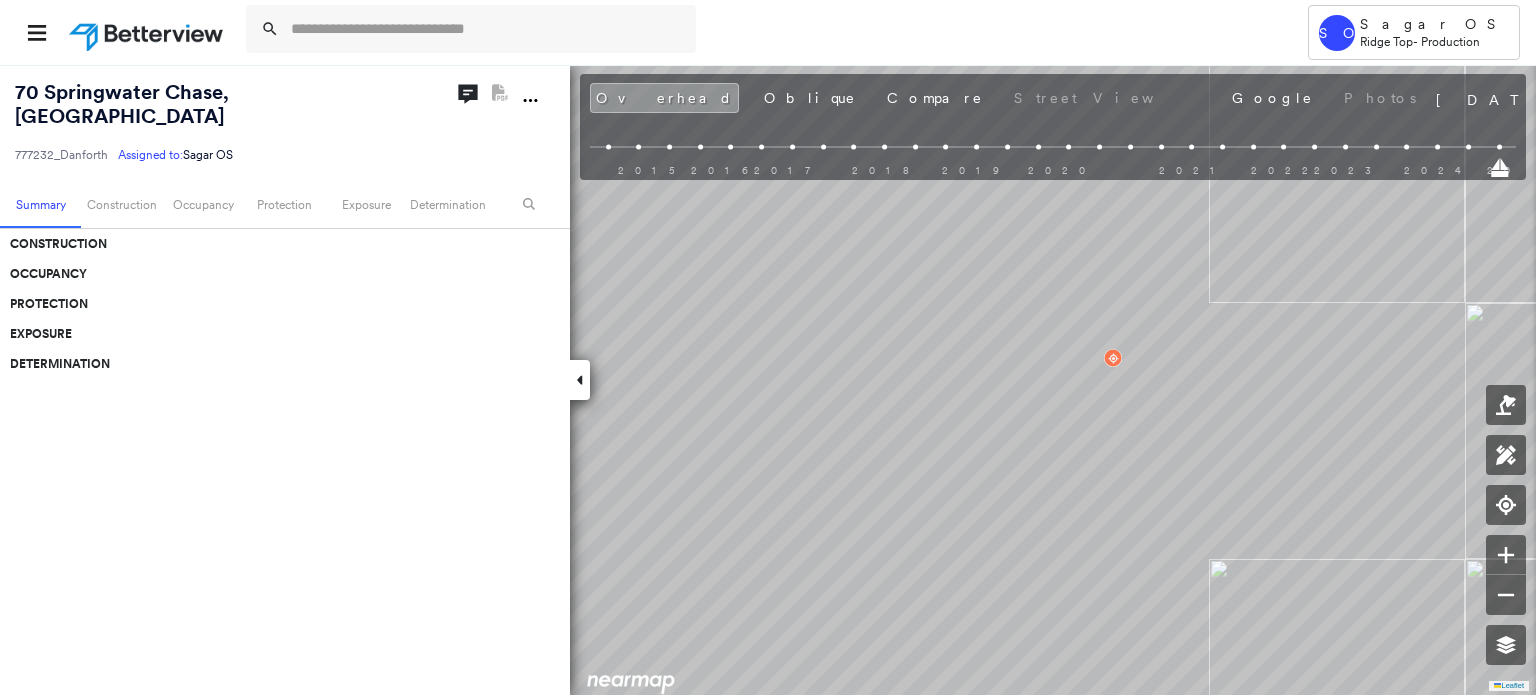 click at bounding box center (580, 380) 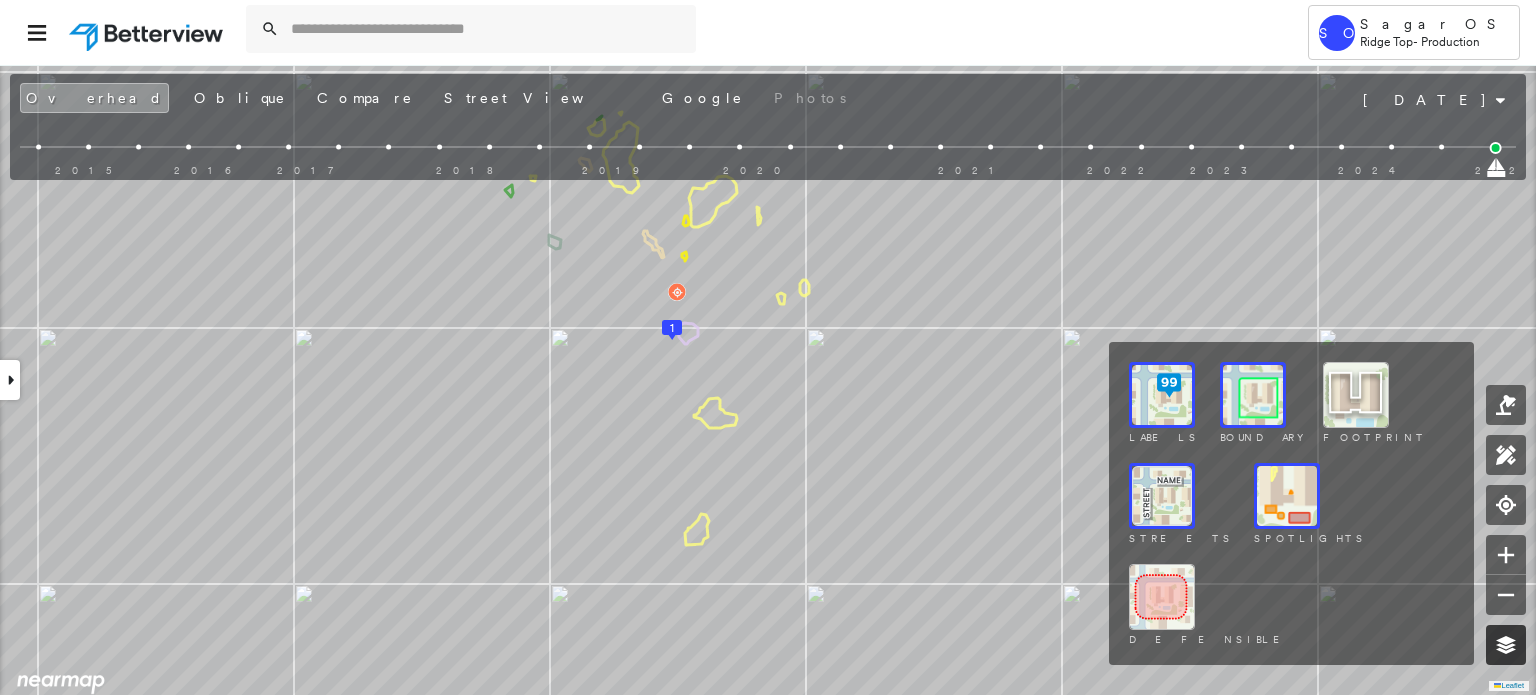 click at bounding box center [1506, 645] 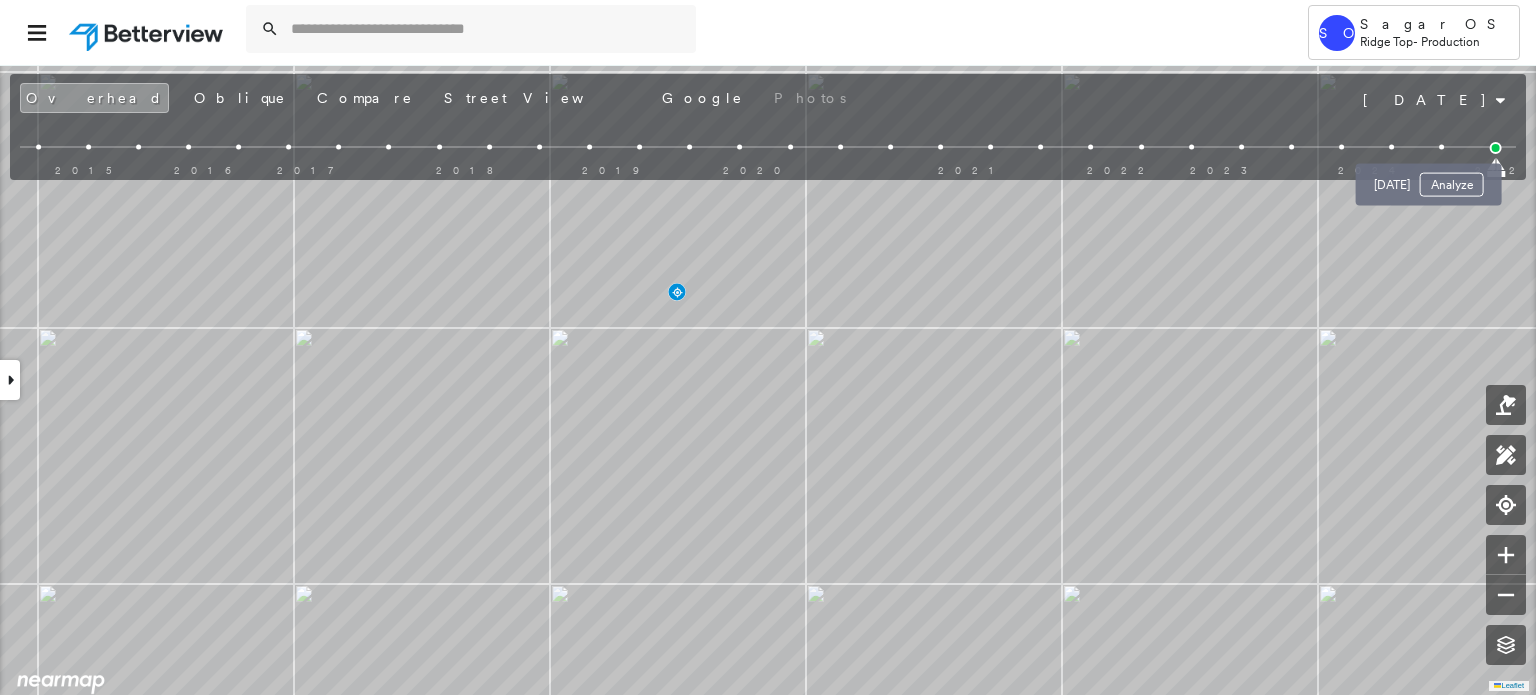 click at bounding box center (1441, 147) 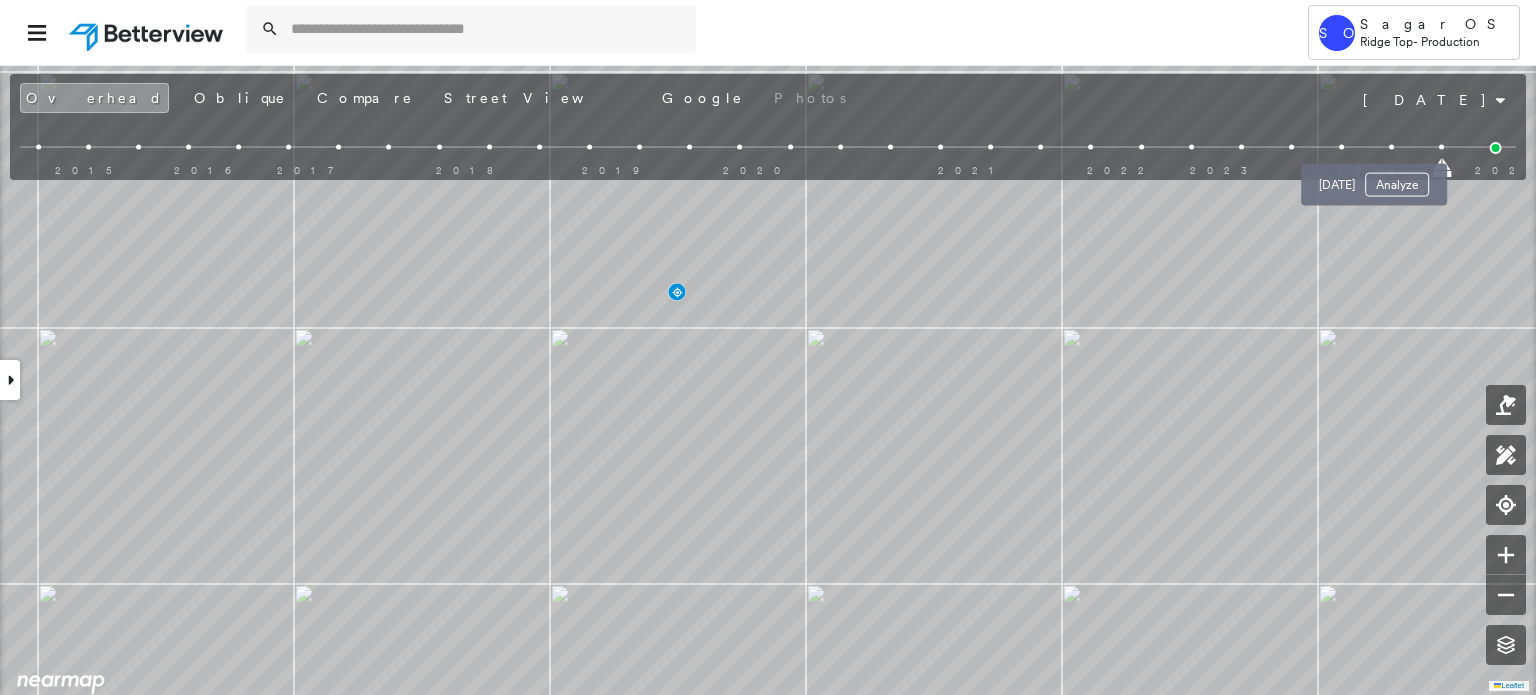 click at bounding box center (1391, 147) 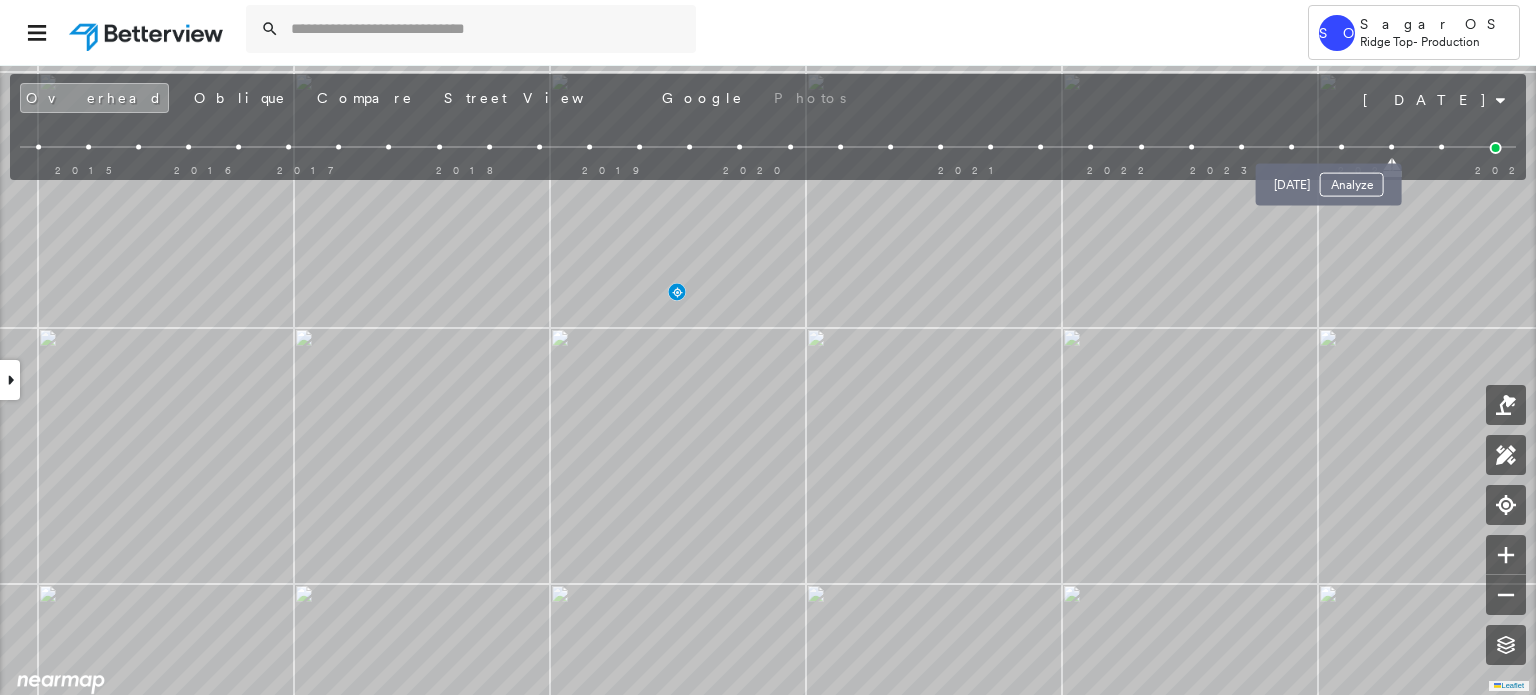 click at bounding box center [1341, 147] 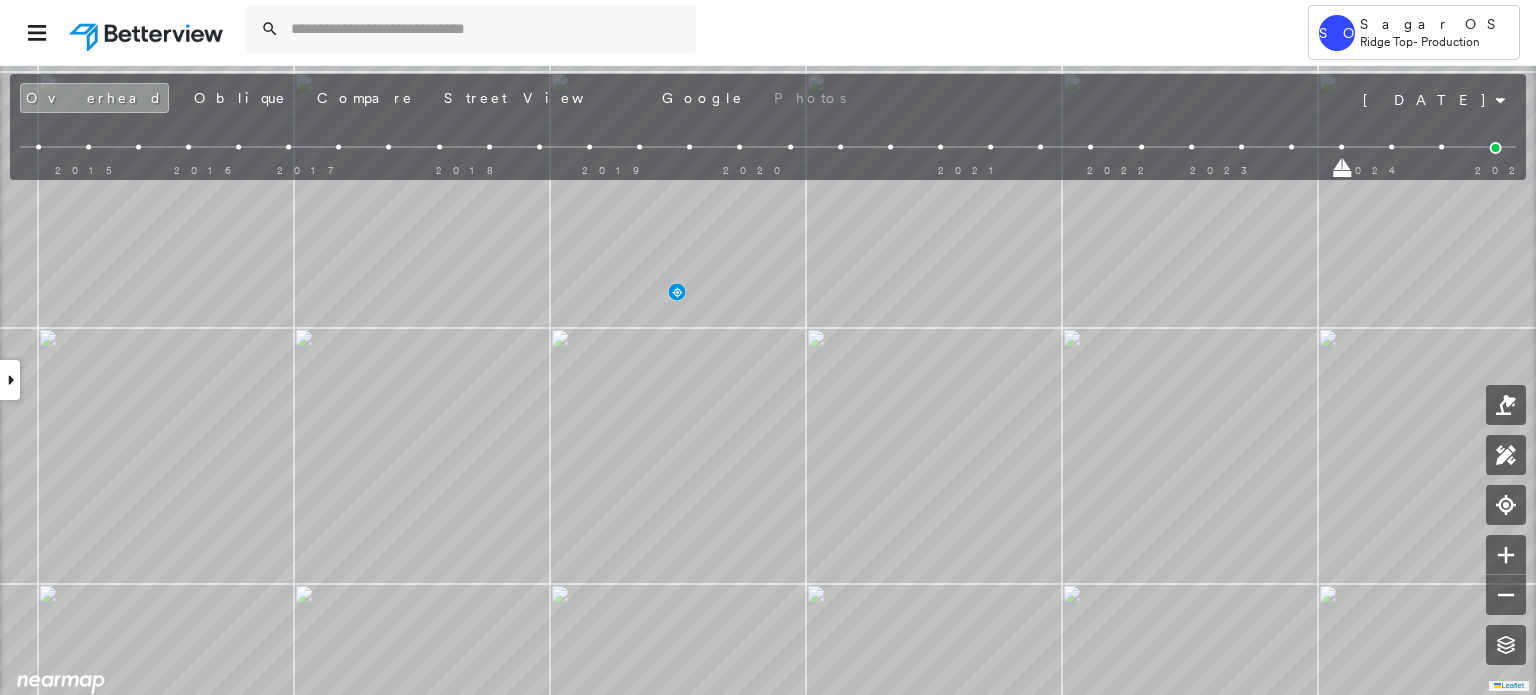 click on "2015 2016 2017 2018 2019 2020 2021 2022 2023 2024 2025" at bounding box center [768, 150] 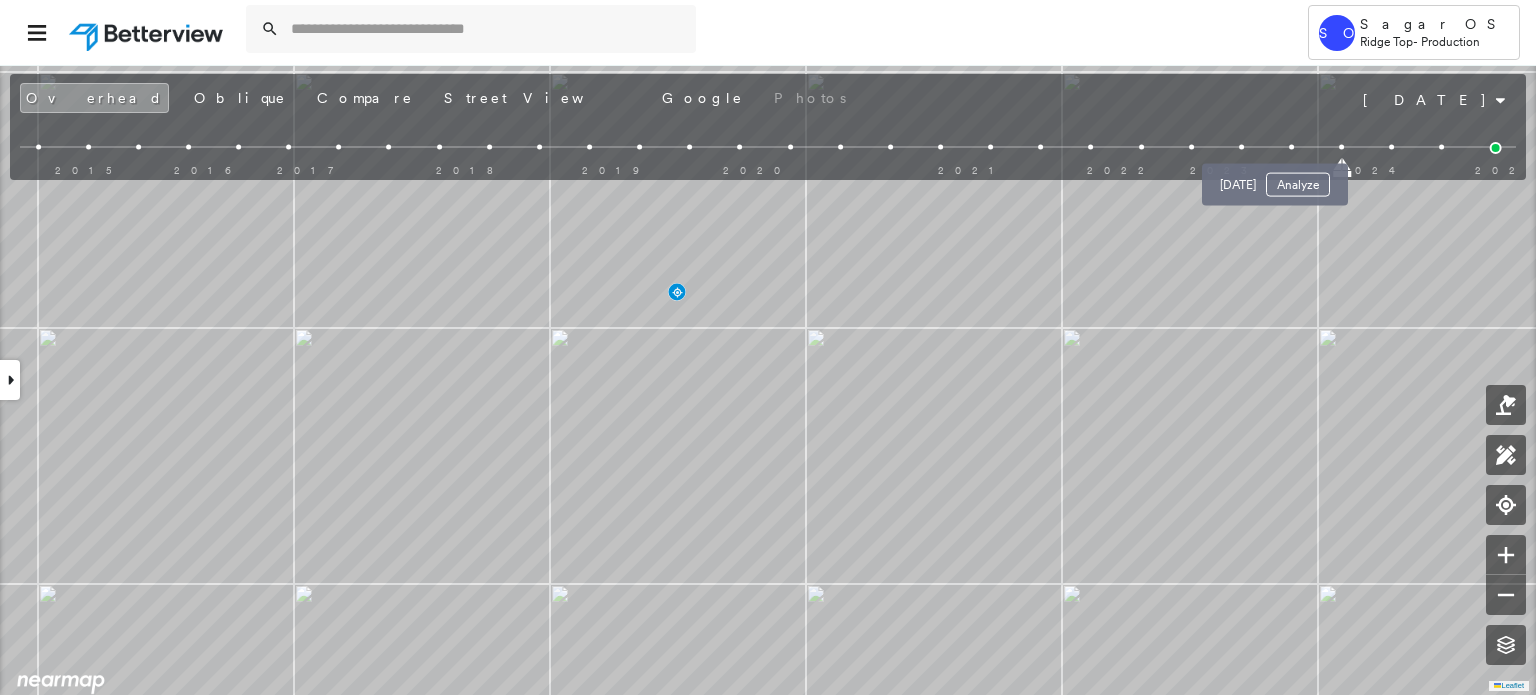 click at bounding box center (1291, 147) 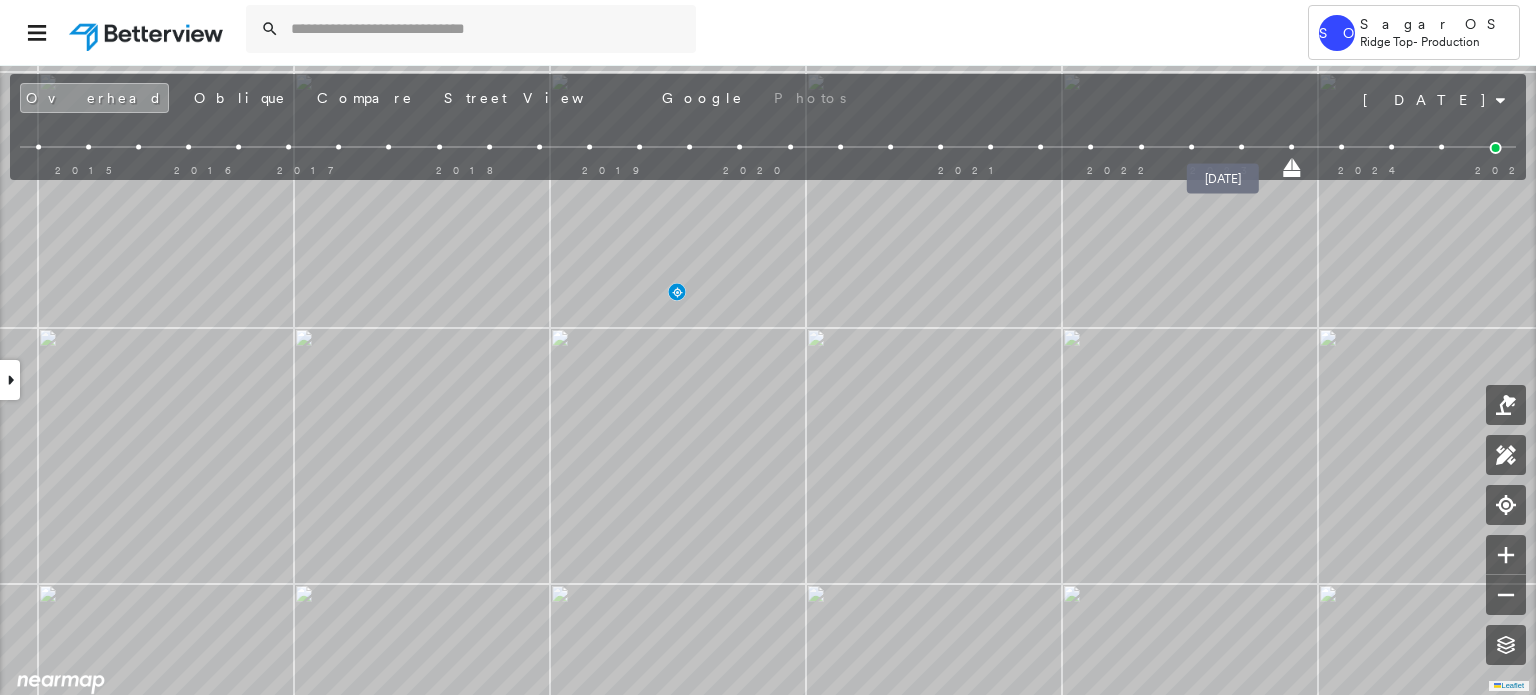 click at bounding box center [1241, 147] 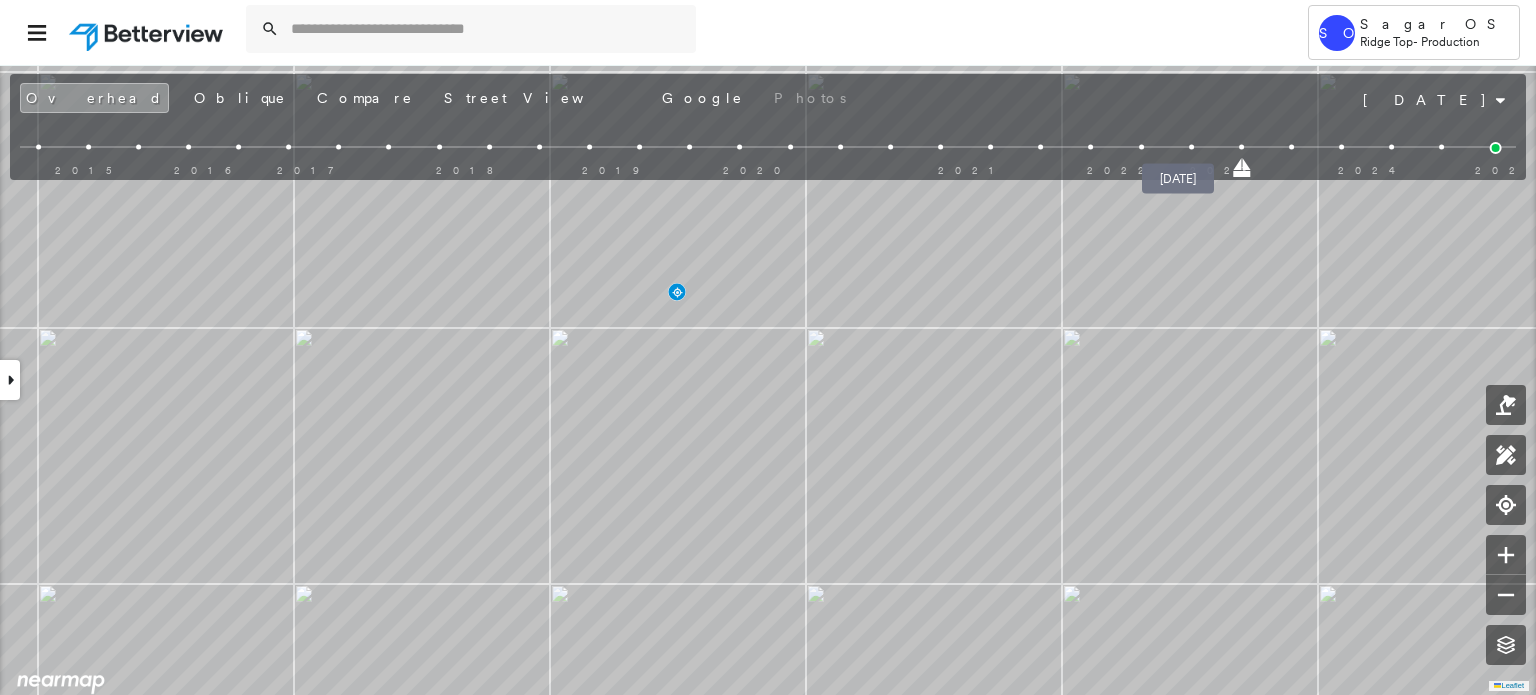 click at bounding box center (1191, 147) 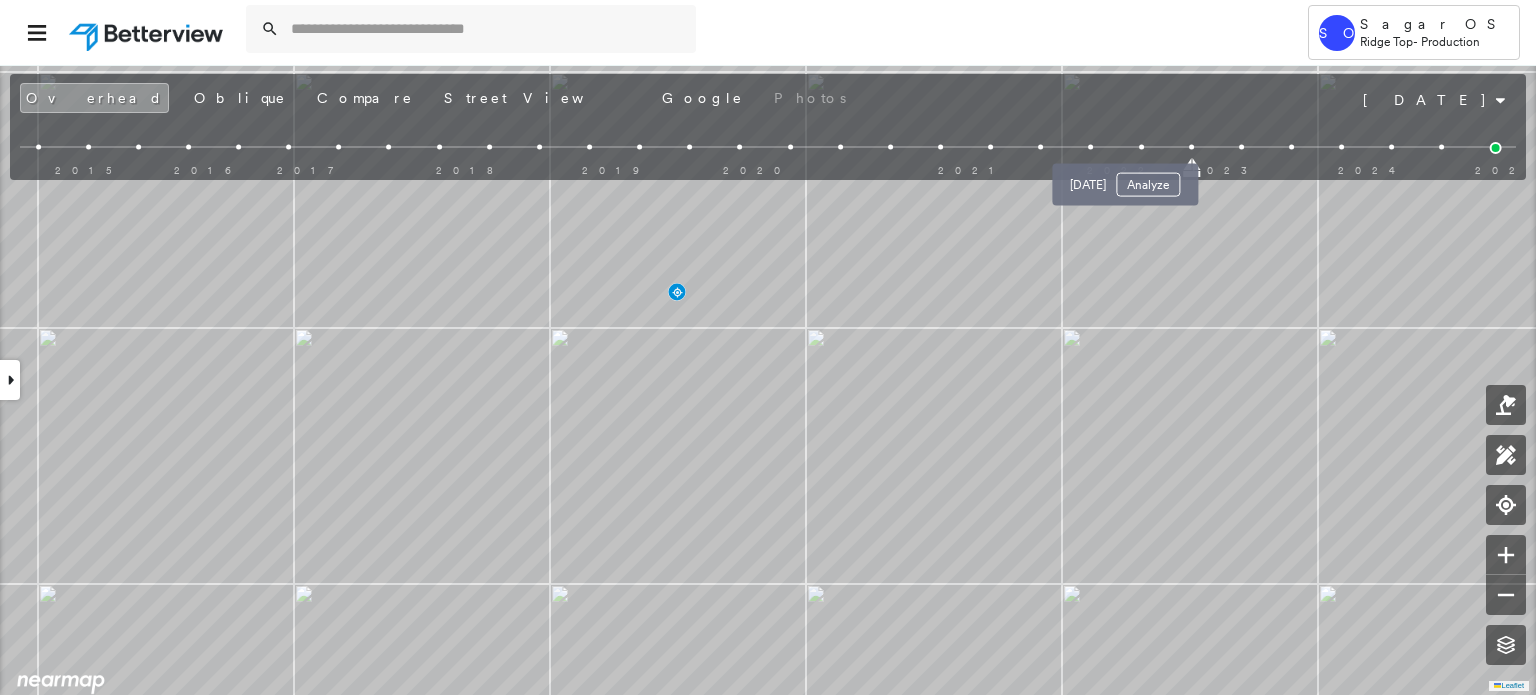 click at bounding box center [1141, 147] 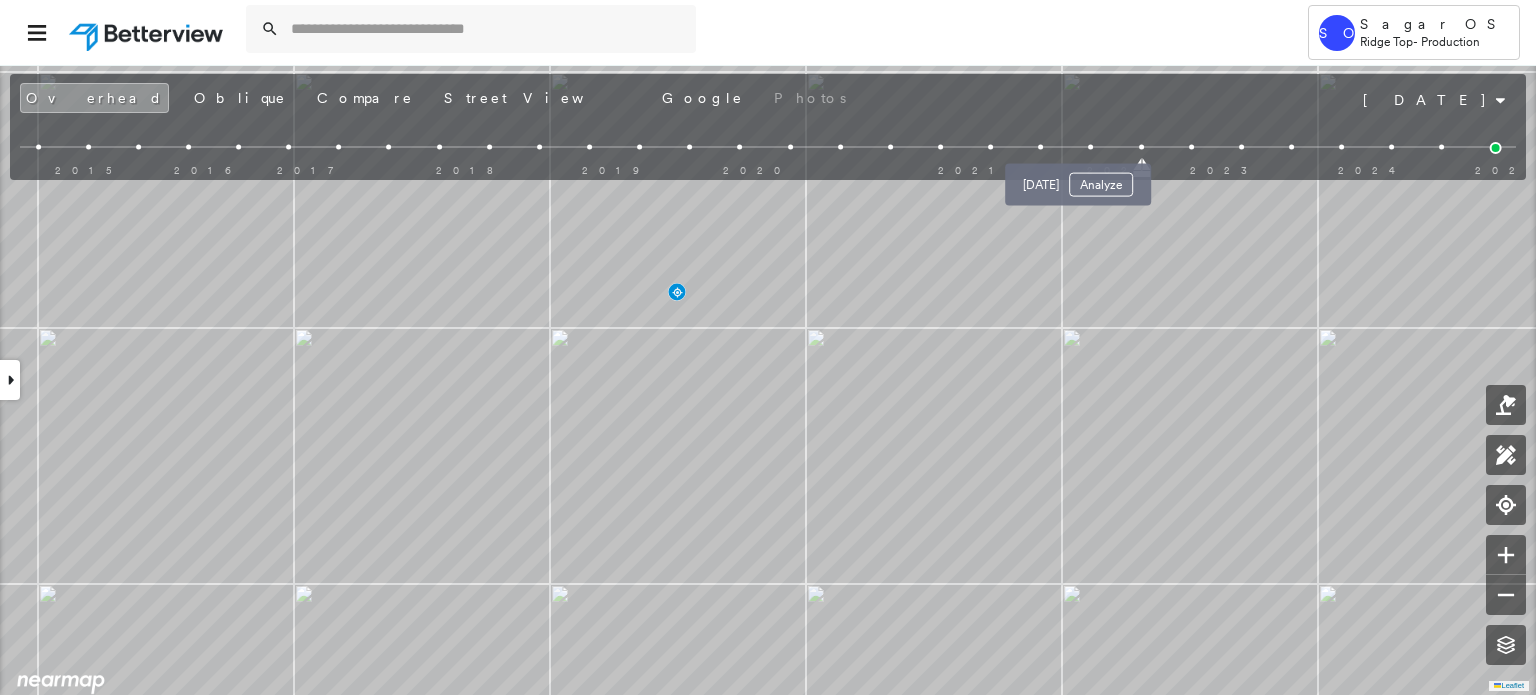click at bounding box center (1090, 147) 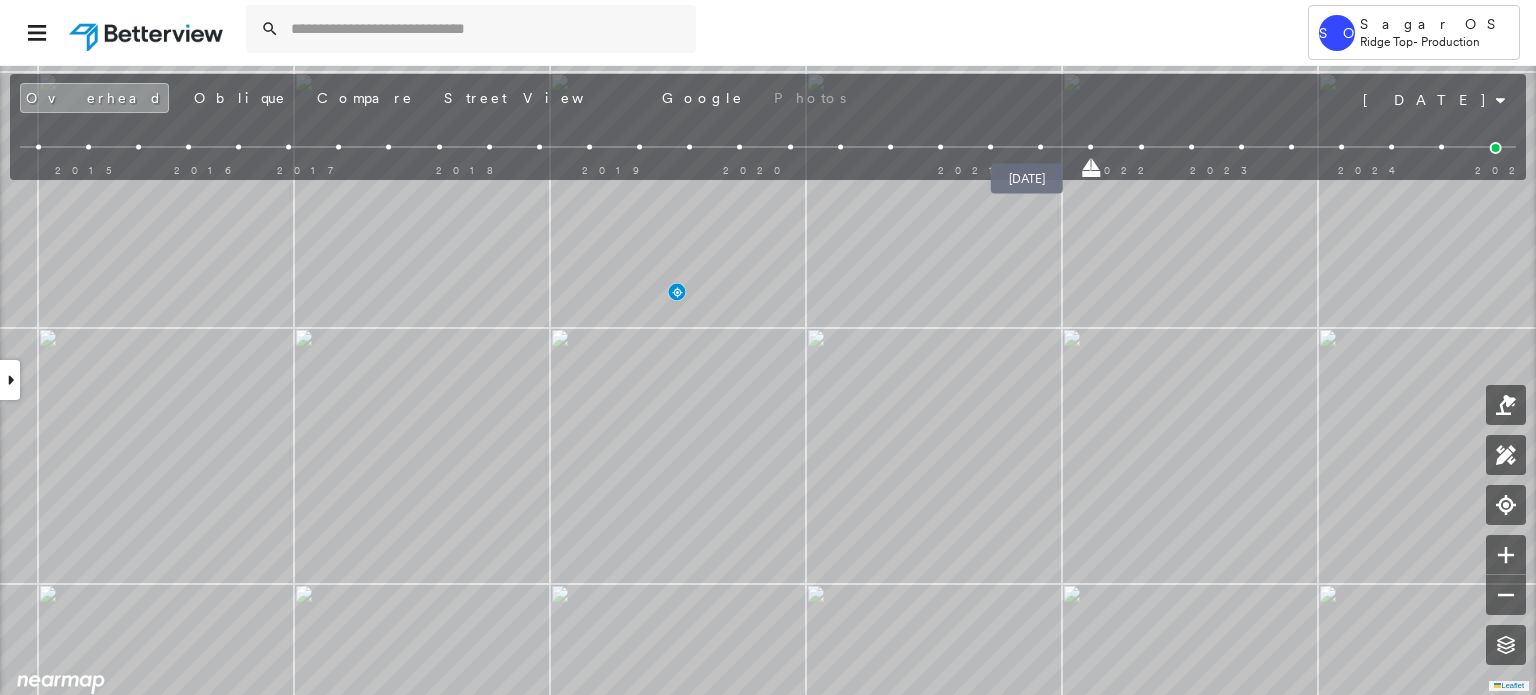 click at bounding box center [1040, 147] 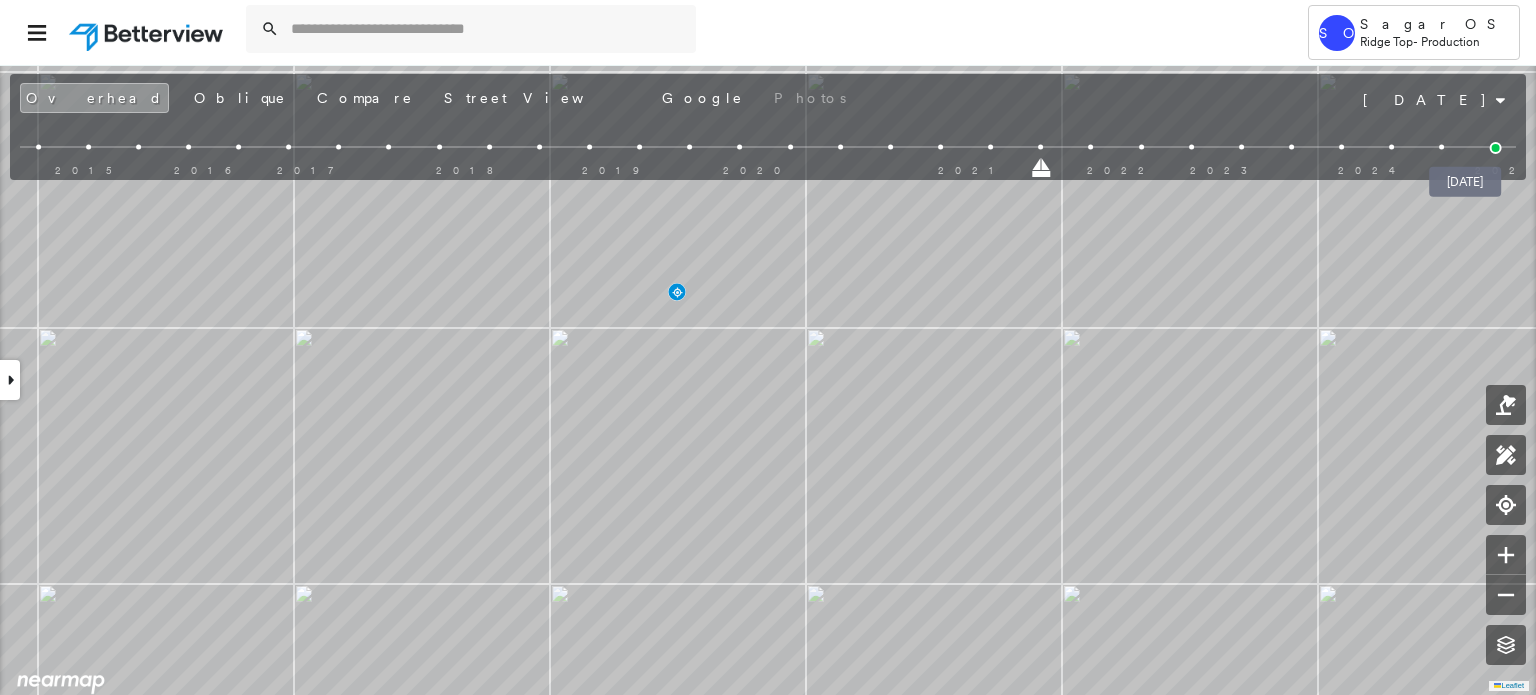 click at bounding box center [1496, 148] 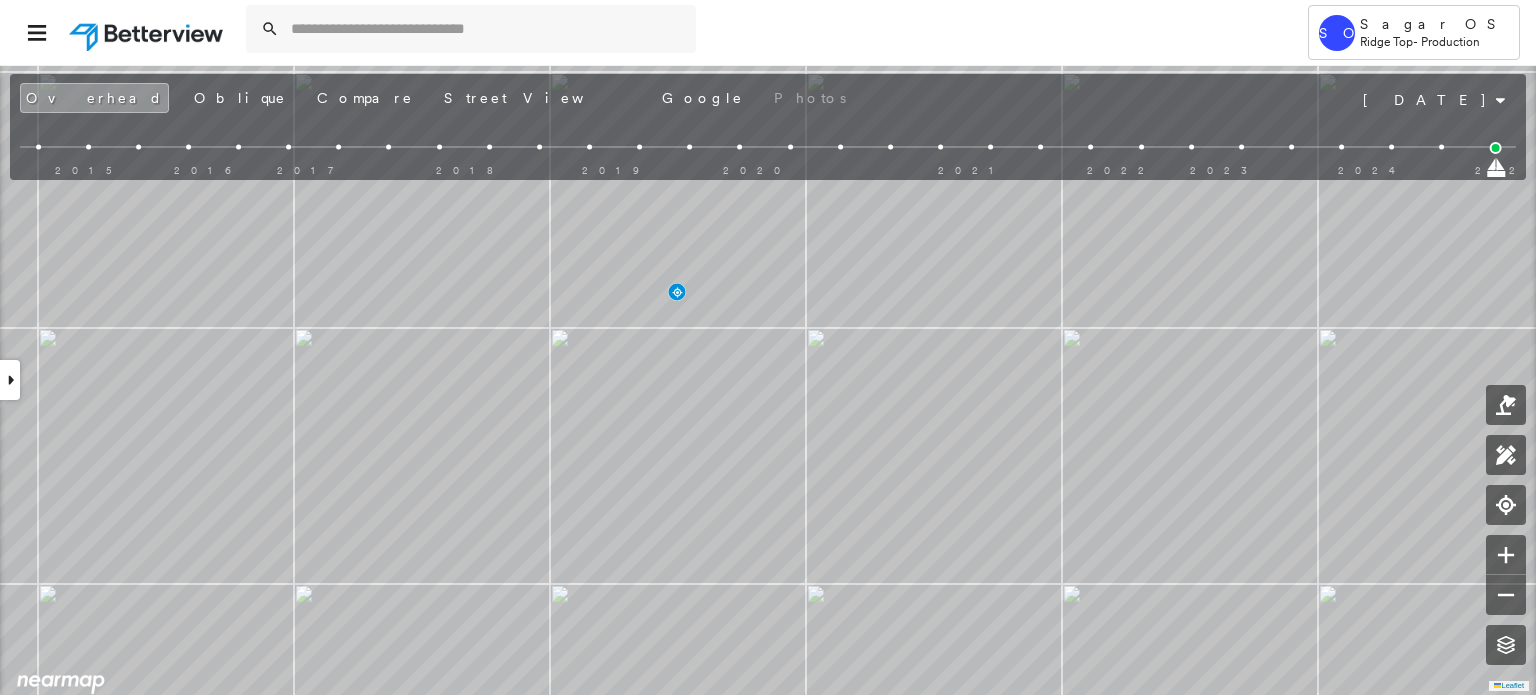 click on "2015 2016 2017 2018 2019 2020 2021 2022 2023 2024 2025" at bounding box center [763, 163] 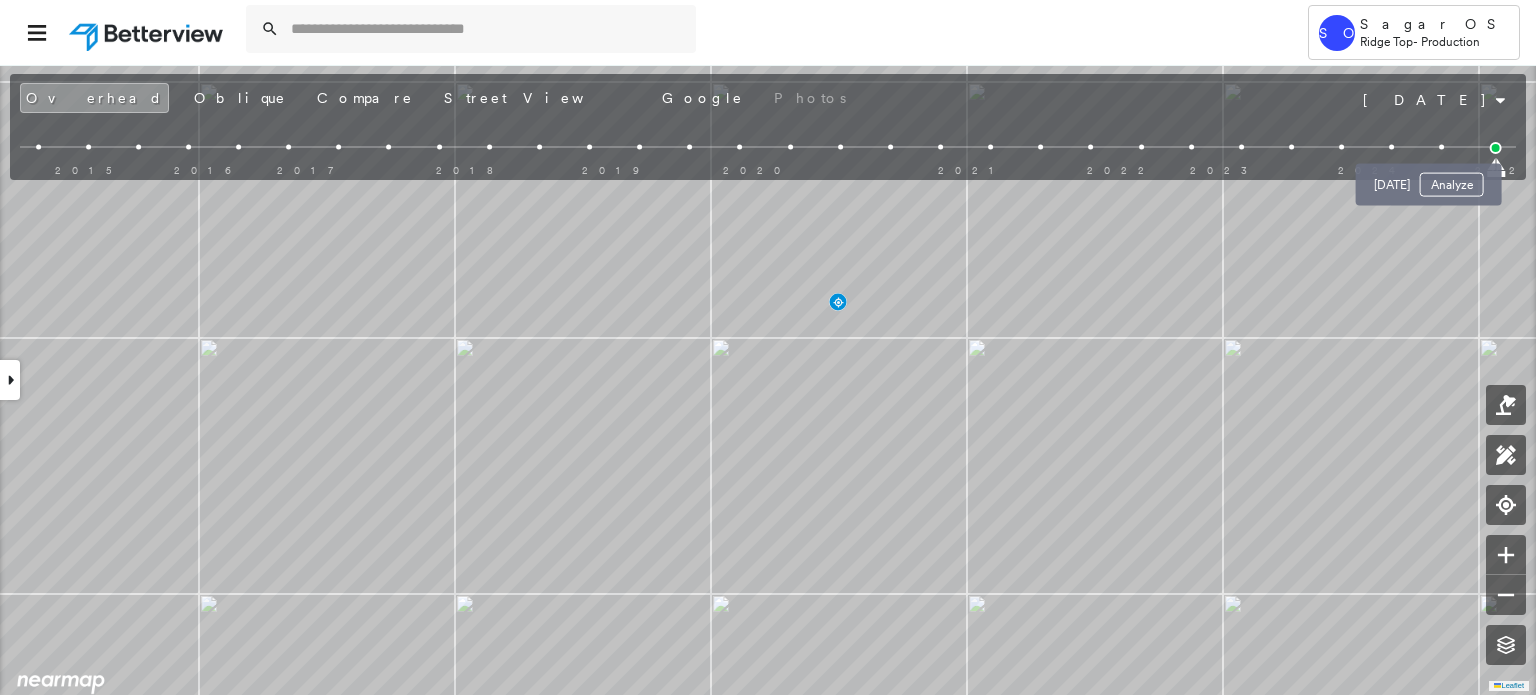 click at bounding box center (1441, 147) 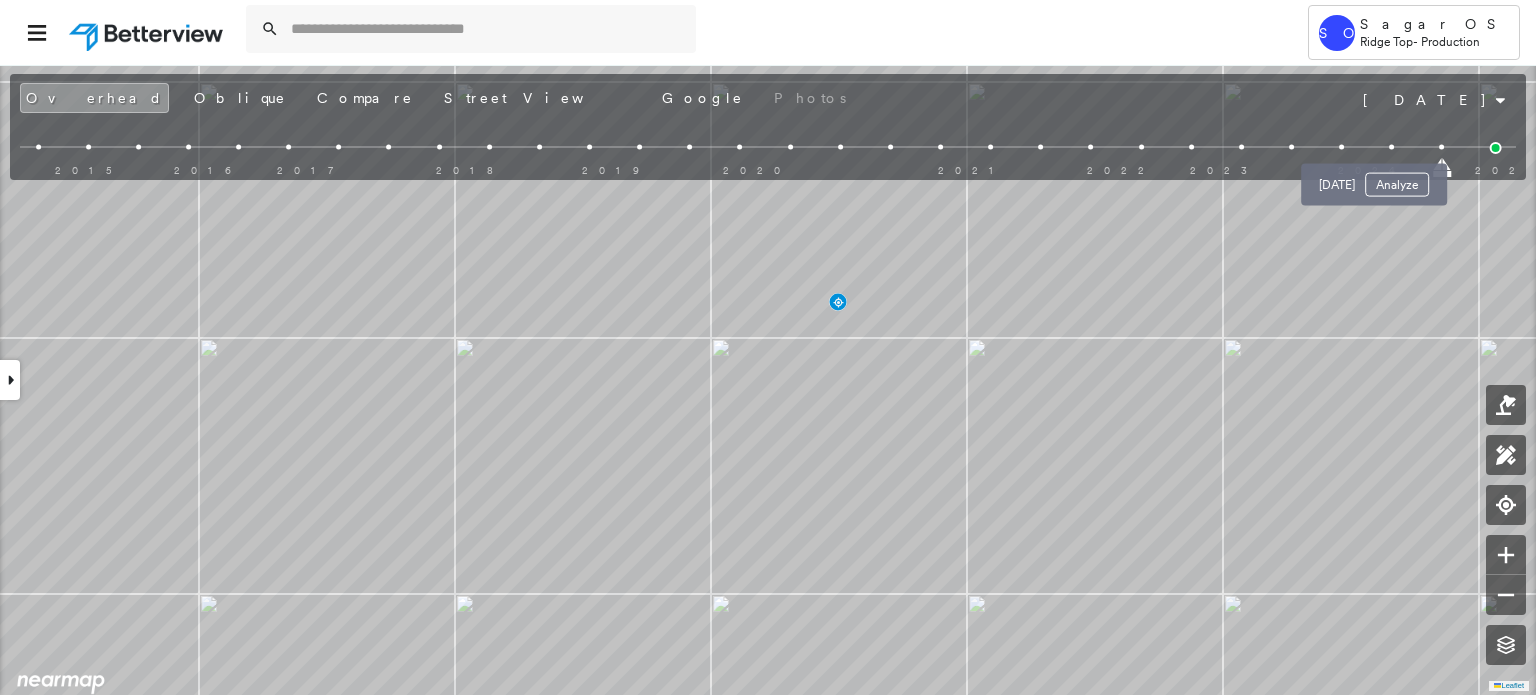 click at bounding box center (1391, 147) 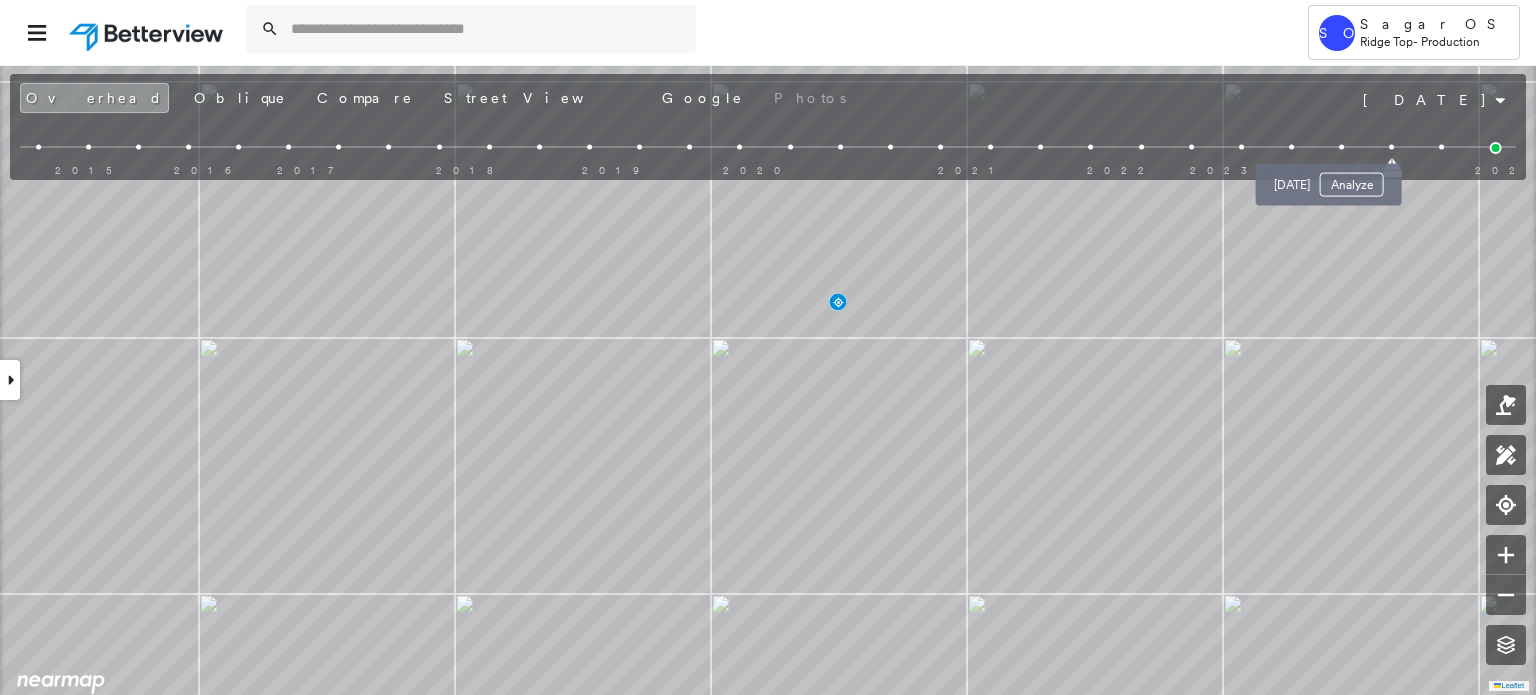 click at bounding box center [1341, 147] 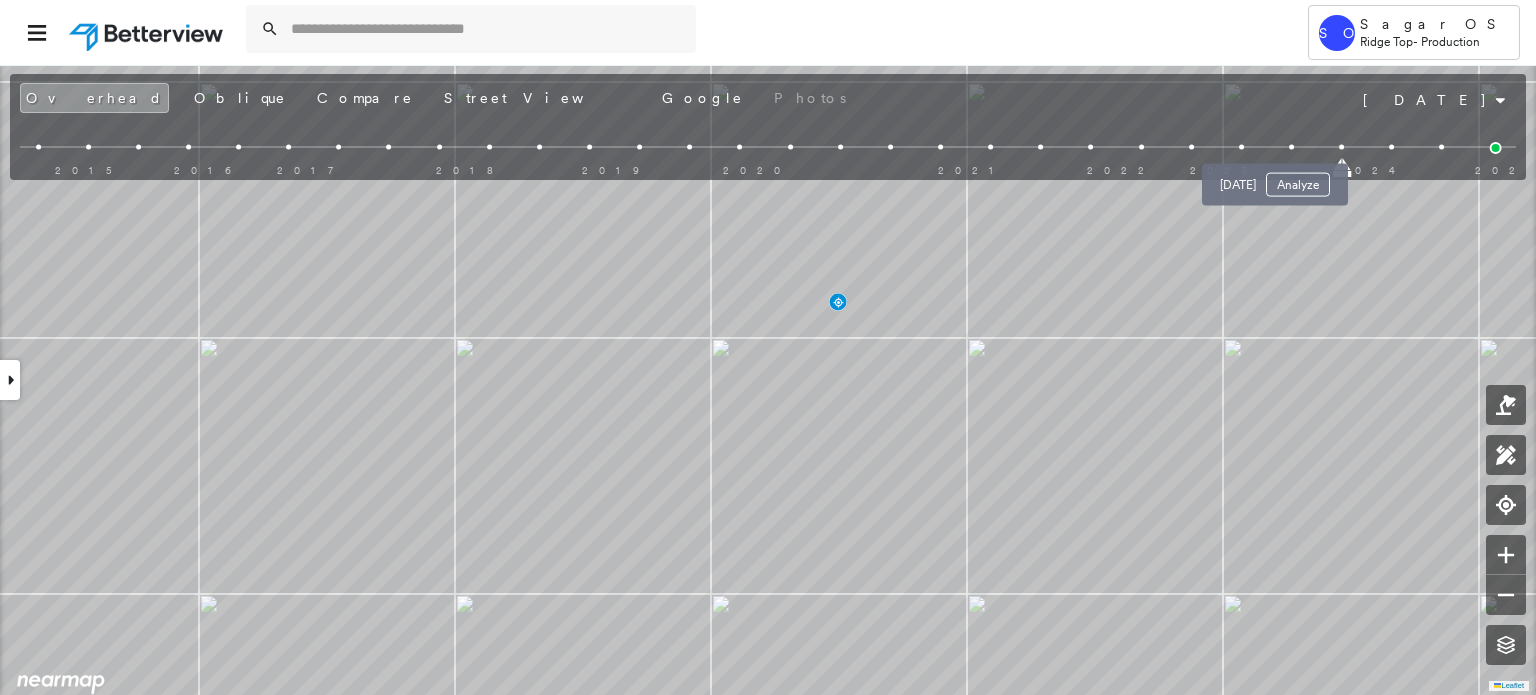 click at bounding box center [1291, 147] 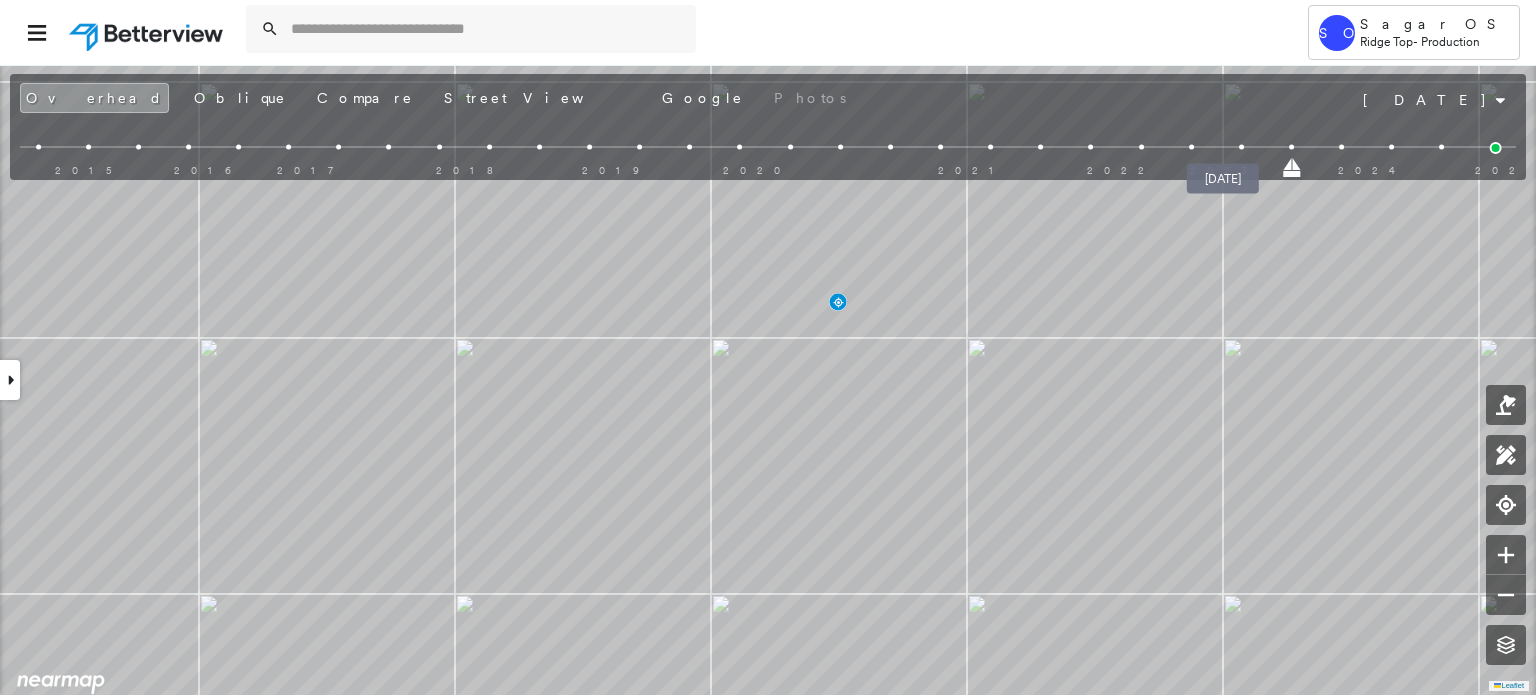 click at bounding box center [1241, 147] 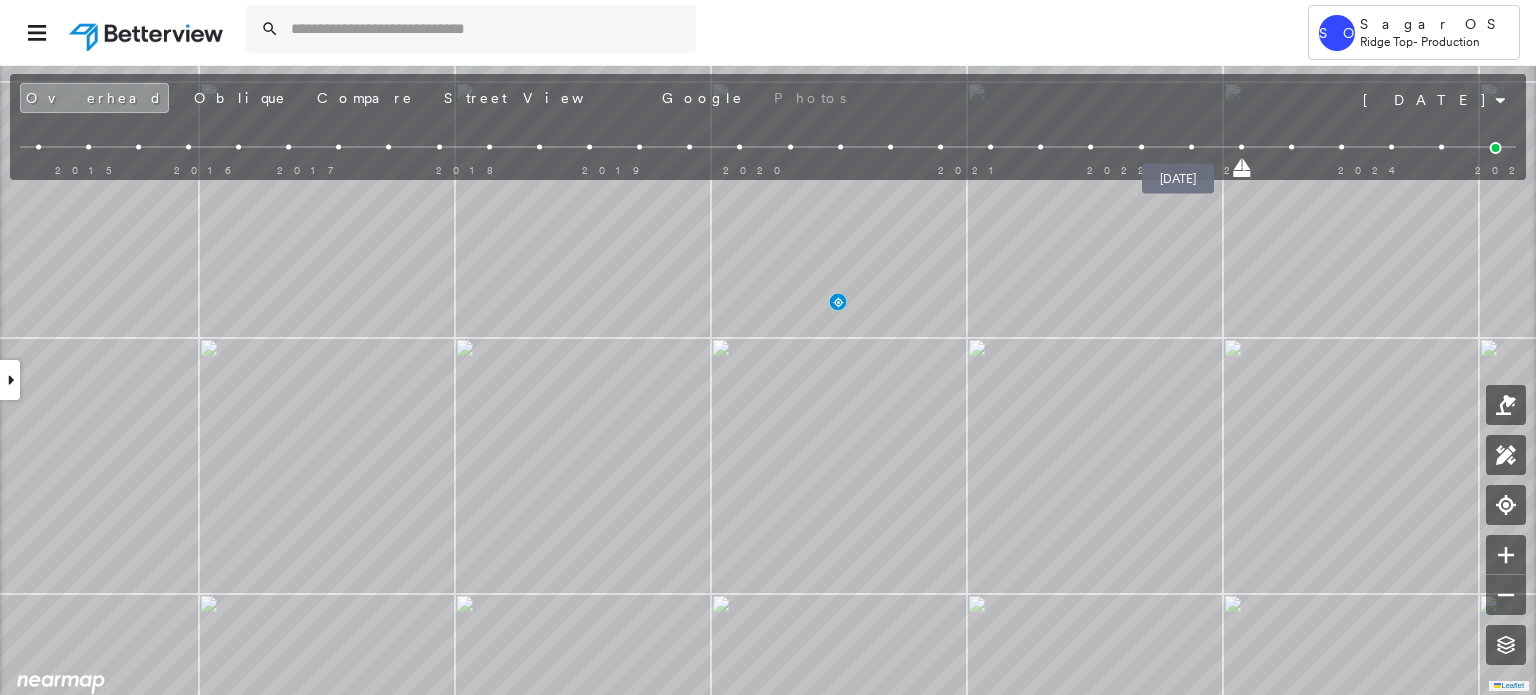 click at bounding box center (1191, 147) 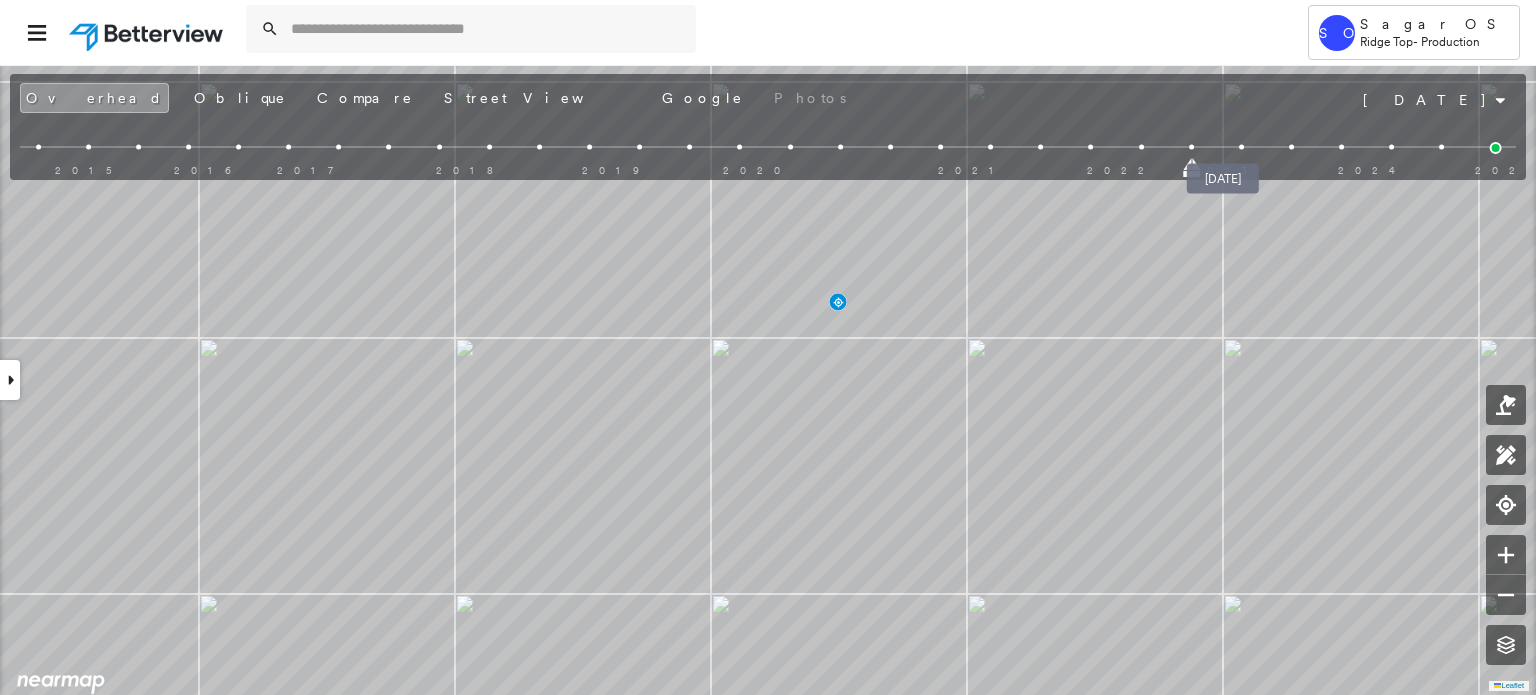 click at bounding box center (1241, 147) 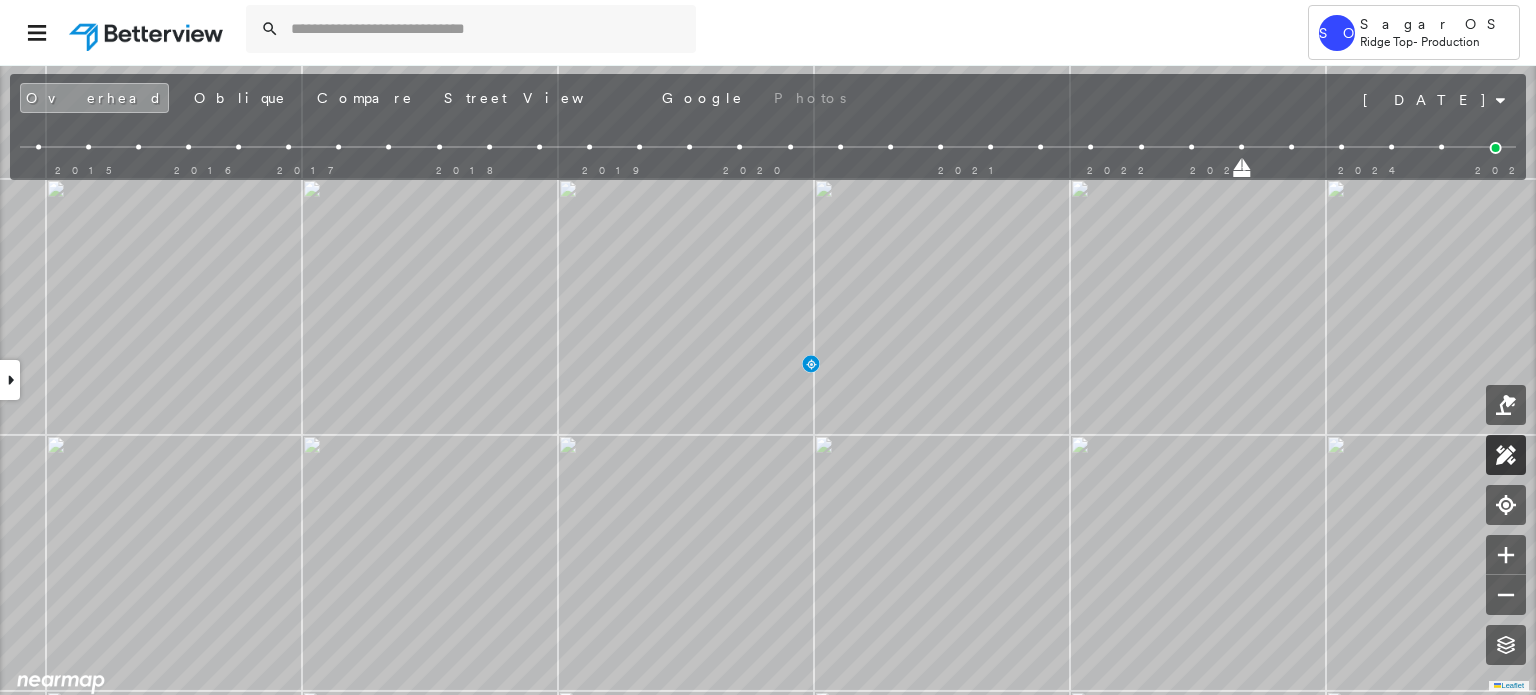 click 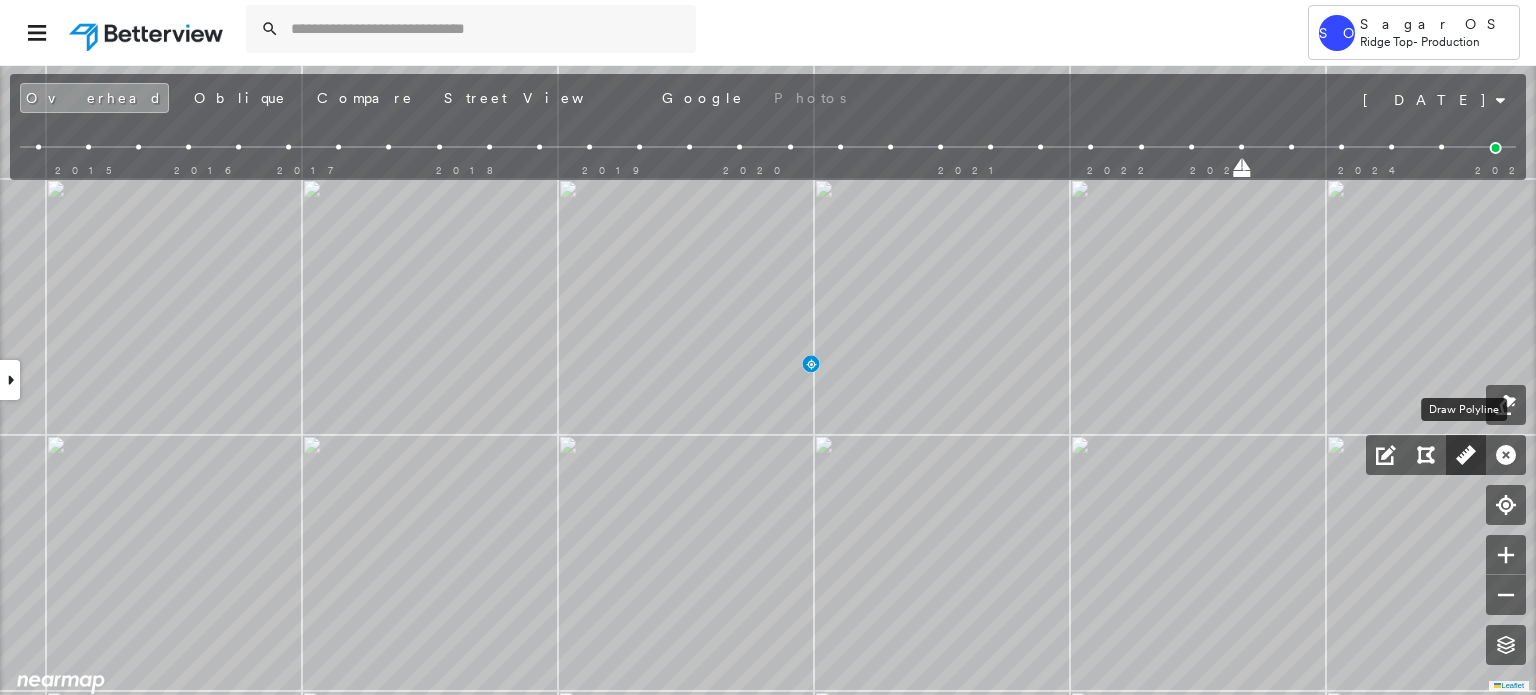 click 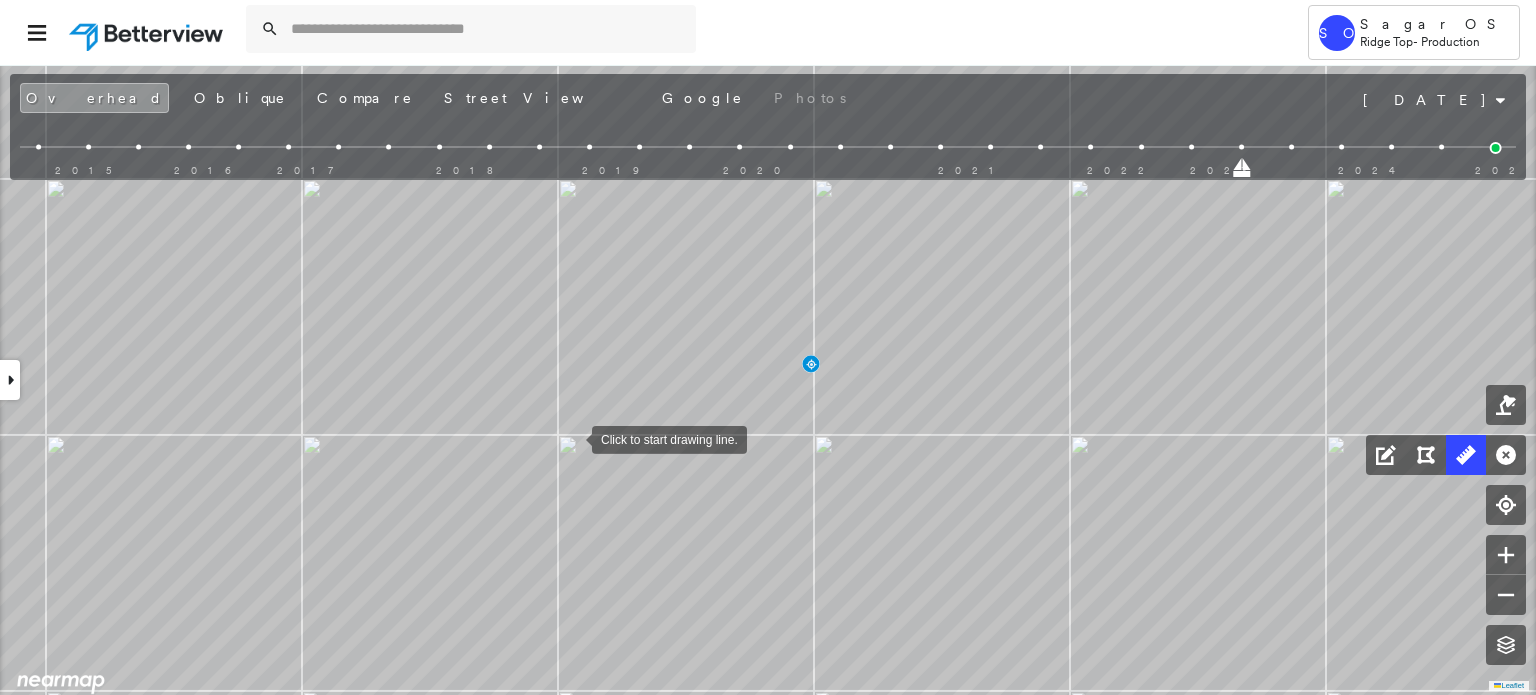 click at bounding box center [572, 438] 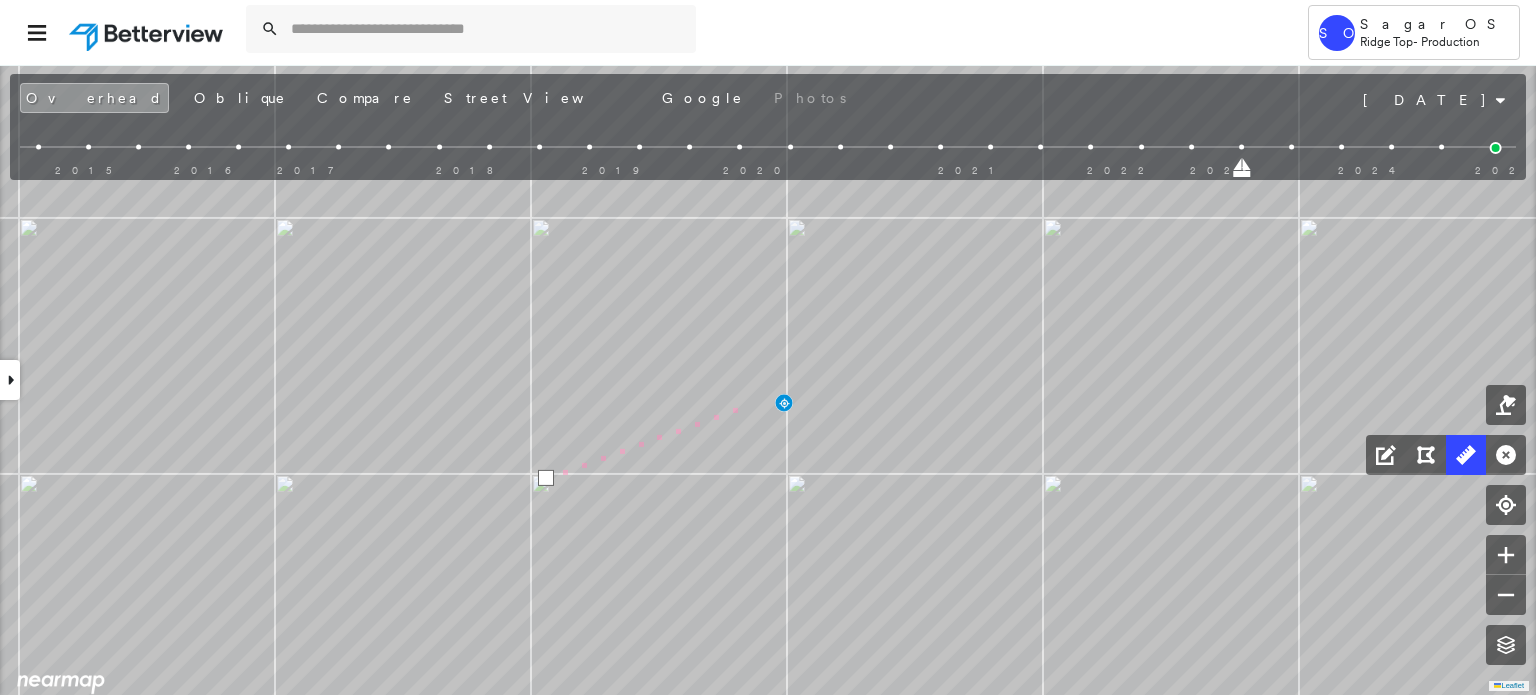 click on "7 m Click to continue drawing line." at bounding box center (-308, 318) 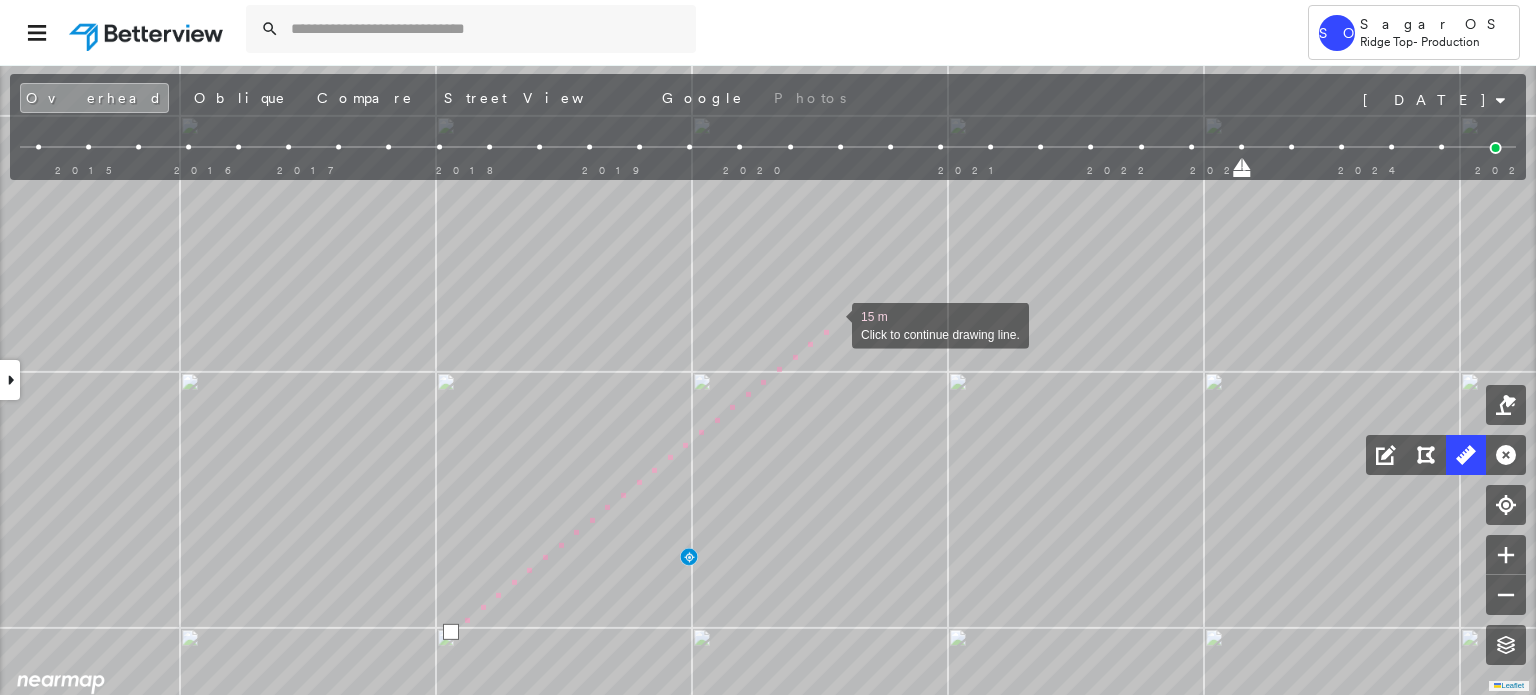 click at bounding box center [832, 324] 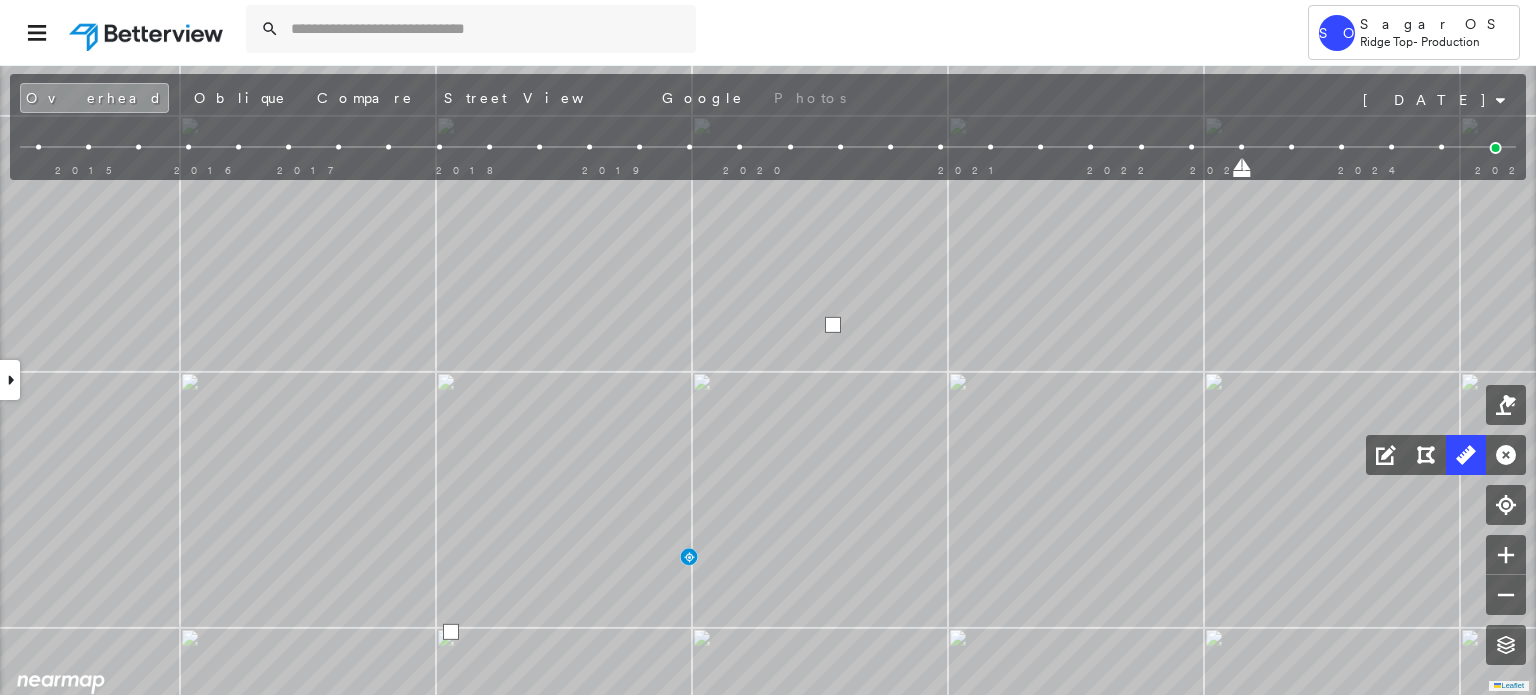 click at bounding box center [833, 325] 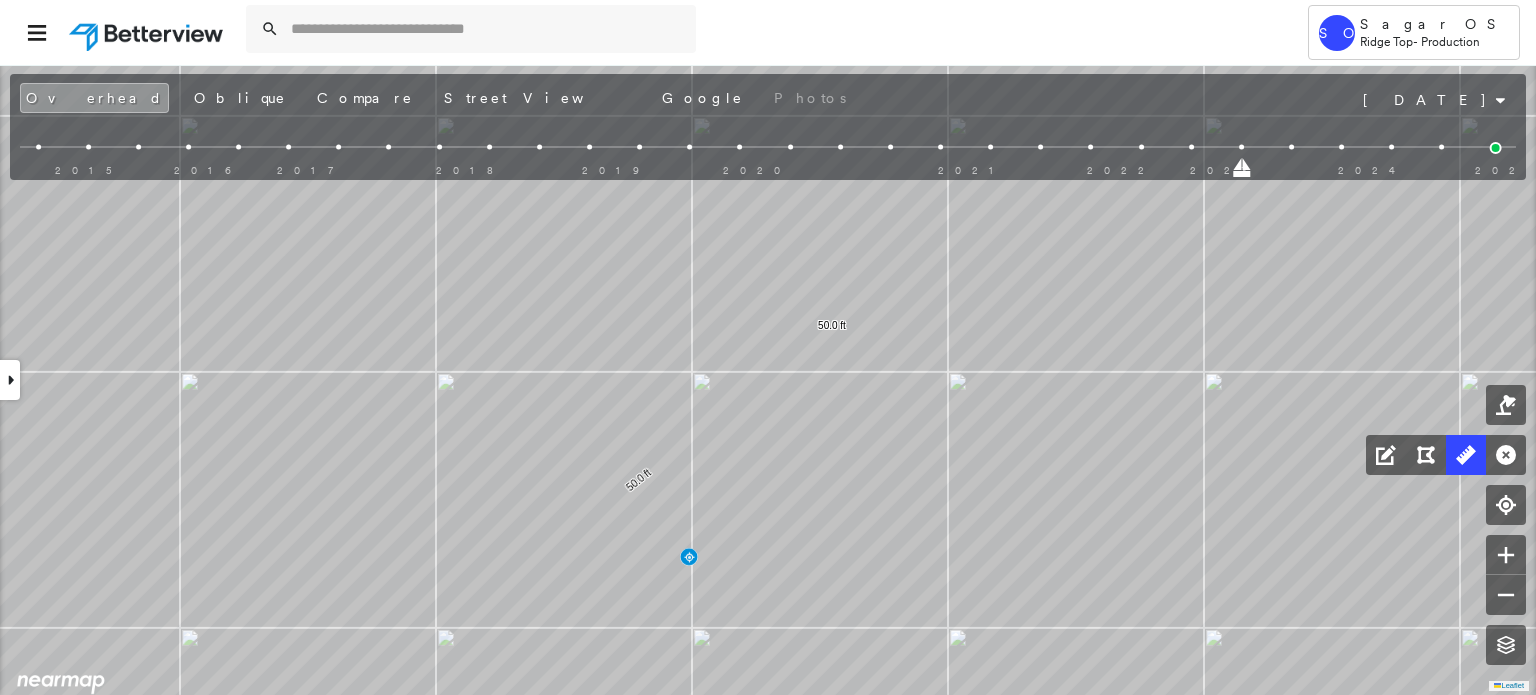 click 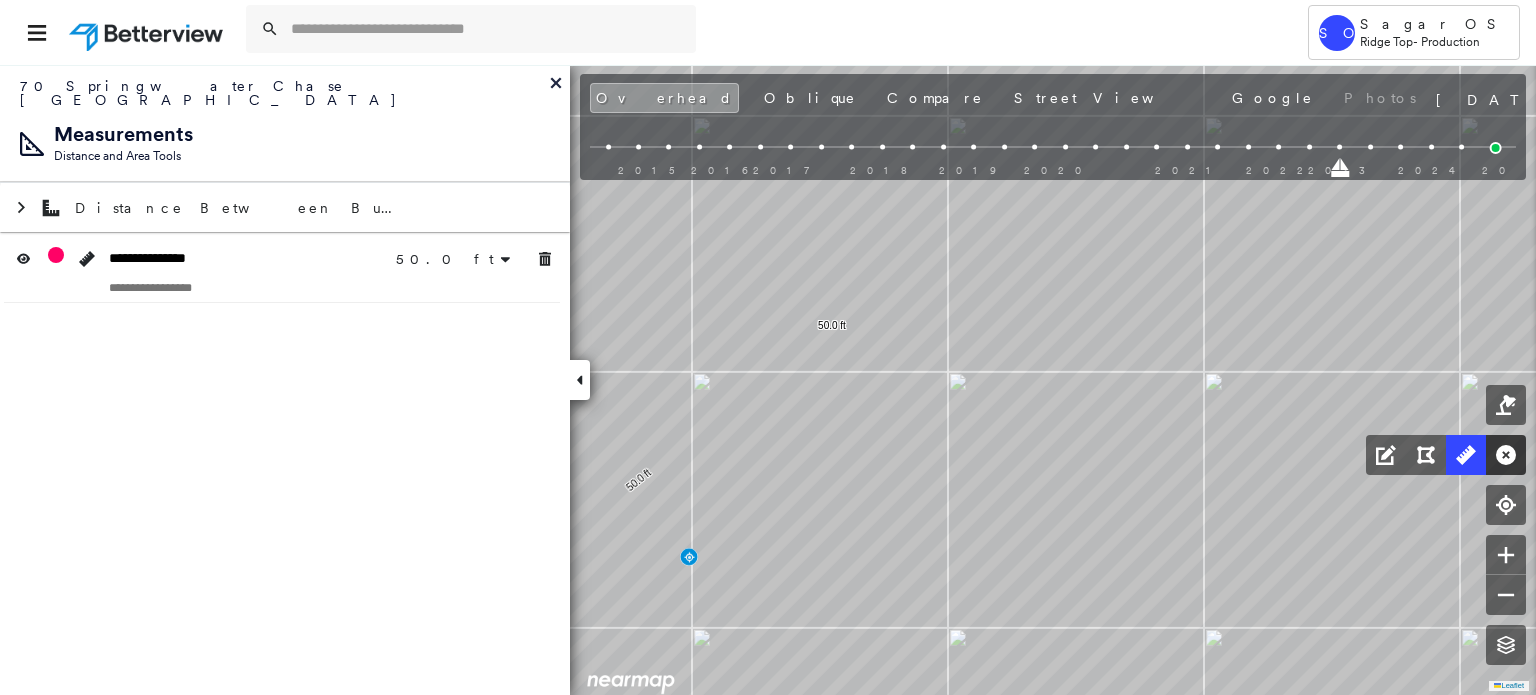 click 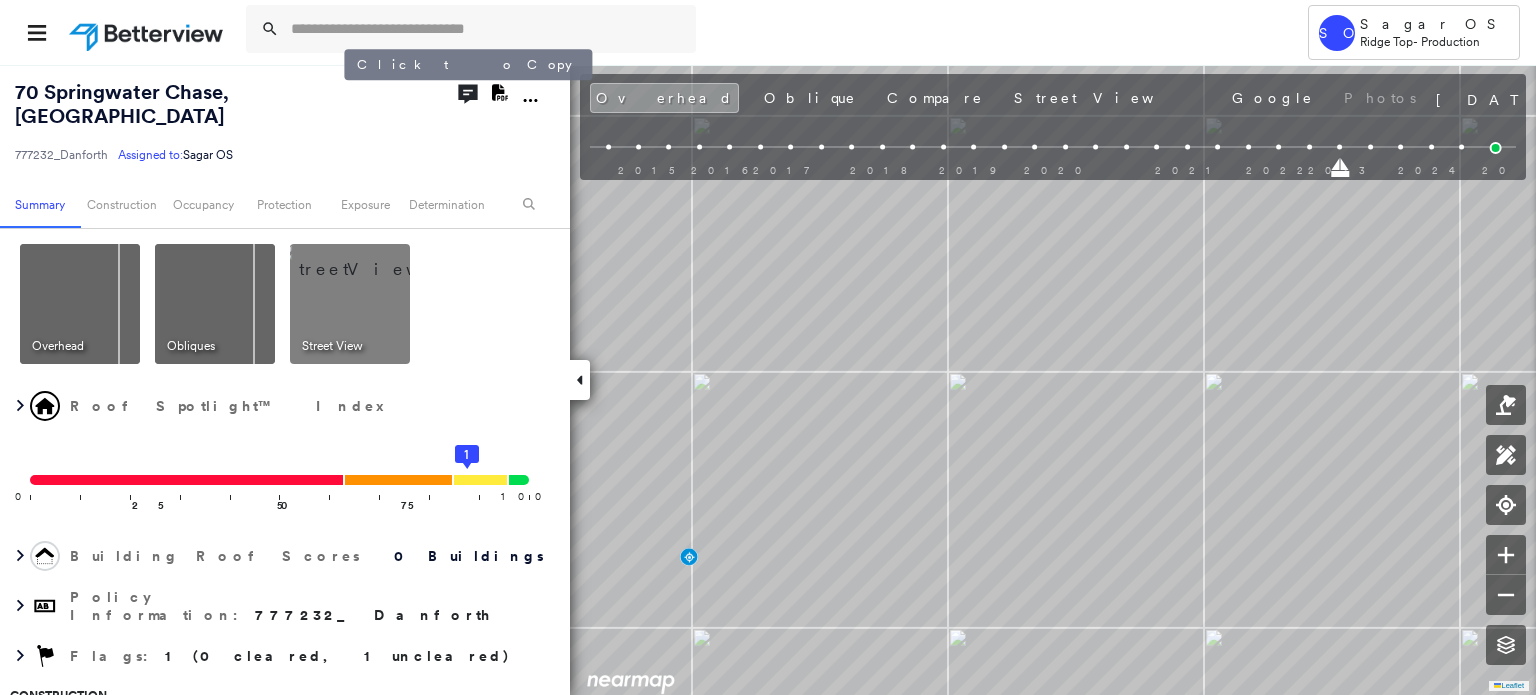 click on "[STREET_ADDRESS]" at bounding box center (122, 104) 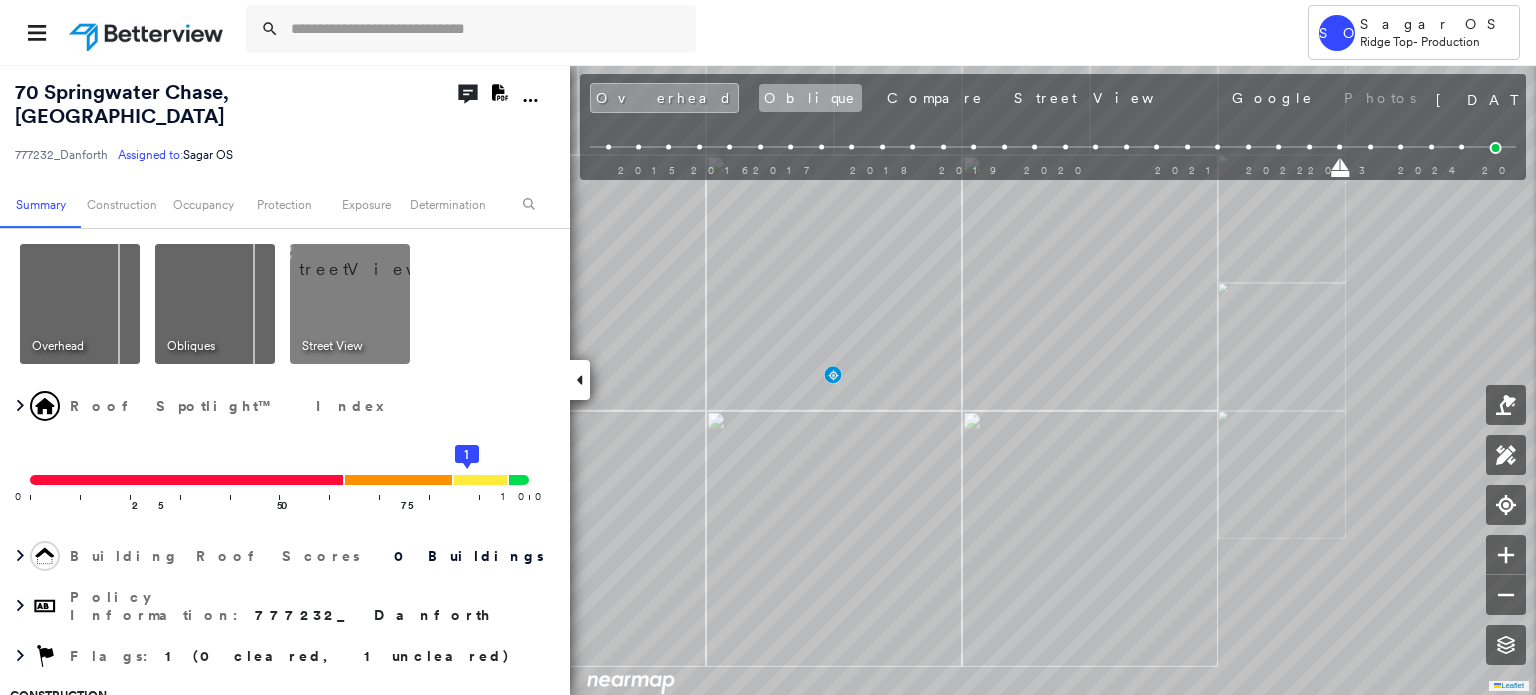 click on "Oblique" at bounding box center [810, 98] 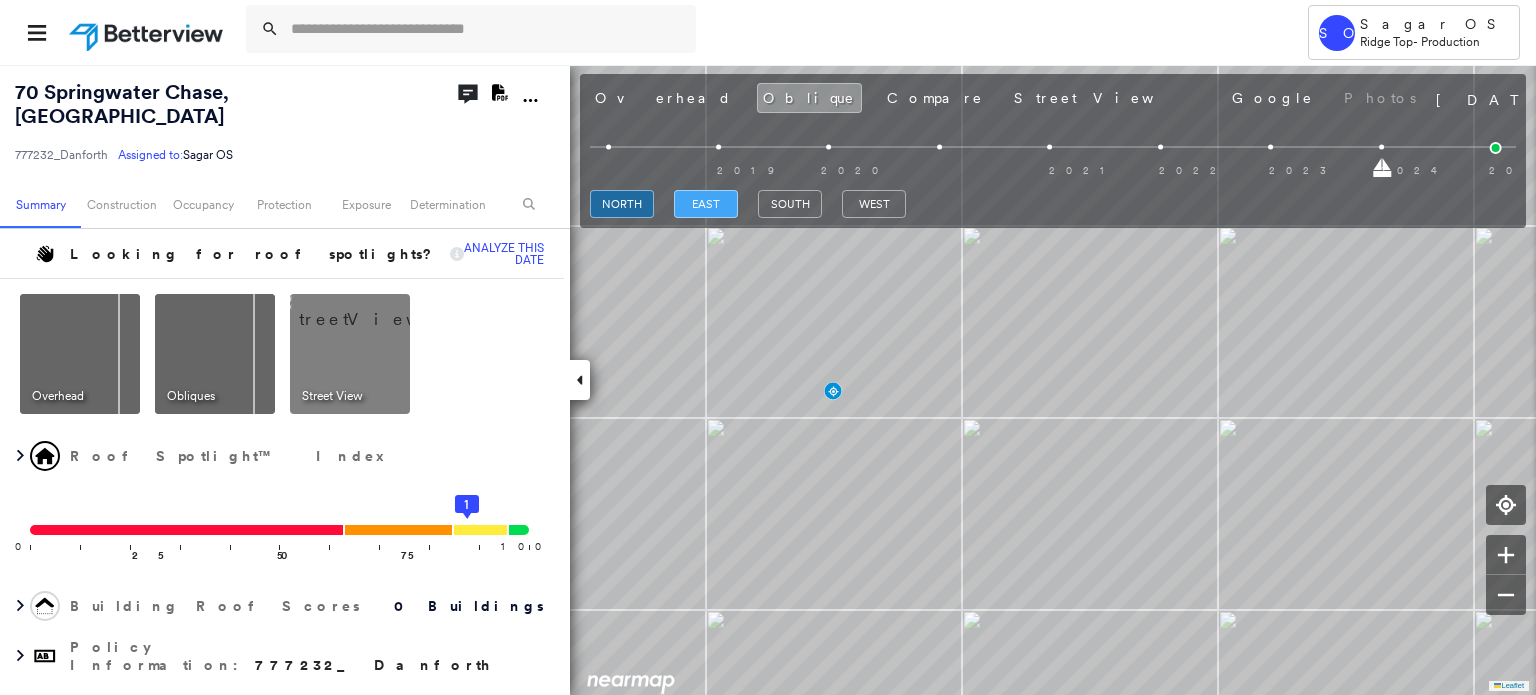click on "east" at bounding box center [706, 204] 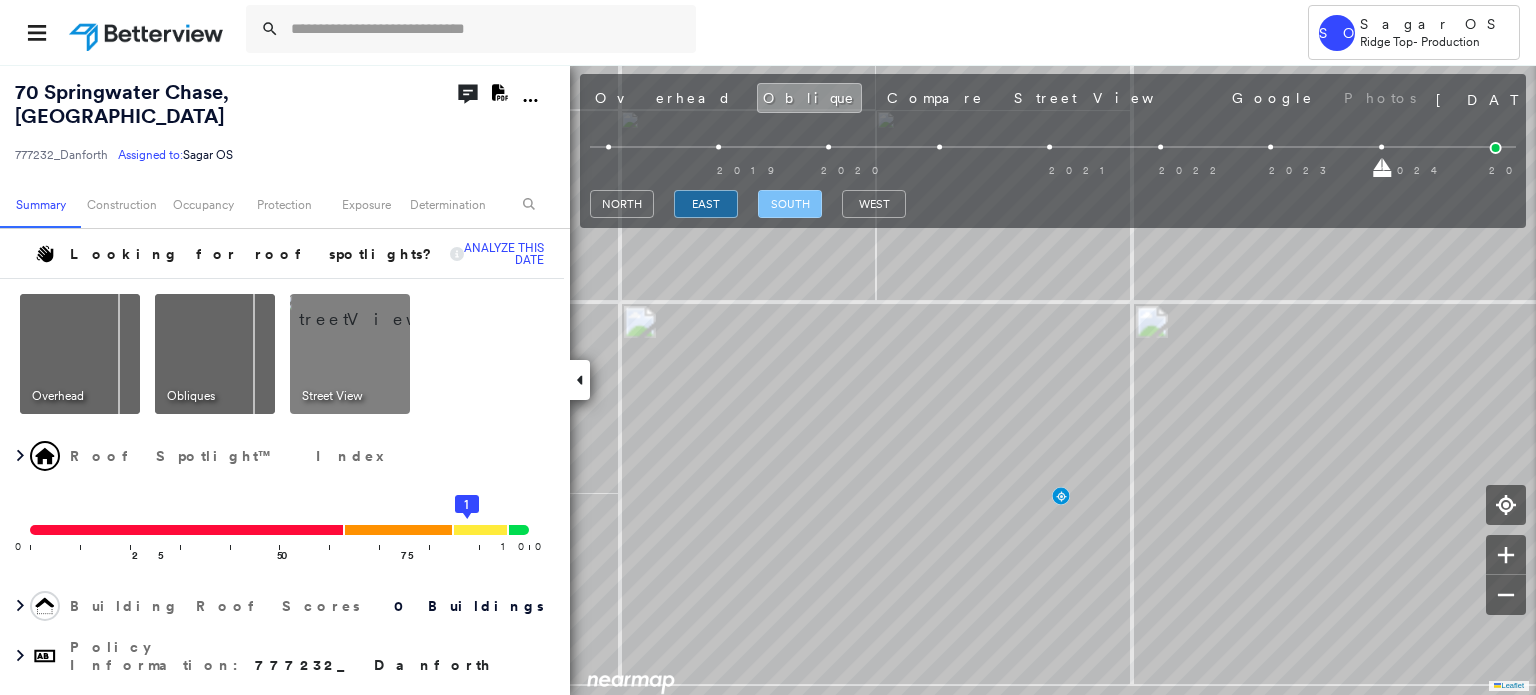 click on "south" at bounding box center [790, 204] 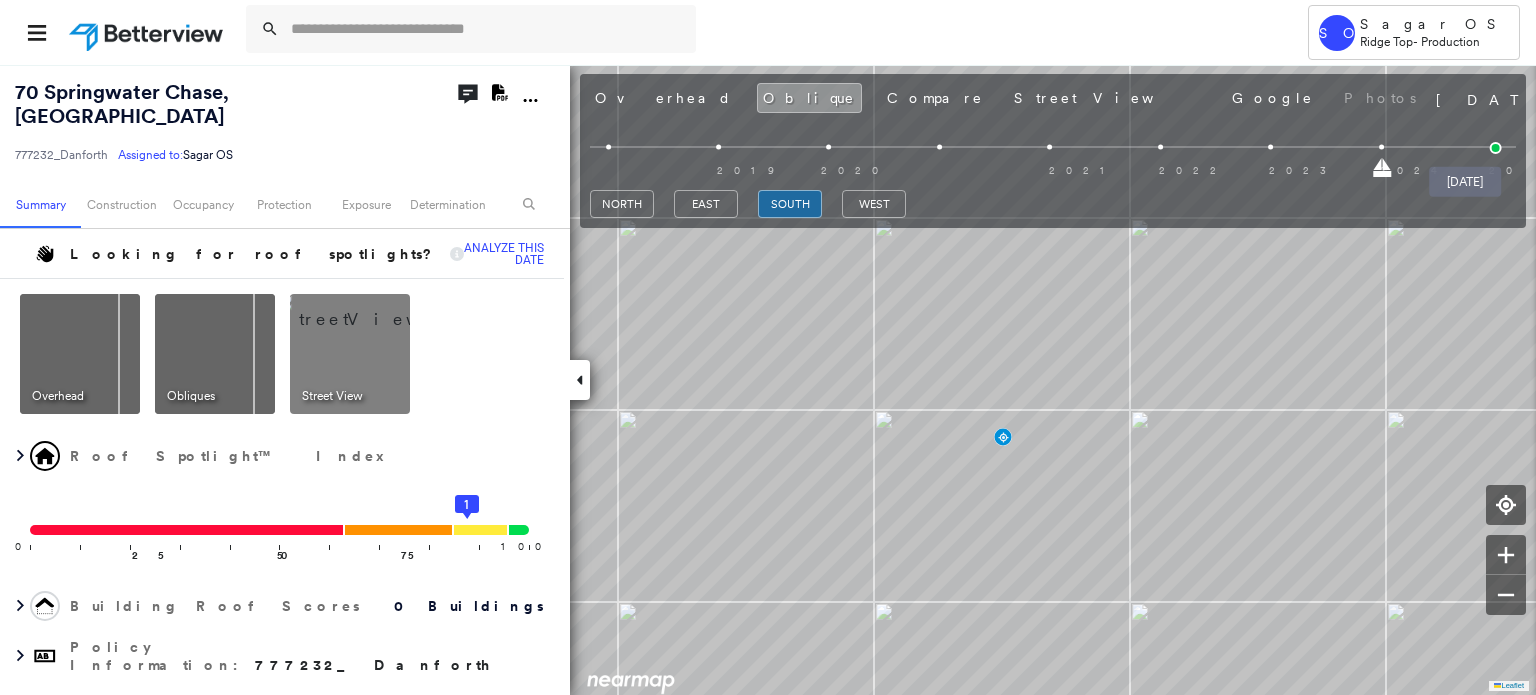 click at bounding box center [1496, 148] 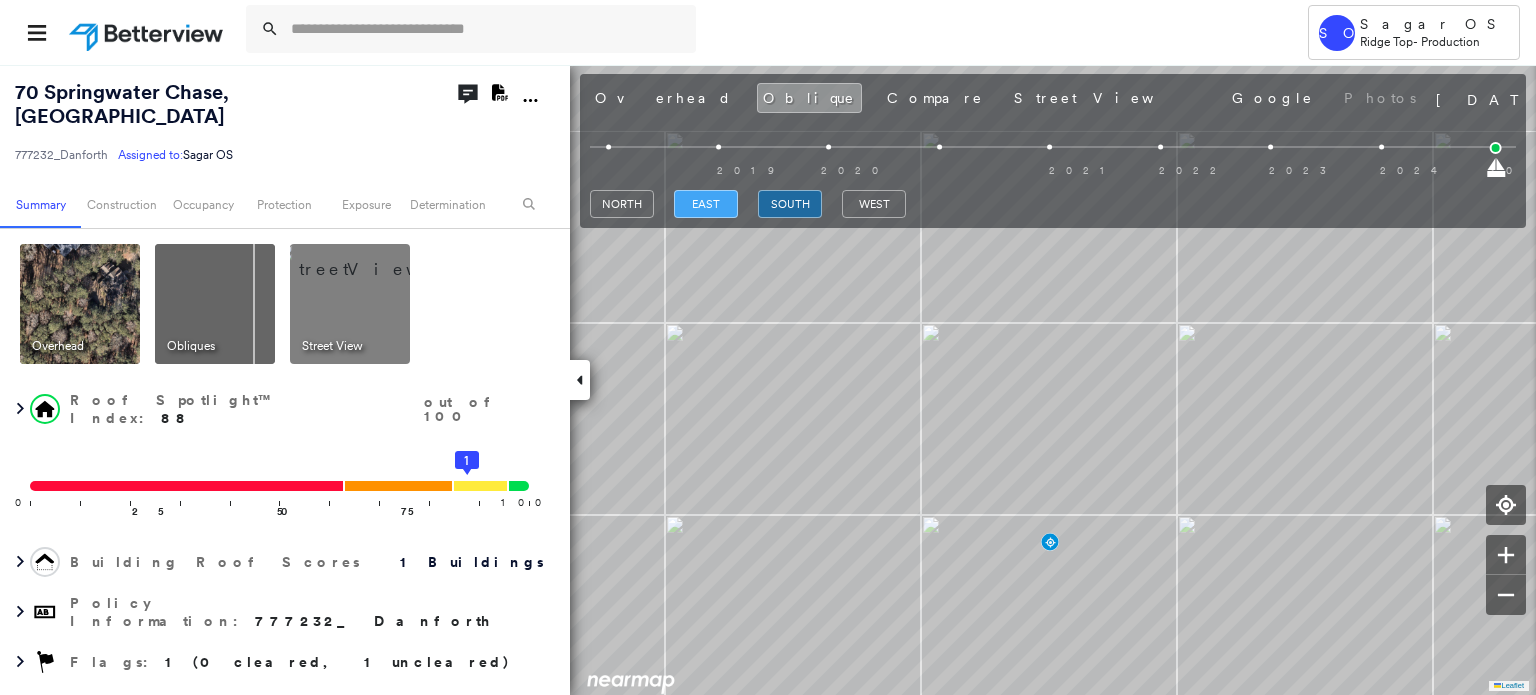 click on "east" at bounding box center [706, 204] 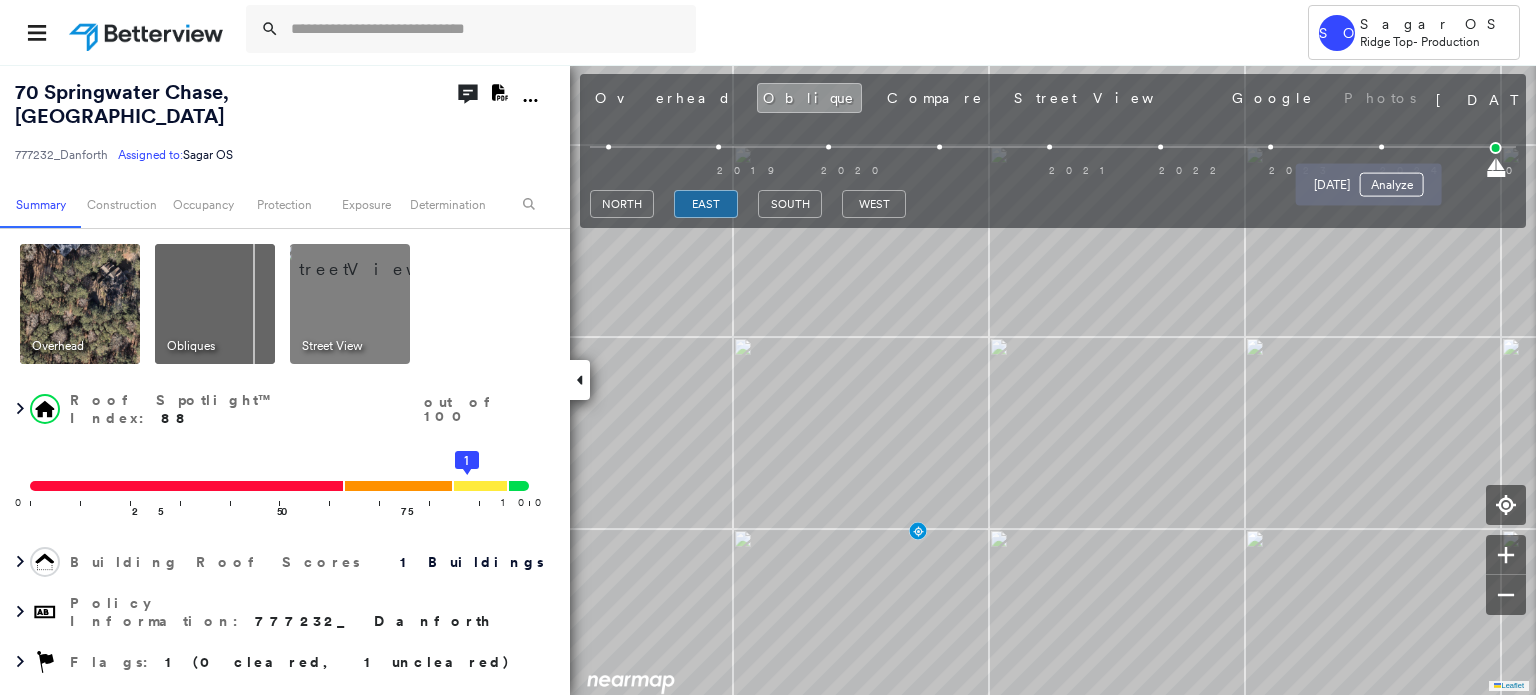 click at bounding box center (1381, 147) 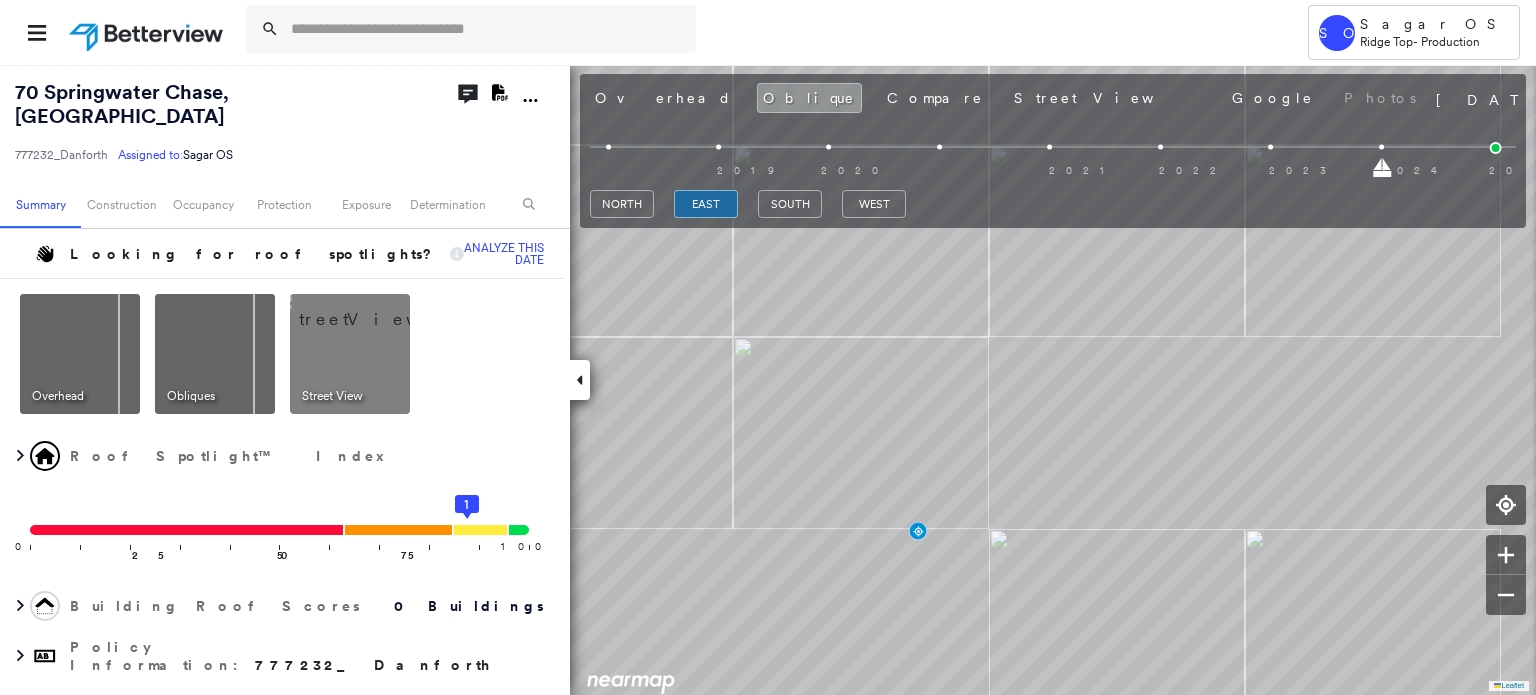 click at bounding box center (580, 380) 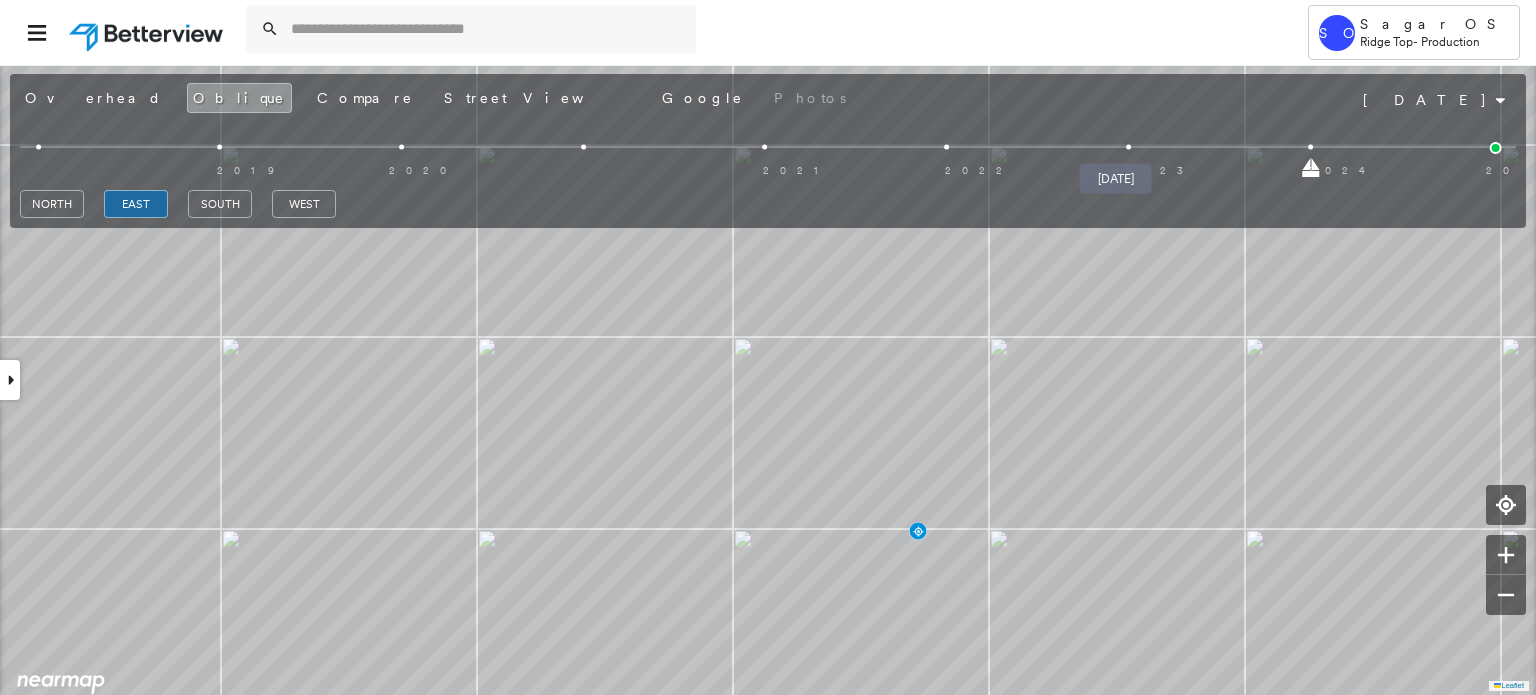 click at bounding box center [1128, 147] 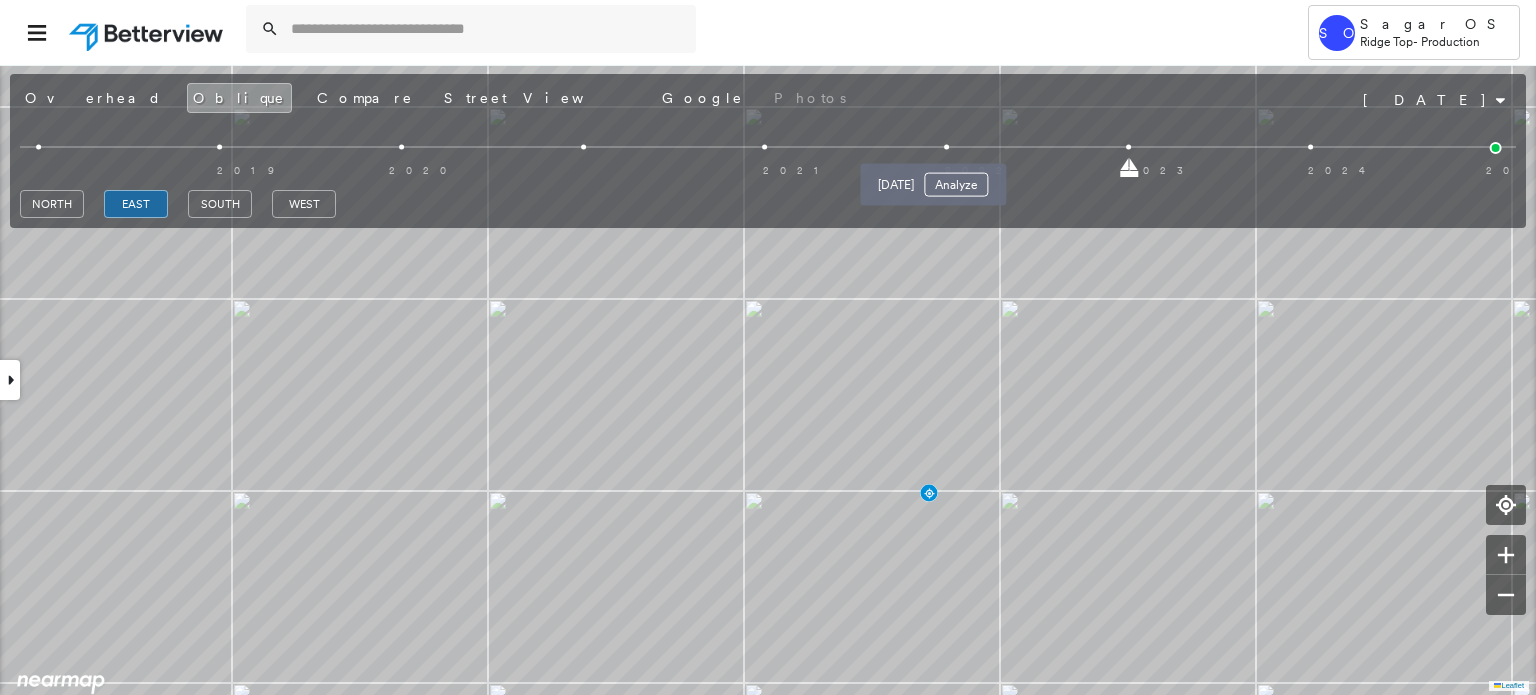 click at bounding box center [946, 147] 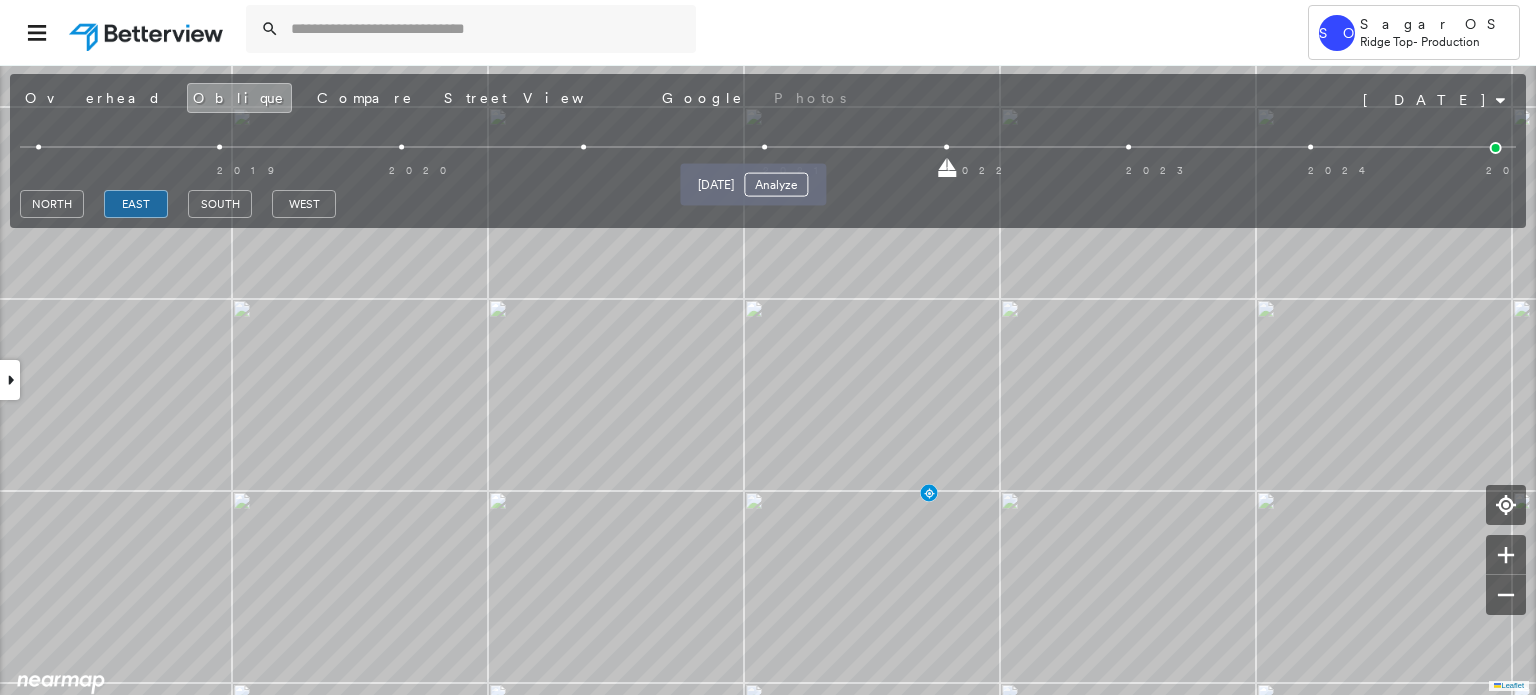 click on "[DATE] Analyze" at bounding box center (753, 179) 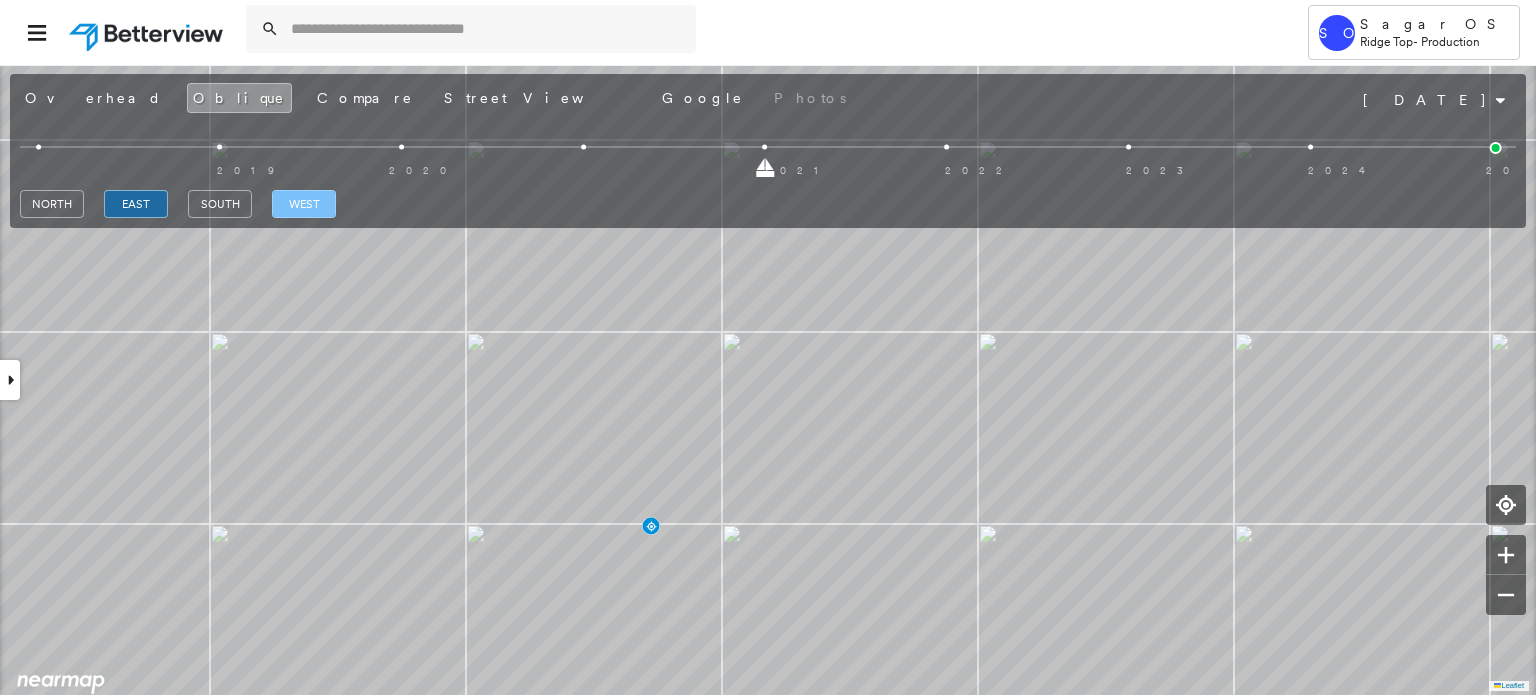 click on "west" at bounding box center (304, 204) 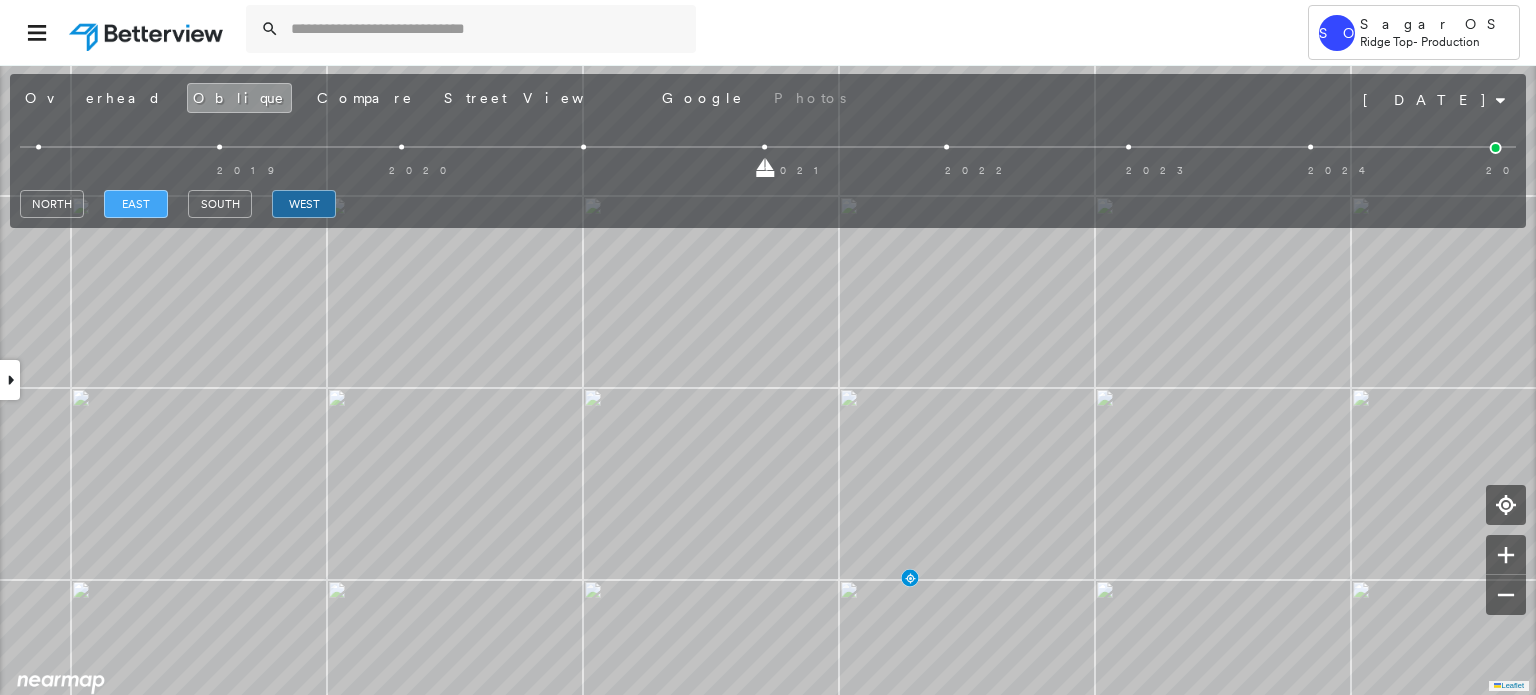 click on "east" at bounding box center (136, 204) 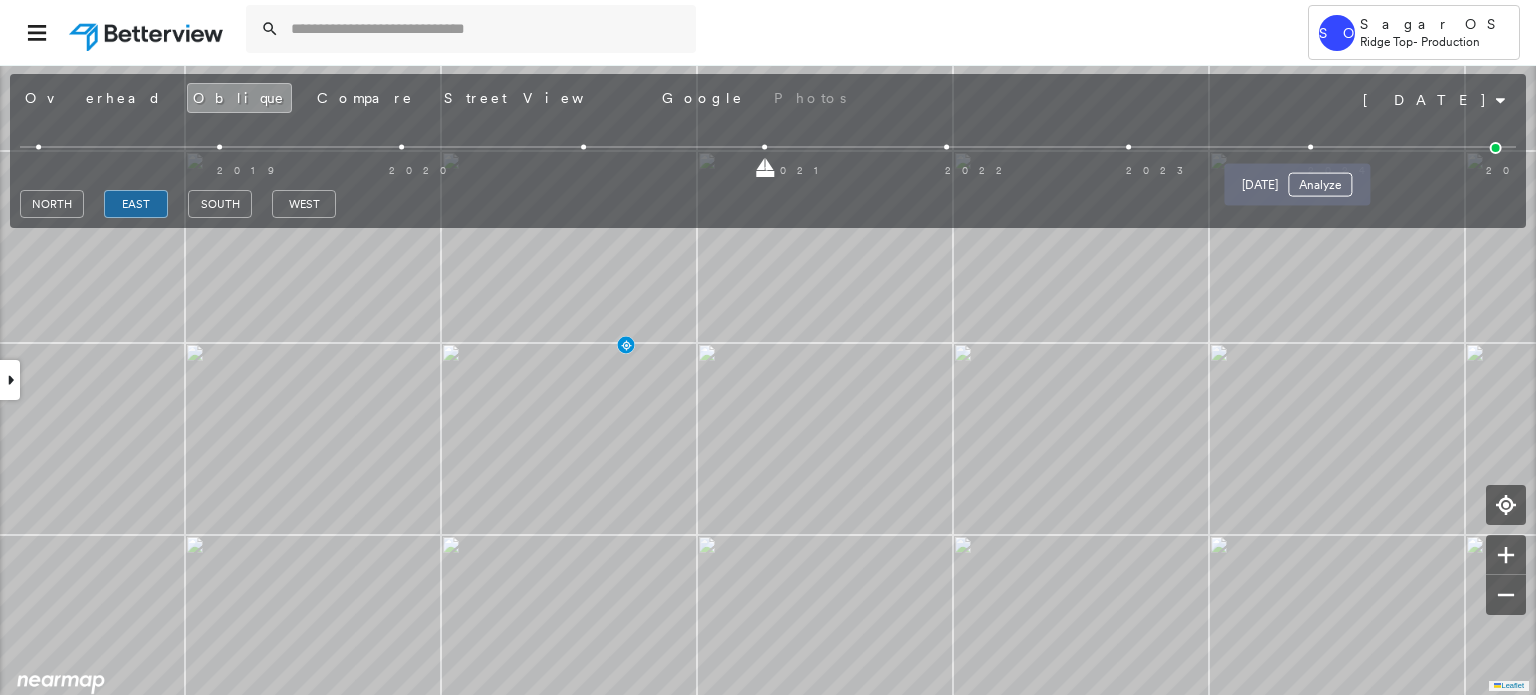 click at bounding box center [1310, 147] 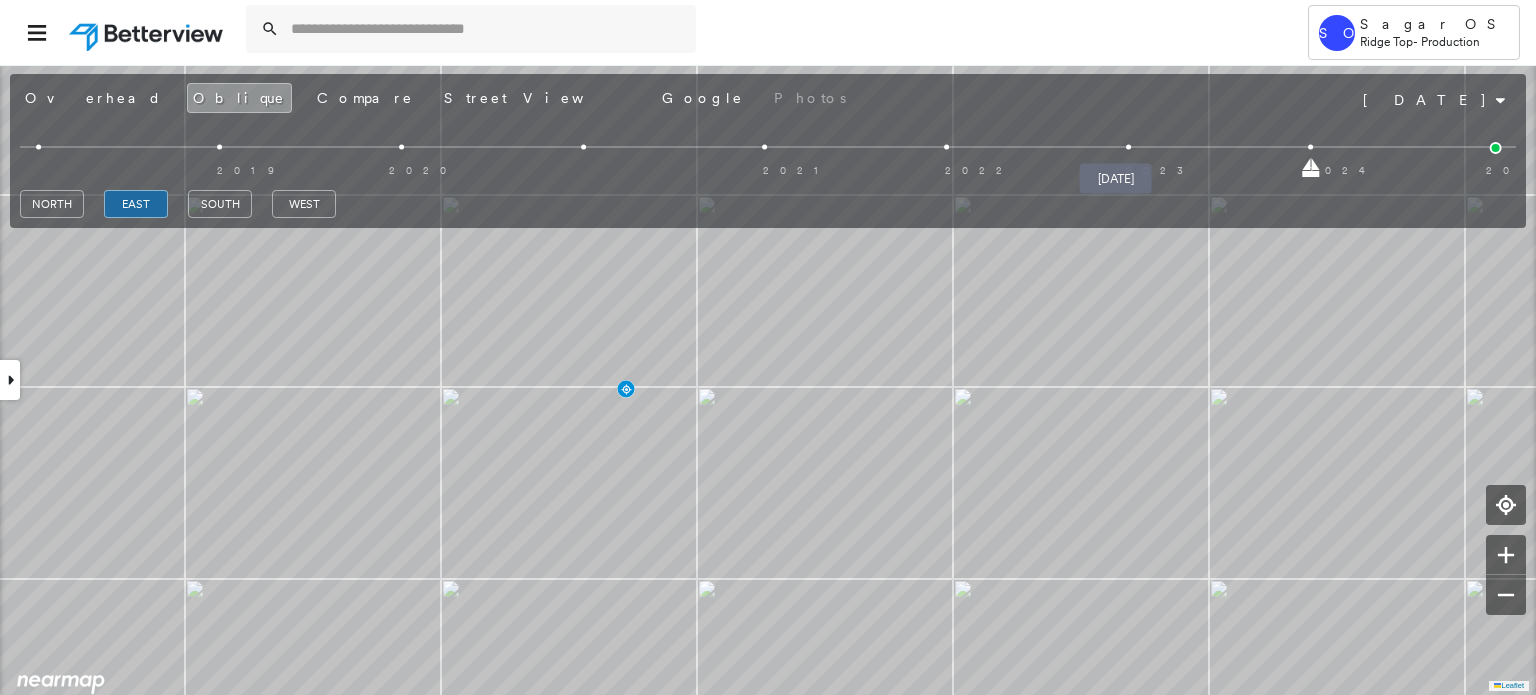 click at bounding box center [1128, 147] 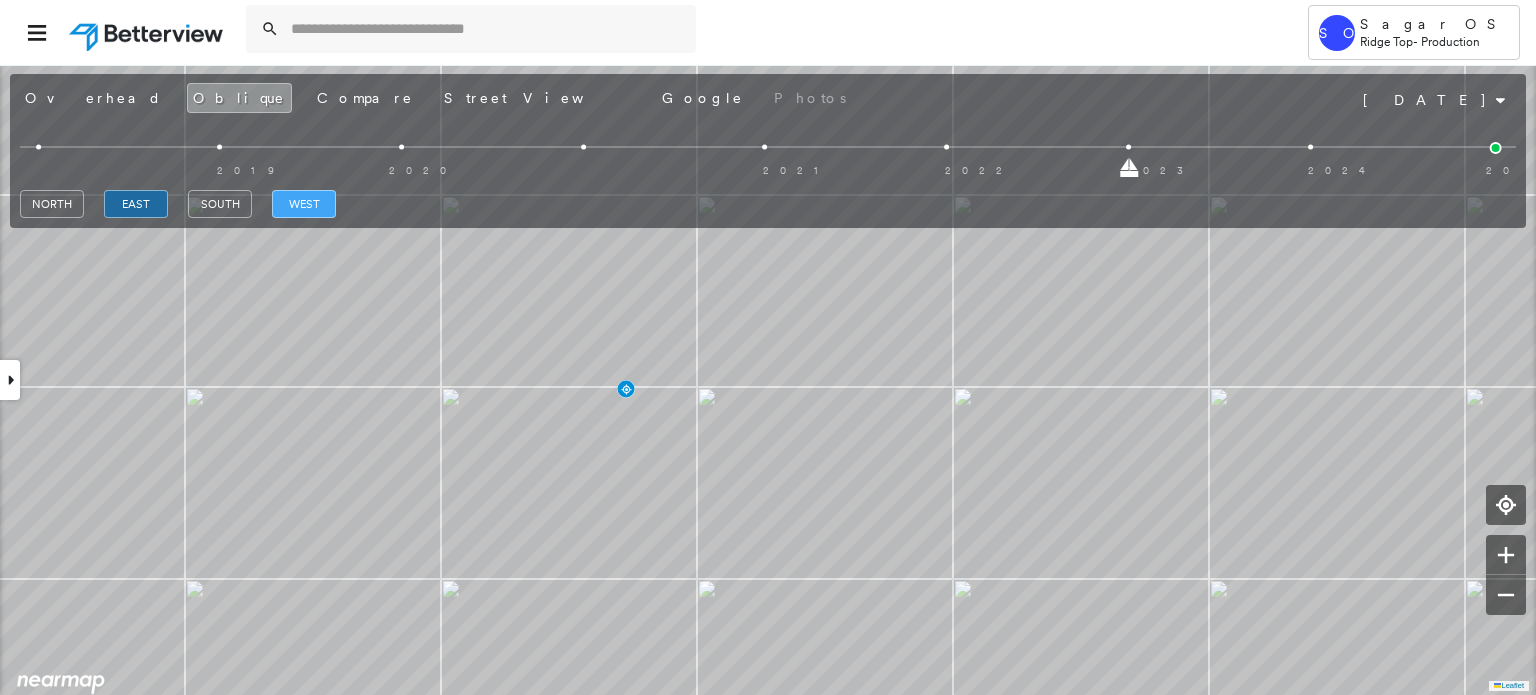 click on "west" at bounding box center (304, 204) 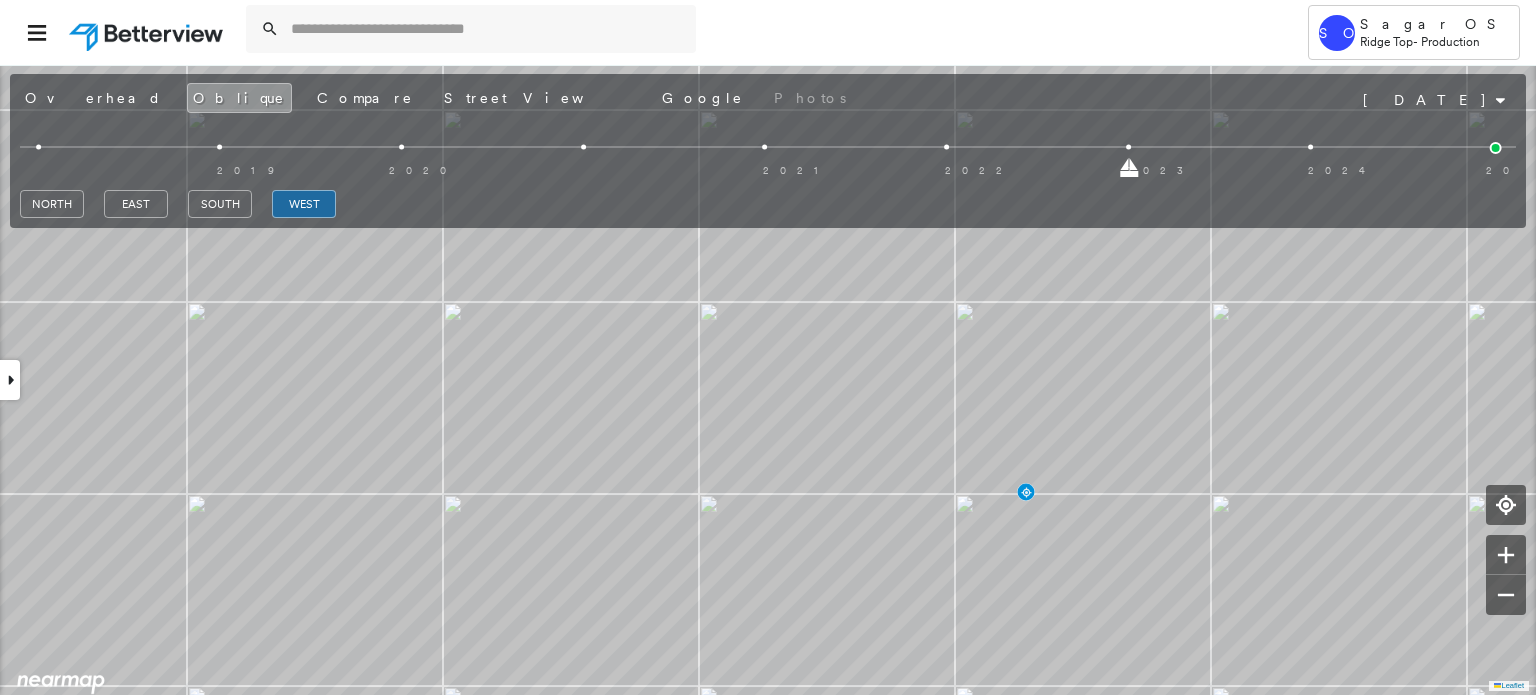 click on "2019 2020 2021 2022 2023 2024 2025" at bounding box center [768, 150] 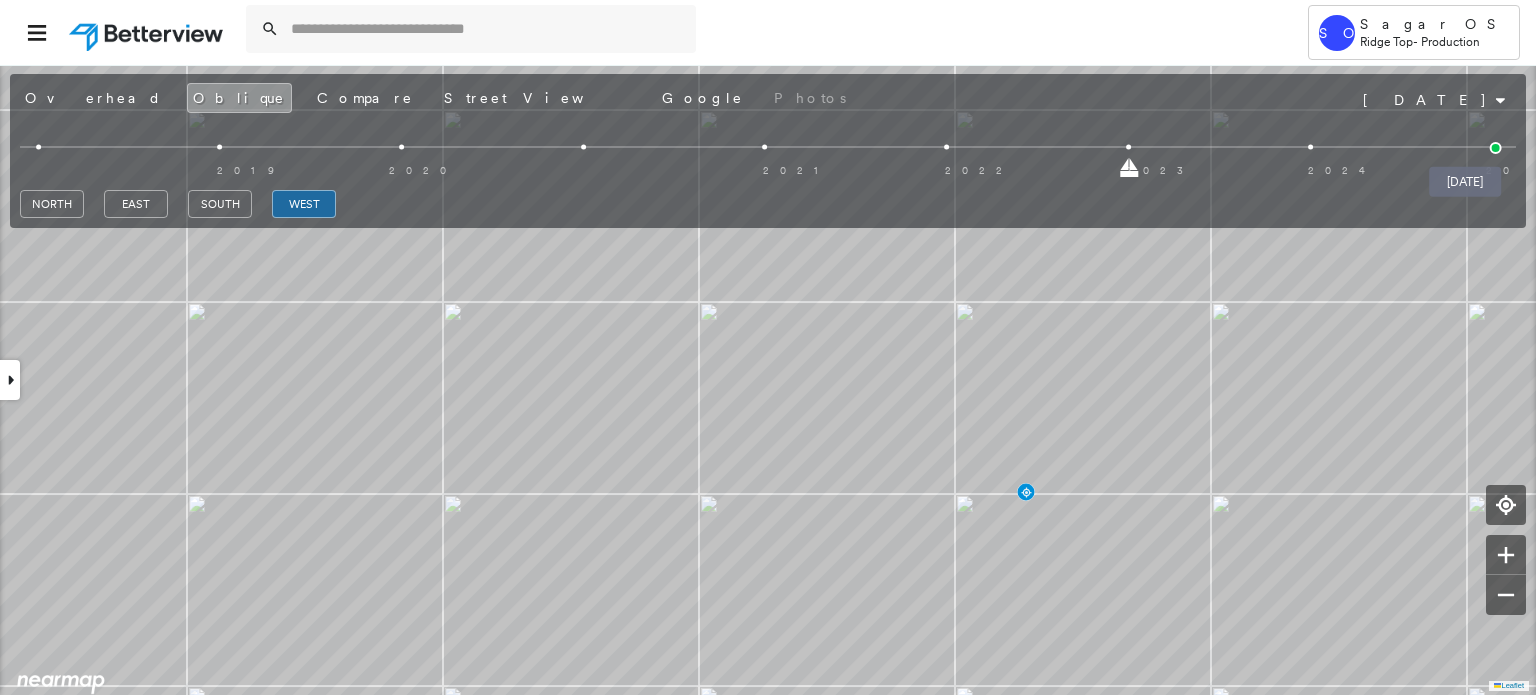 click at bounding box center [1496, 148] 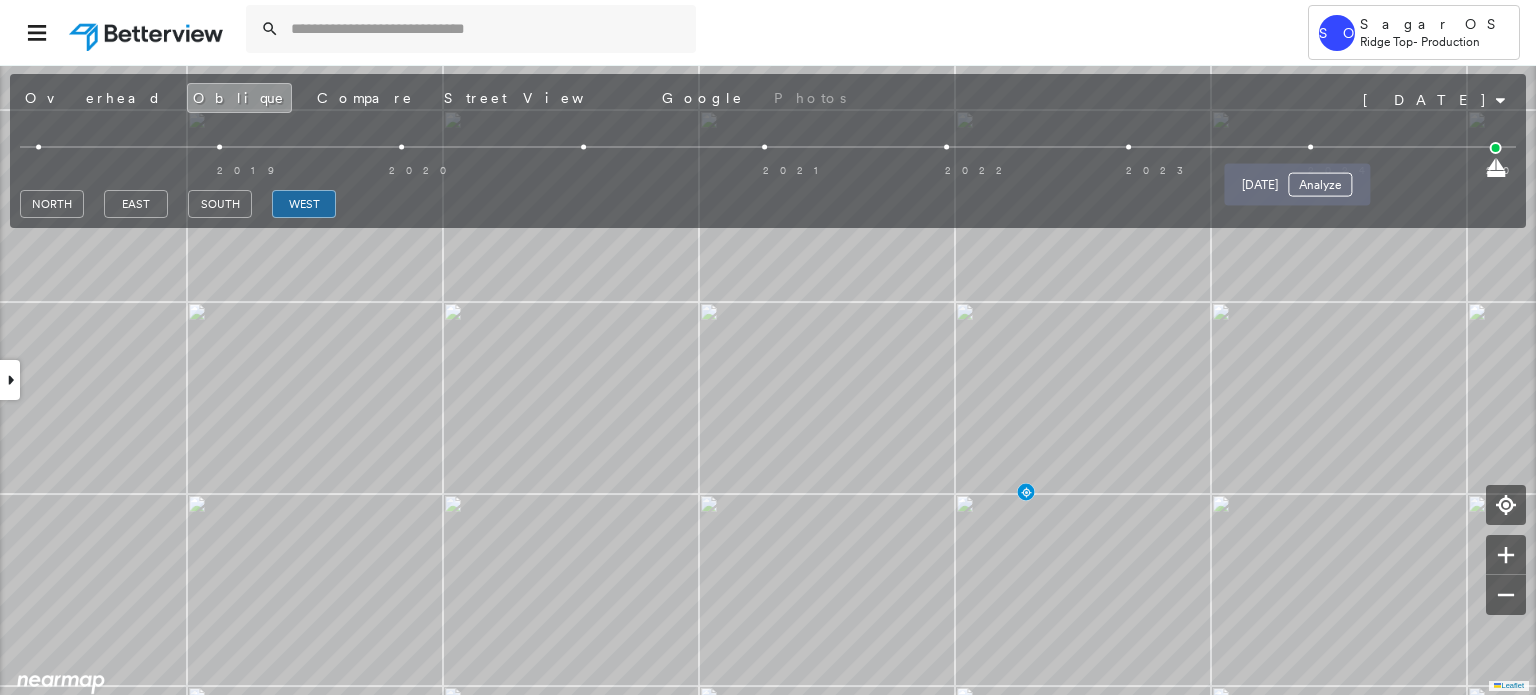 click at bounding box center (1310, 147) 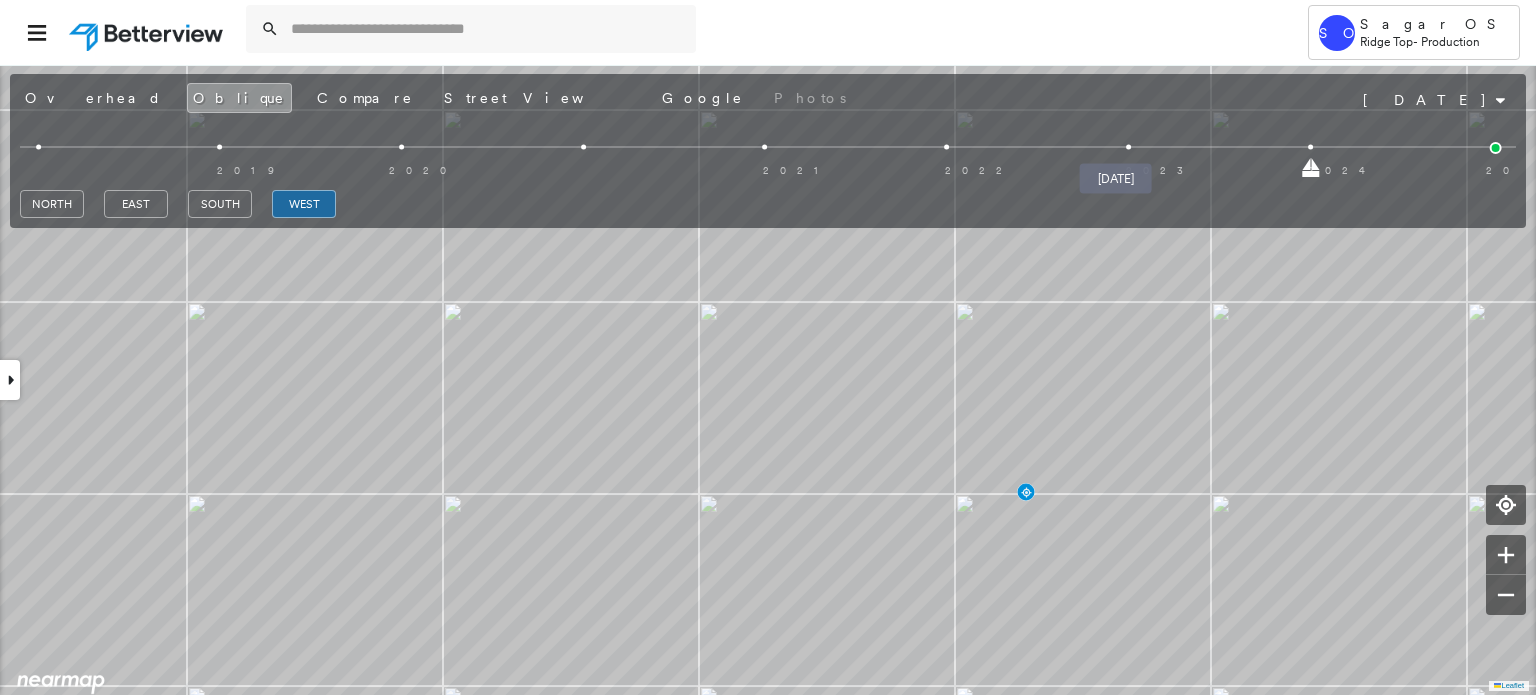 click at bounding box center [1128, 147] 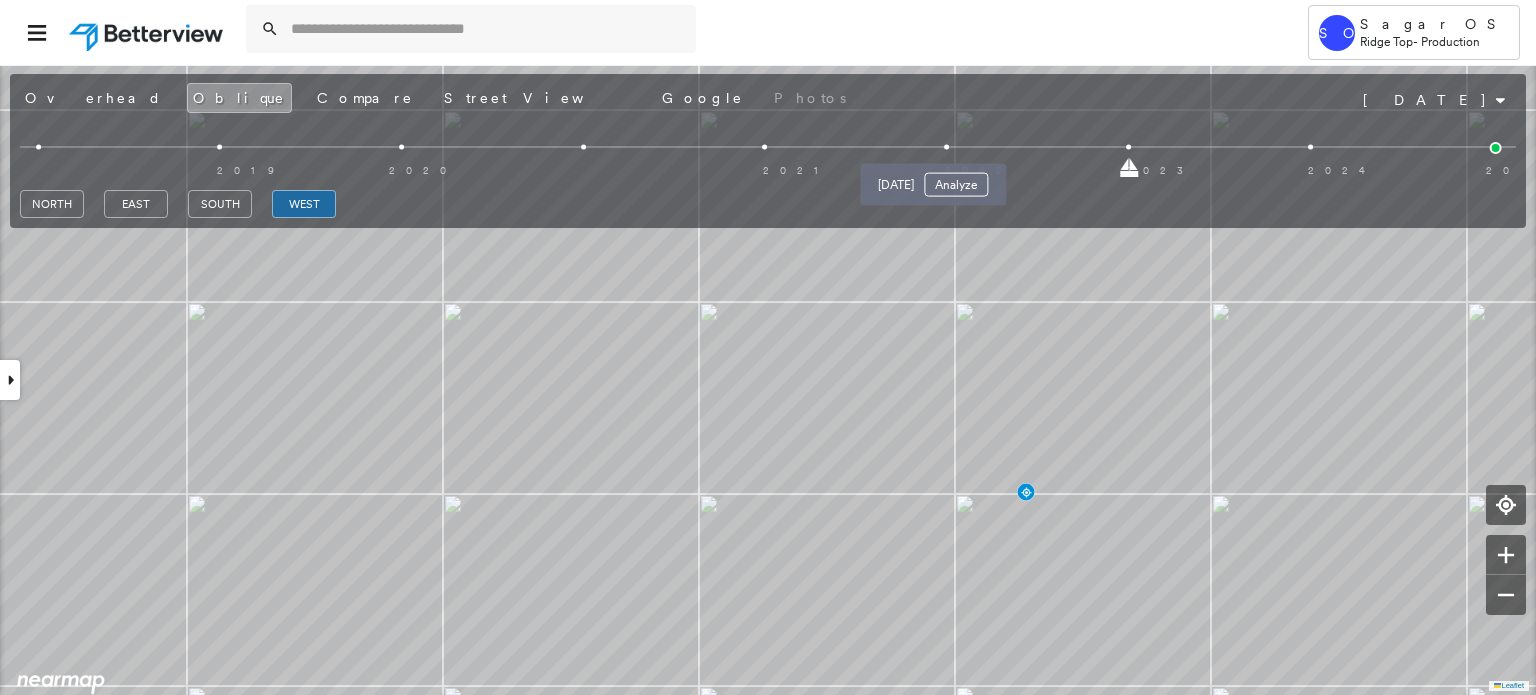 click on "[DATE] Analyze" at bounding box center [933, 179] 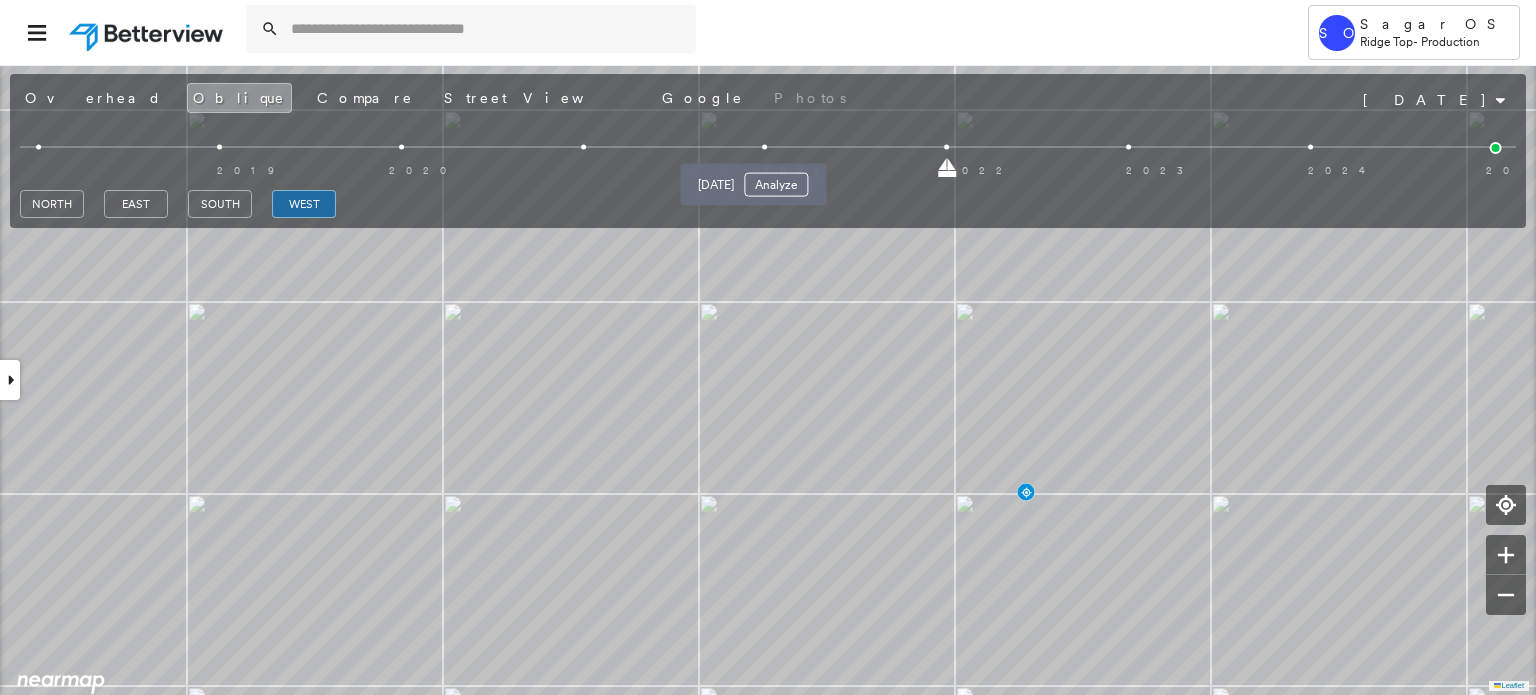 click at bounding box center [765, 147] 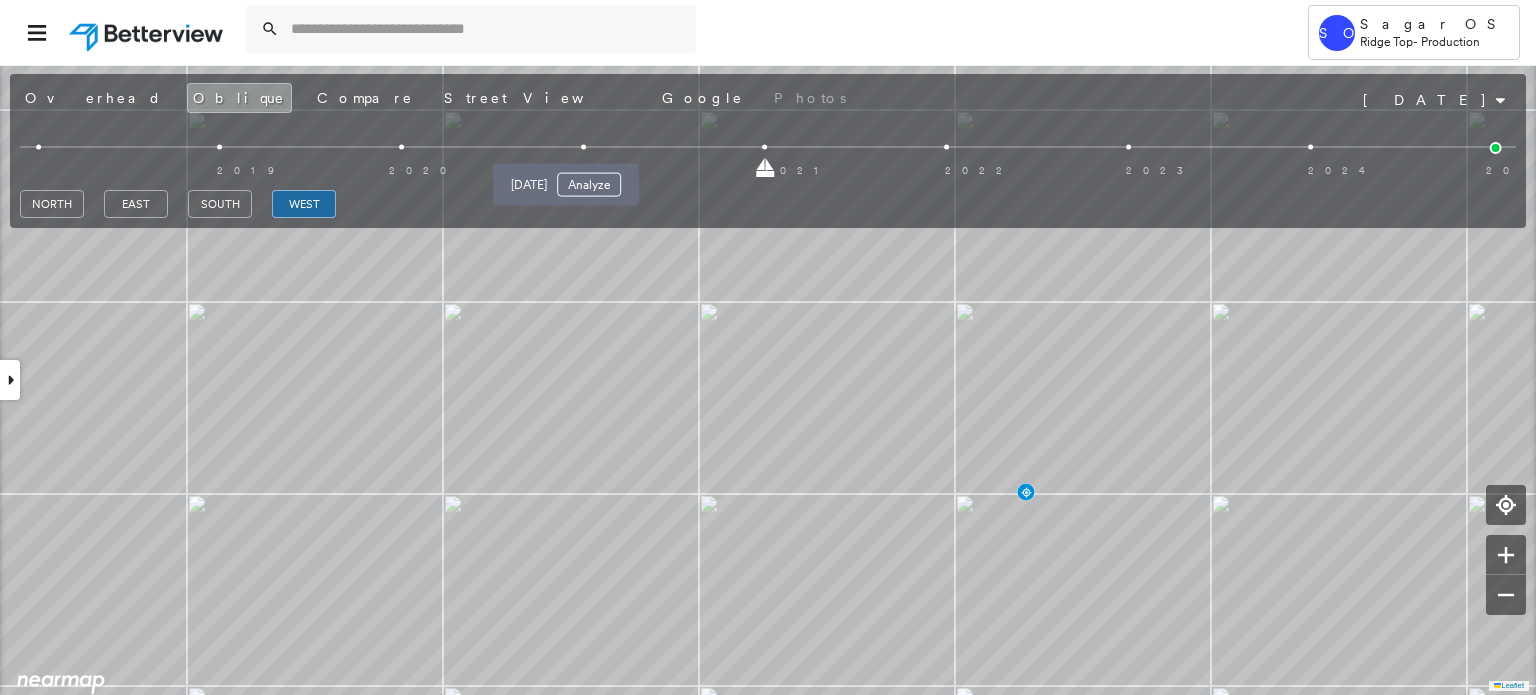 click at bounding box center [583, 147] 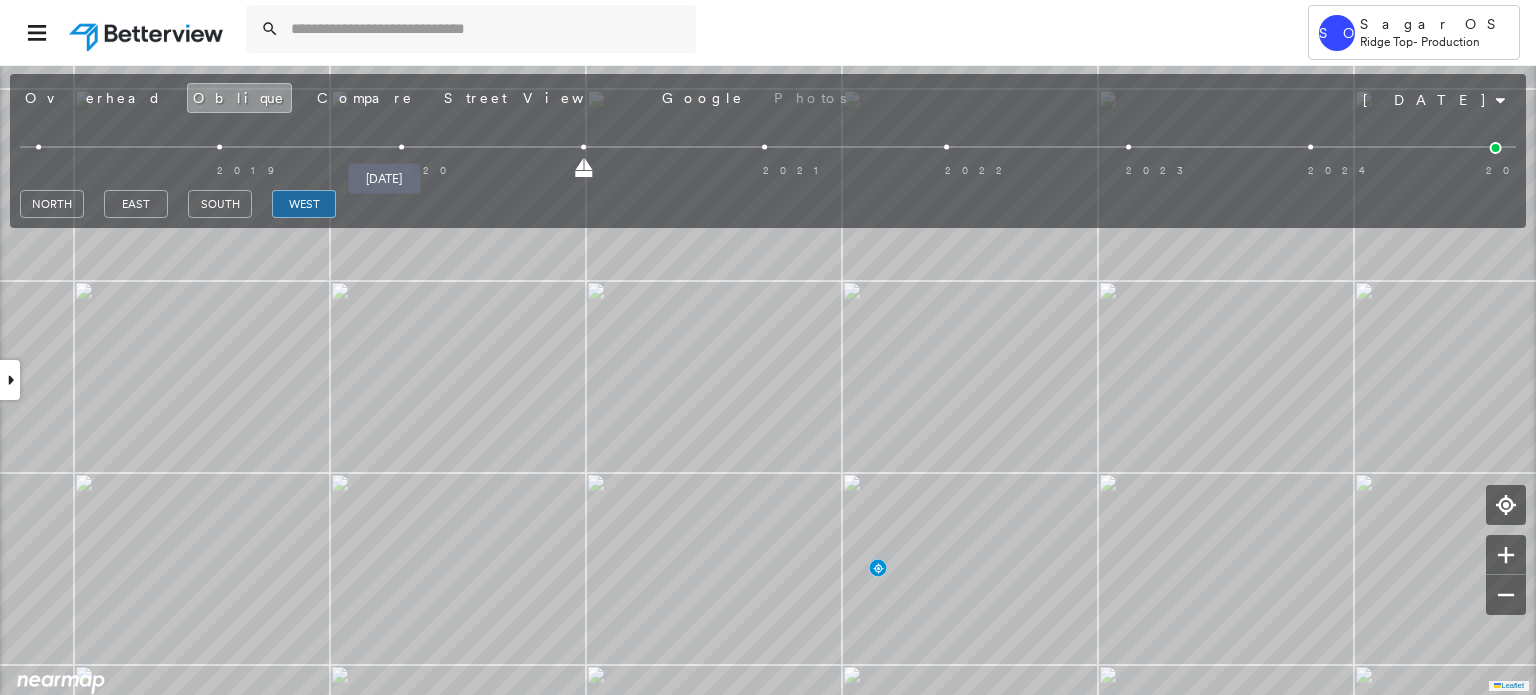 click at bounding box center [401, 147] 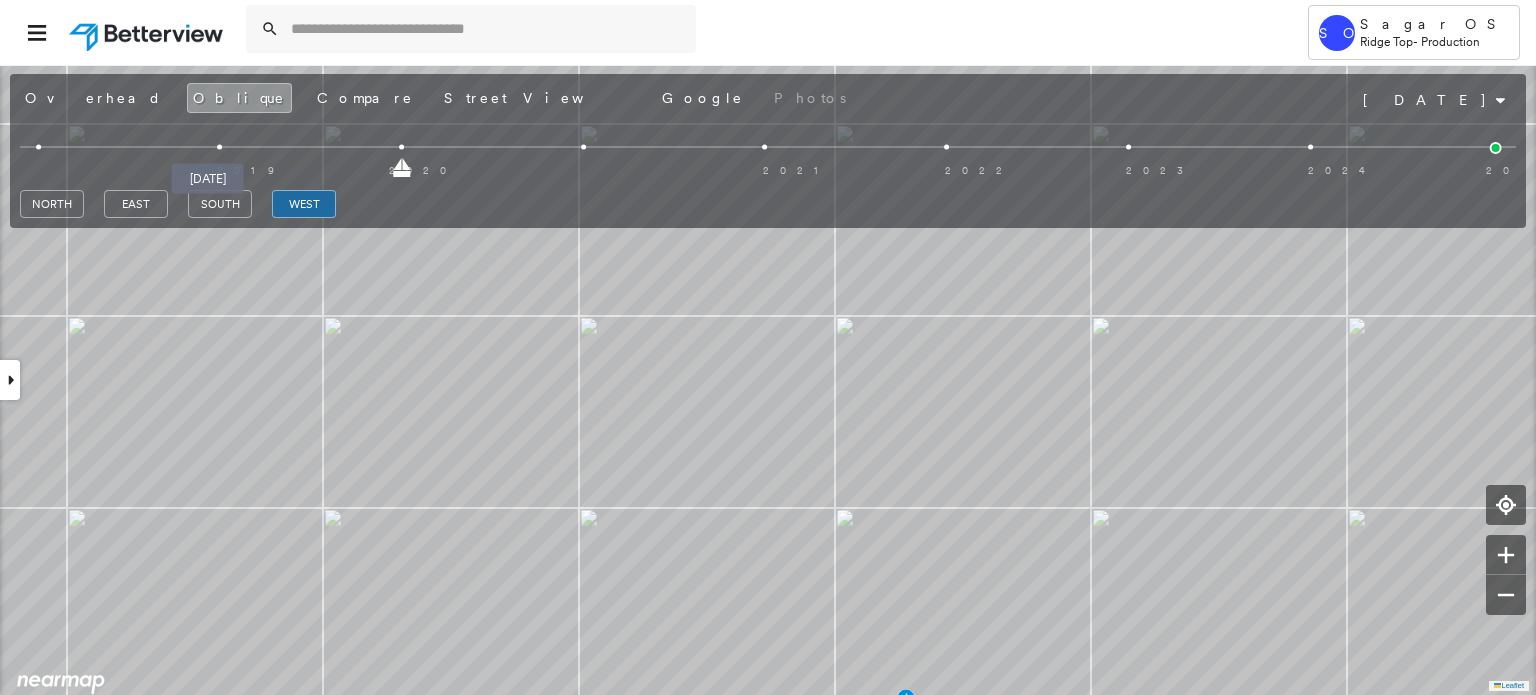 click at bounding box center [219, 147] 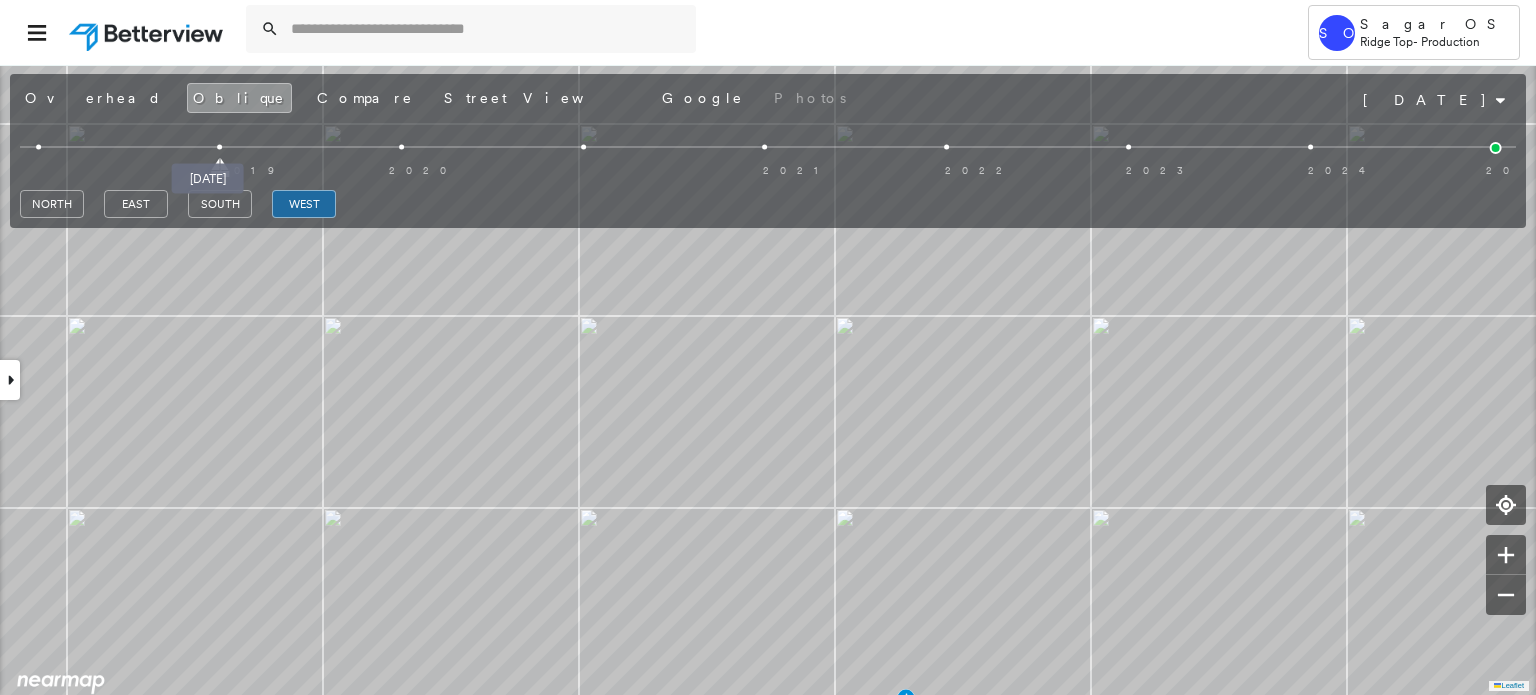 click at bounding box center [219, 147] 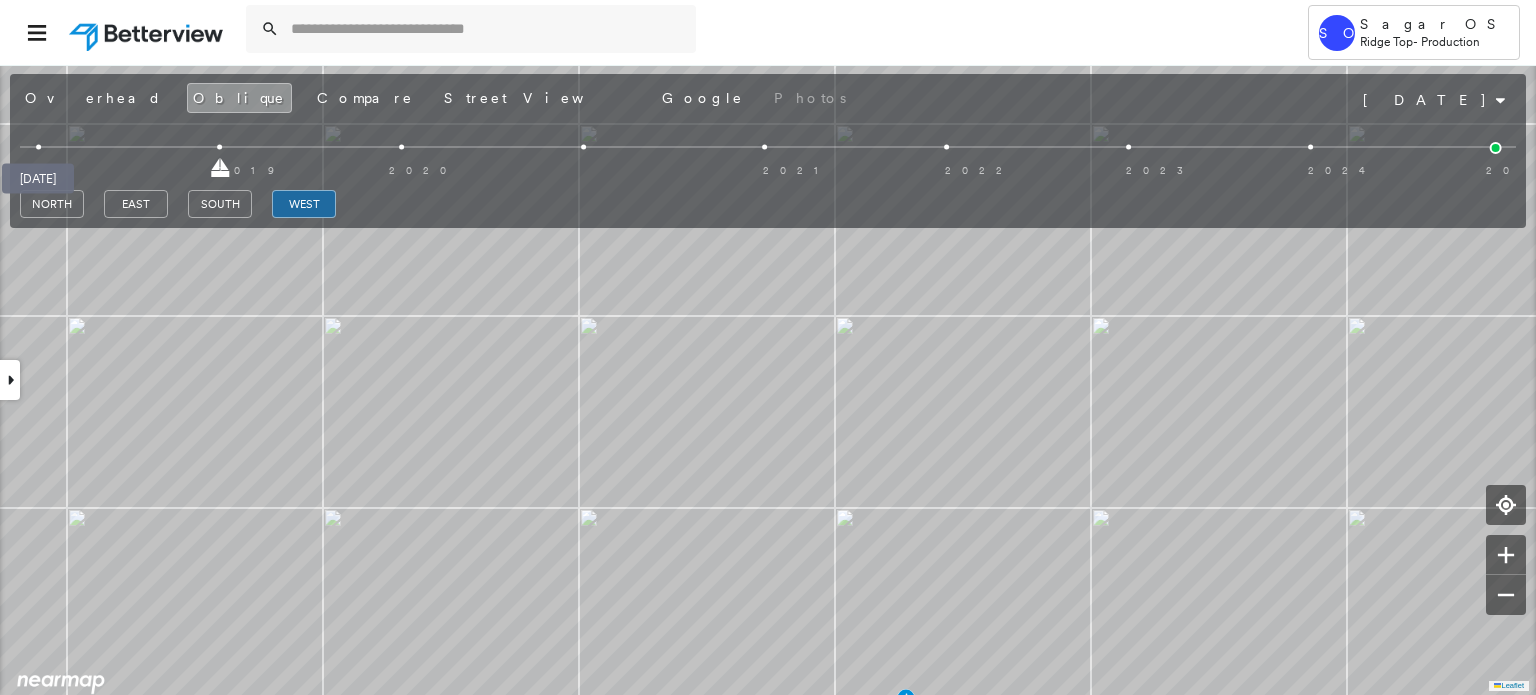 click at bounding box center [38, 147] 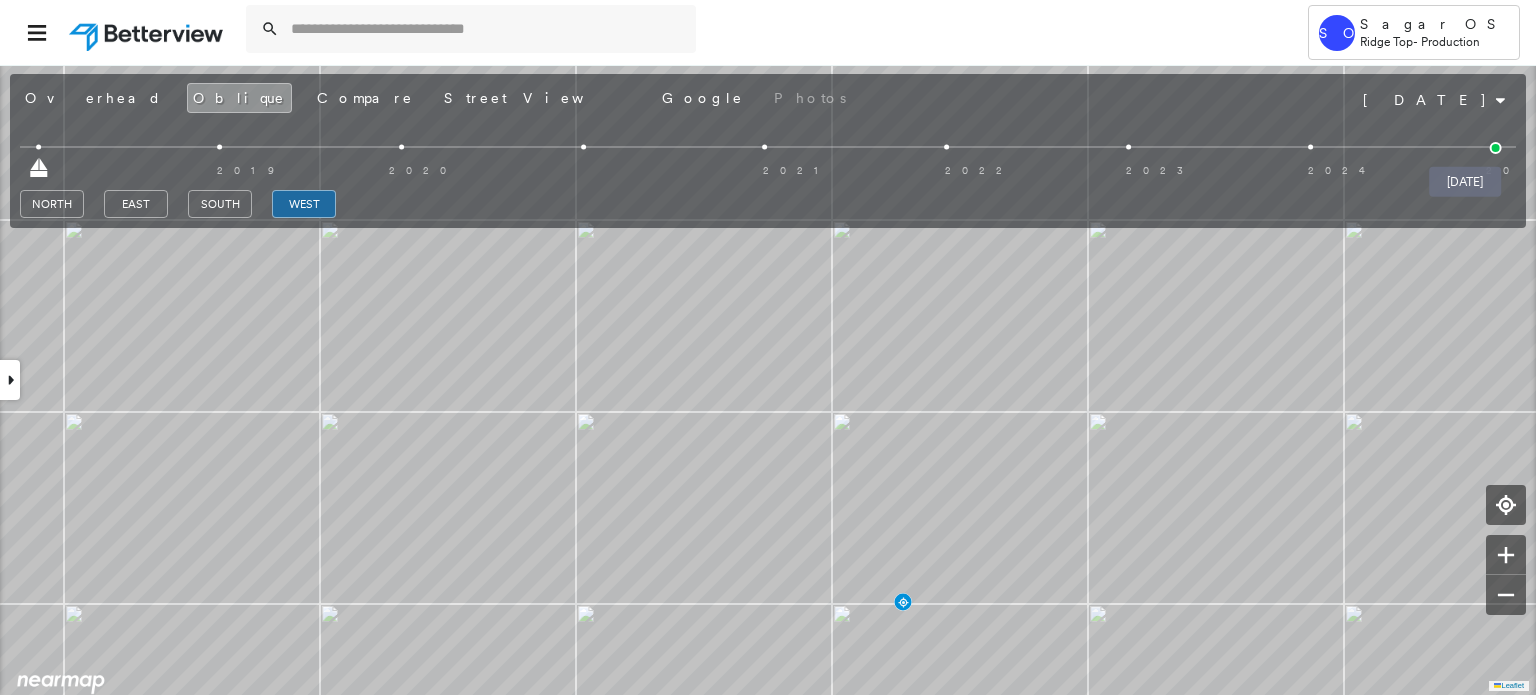 click at bounding box center (1496, 148) 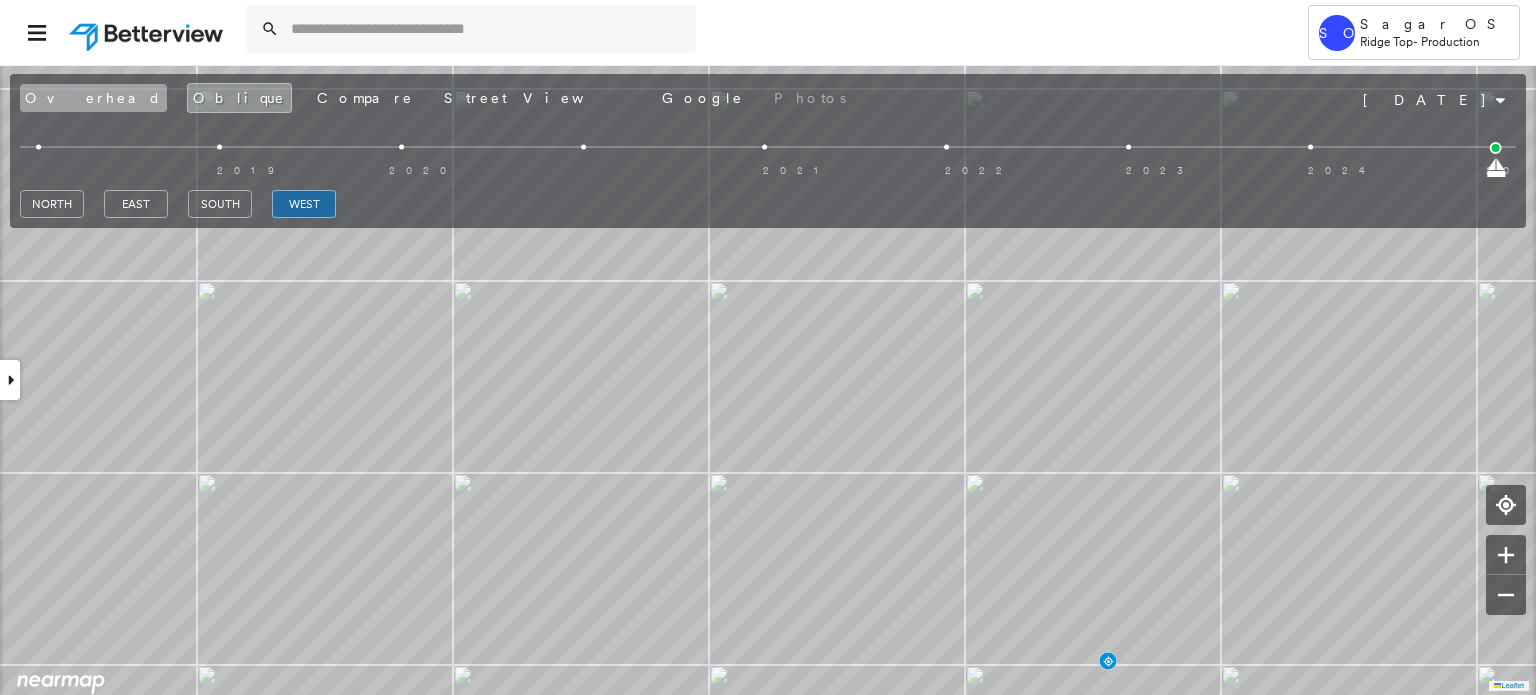 click on "Overhead" at bounding box center (93, 98) 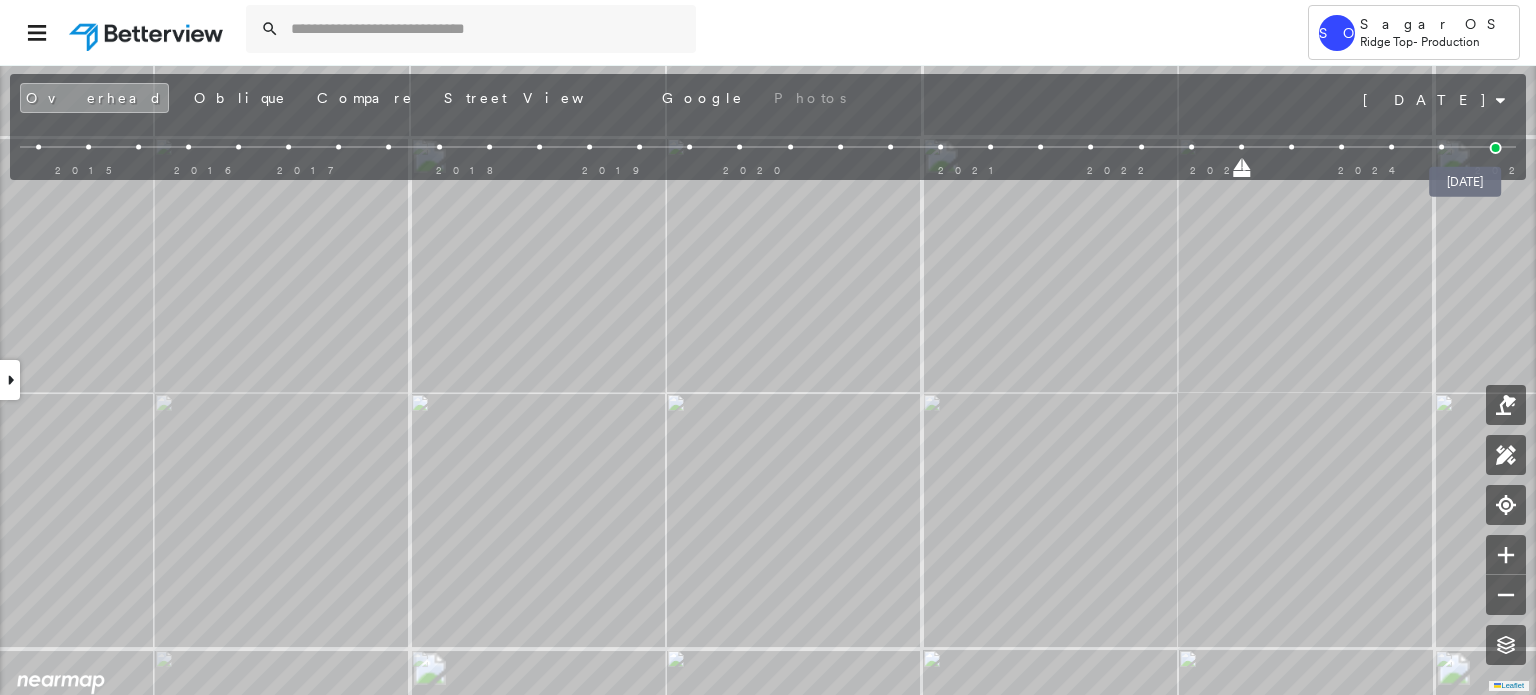 click at bounding box center [1496, 148] 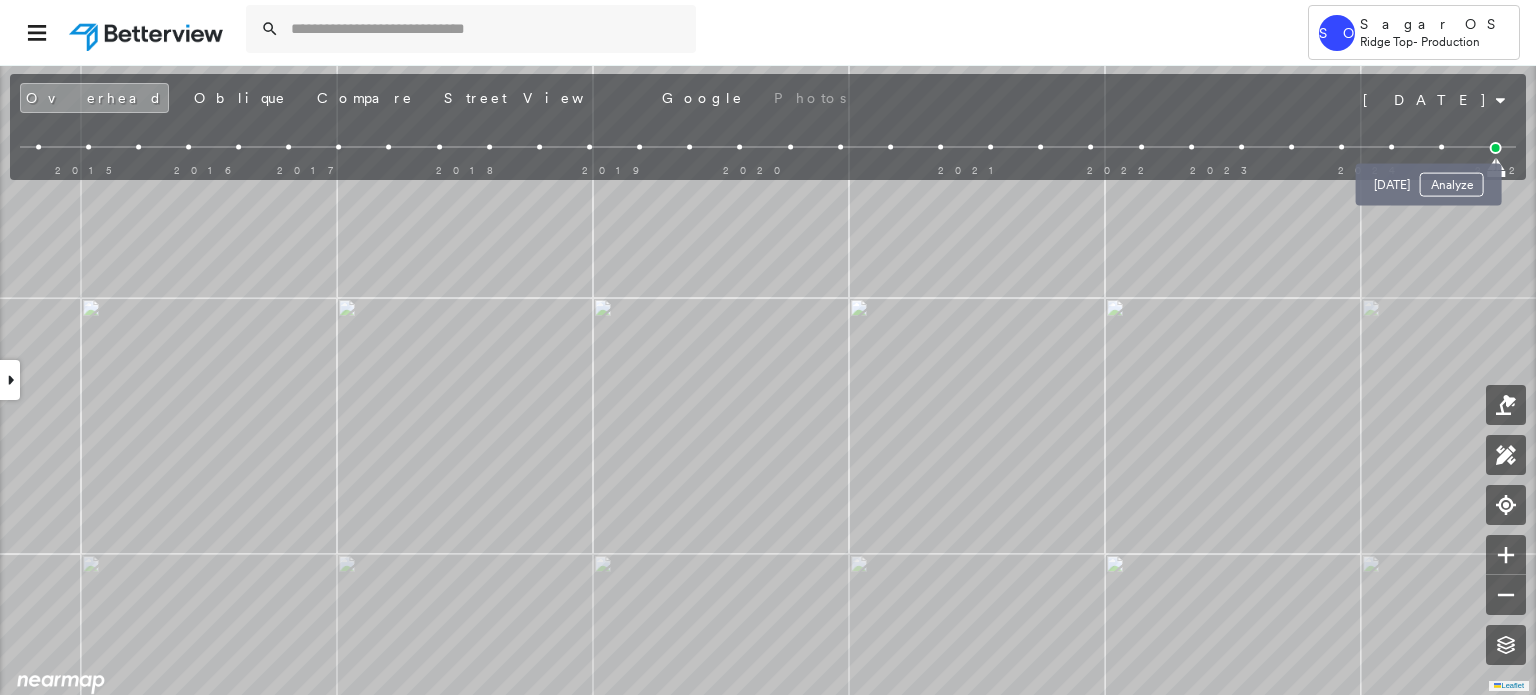 click at bounding box center [1441, 147] 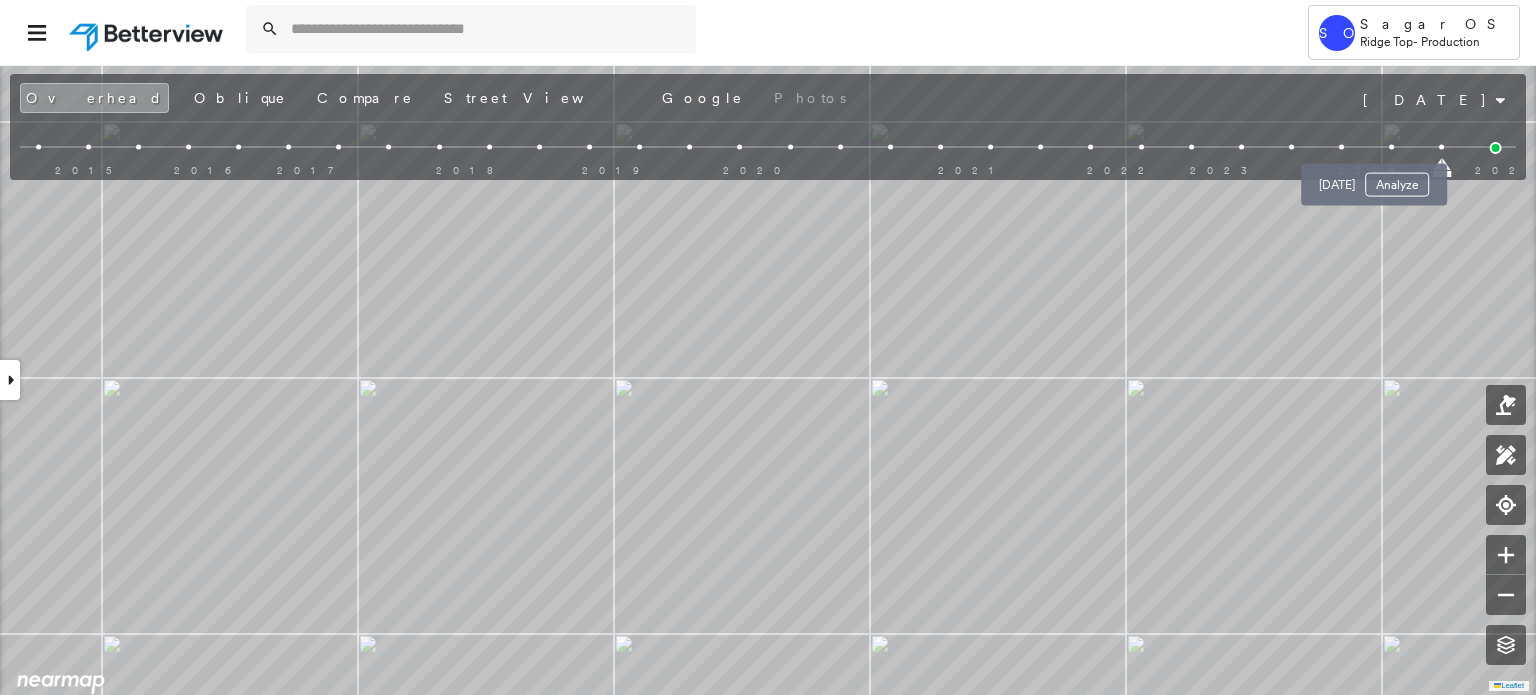 click at bounding box center (1391, 147) 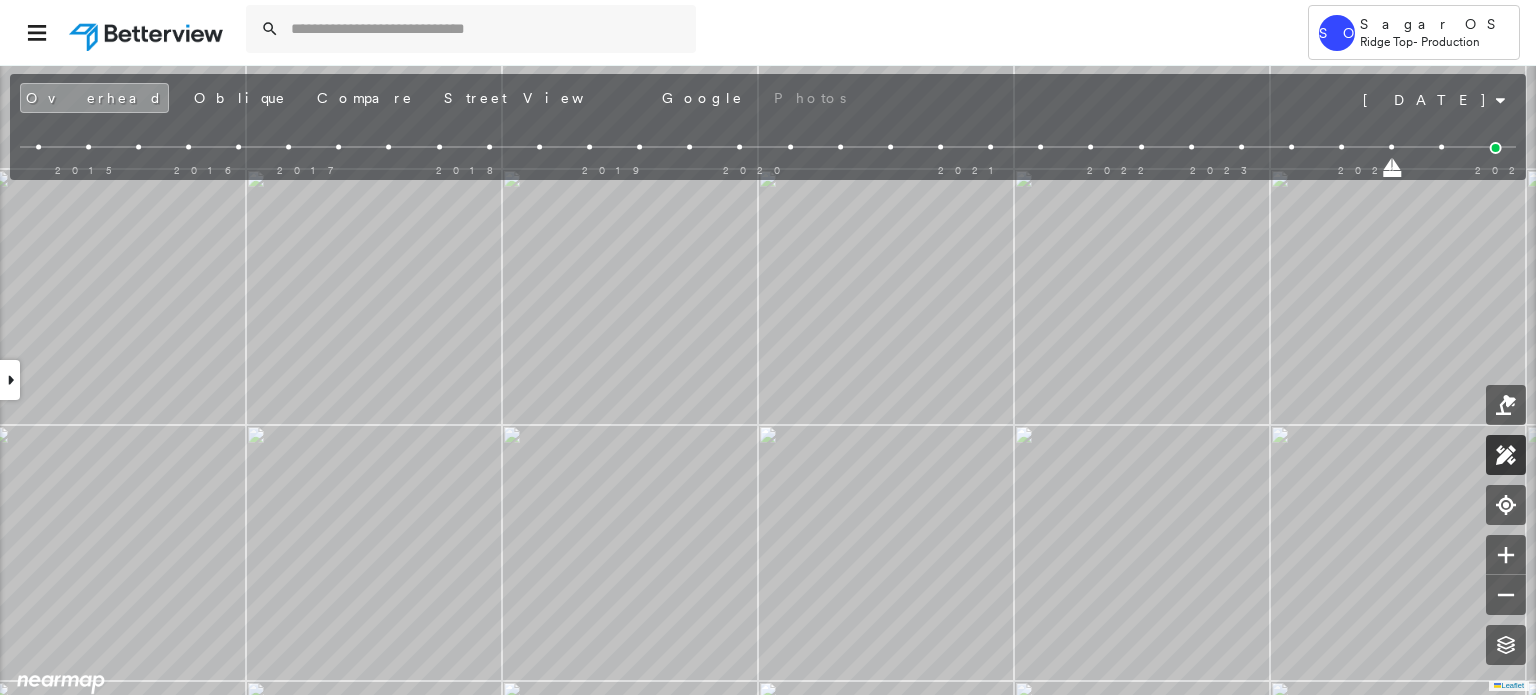 click at bounding box center [1506, 455] 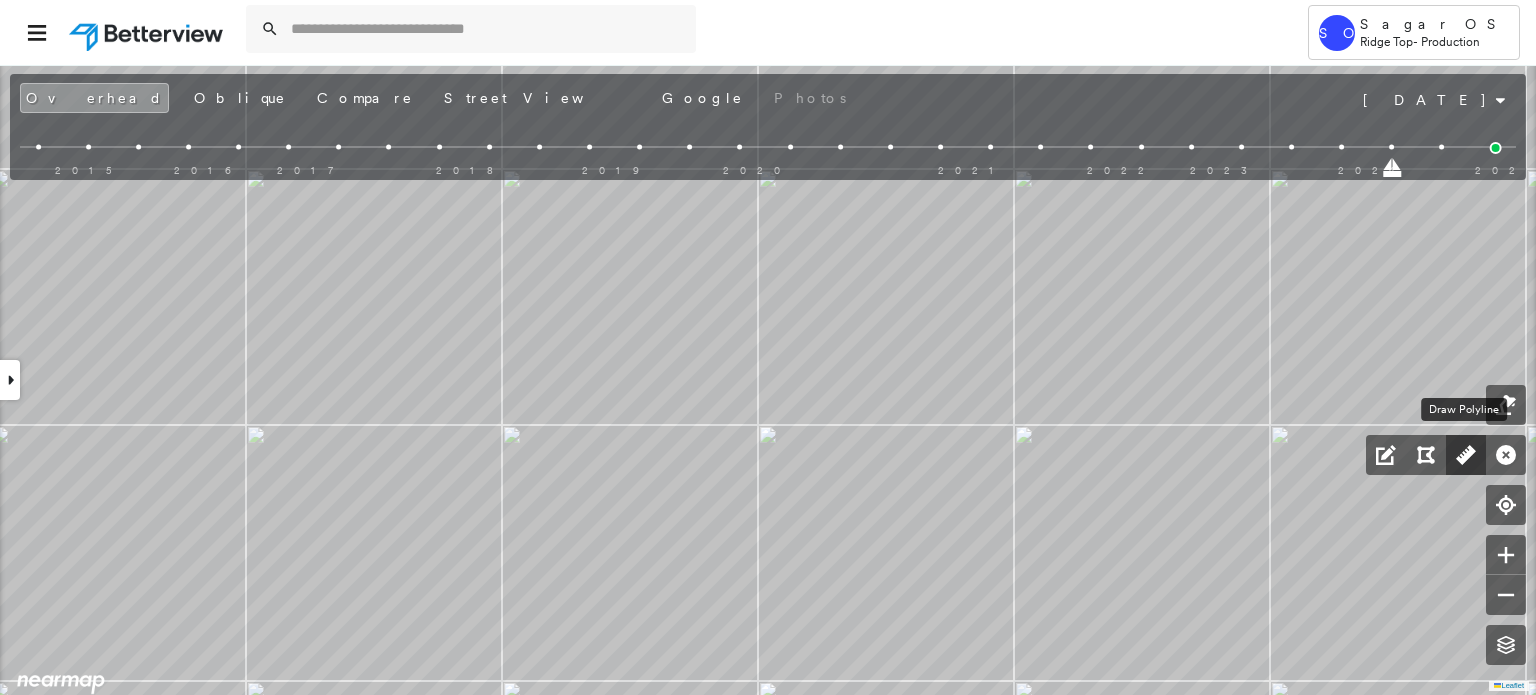 click 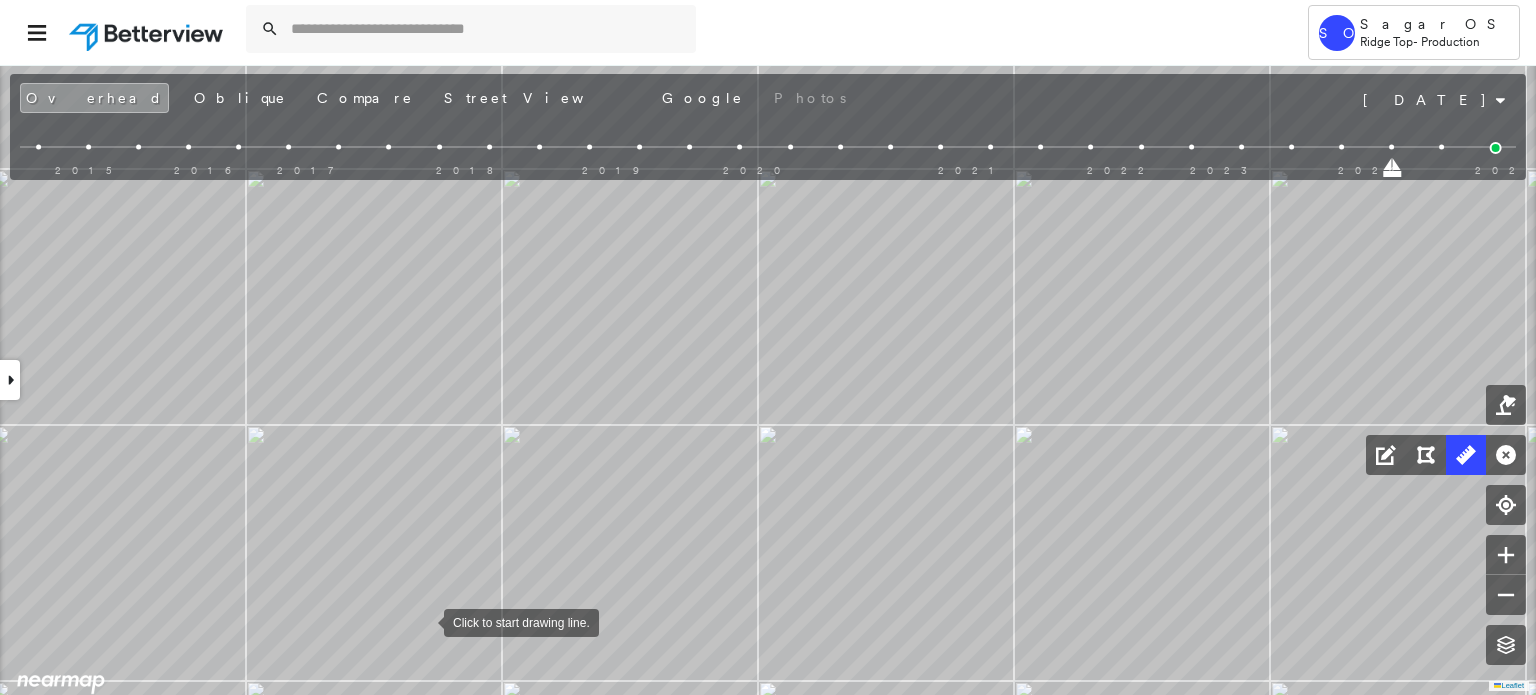 click at bounding box center (424, 621) 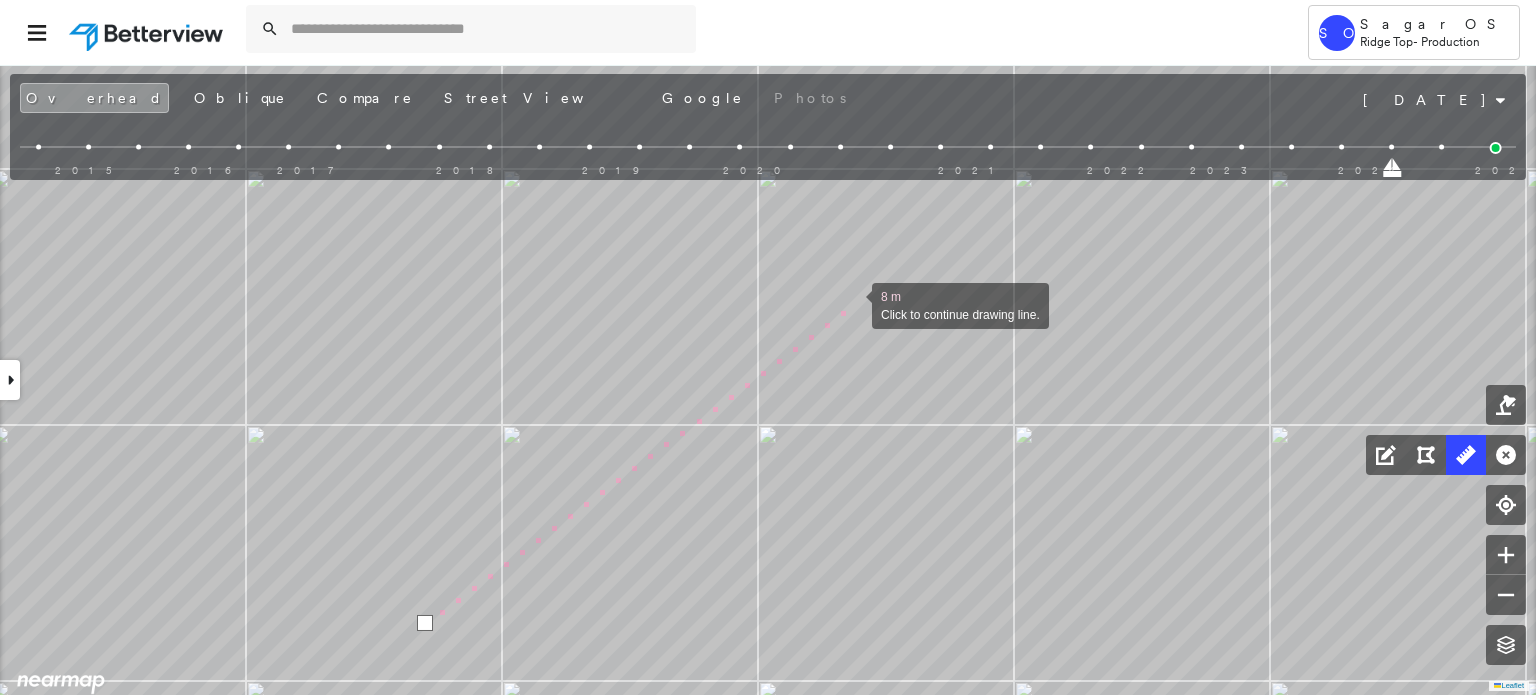 click at bounding box center (852, 304) 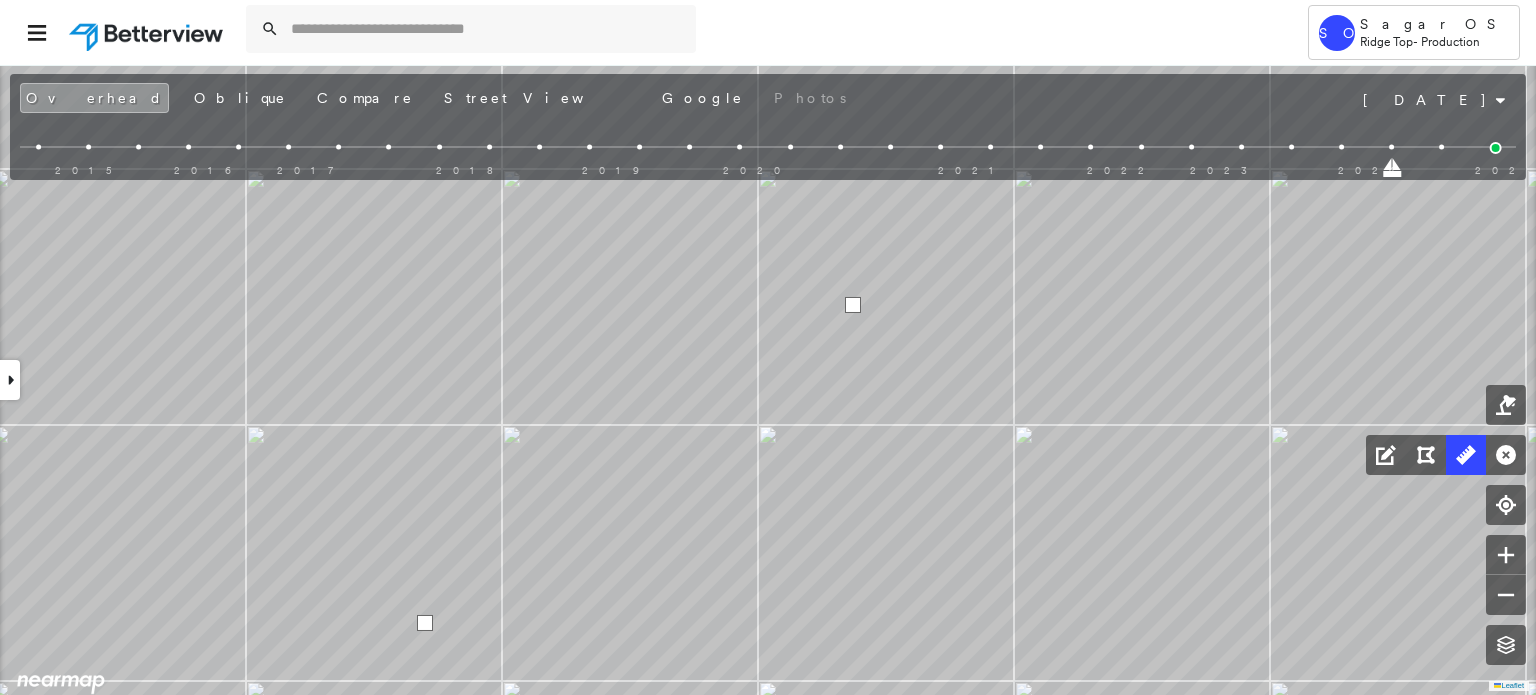 click at bounding box center [853, 305] 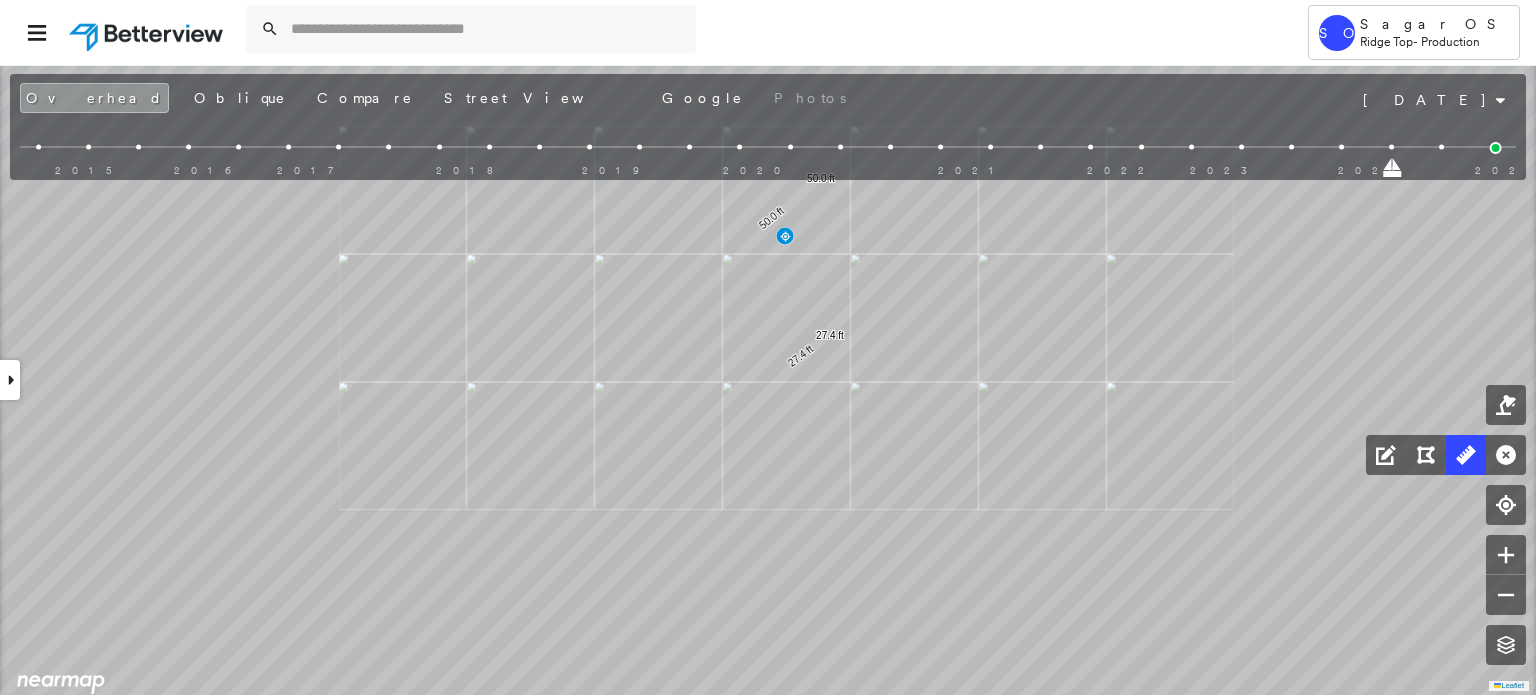 click on "50.0 ft 50.0 ft 27.4 ft 27.4 ft Click to start drawing line." at bounding box center (-349, -127) 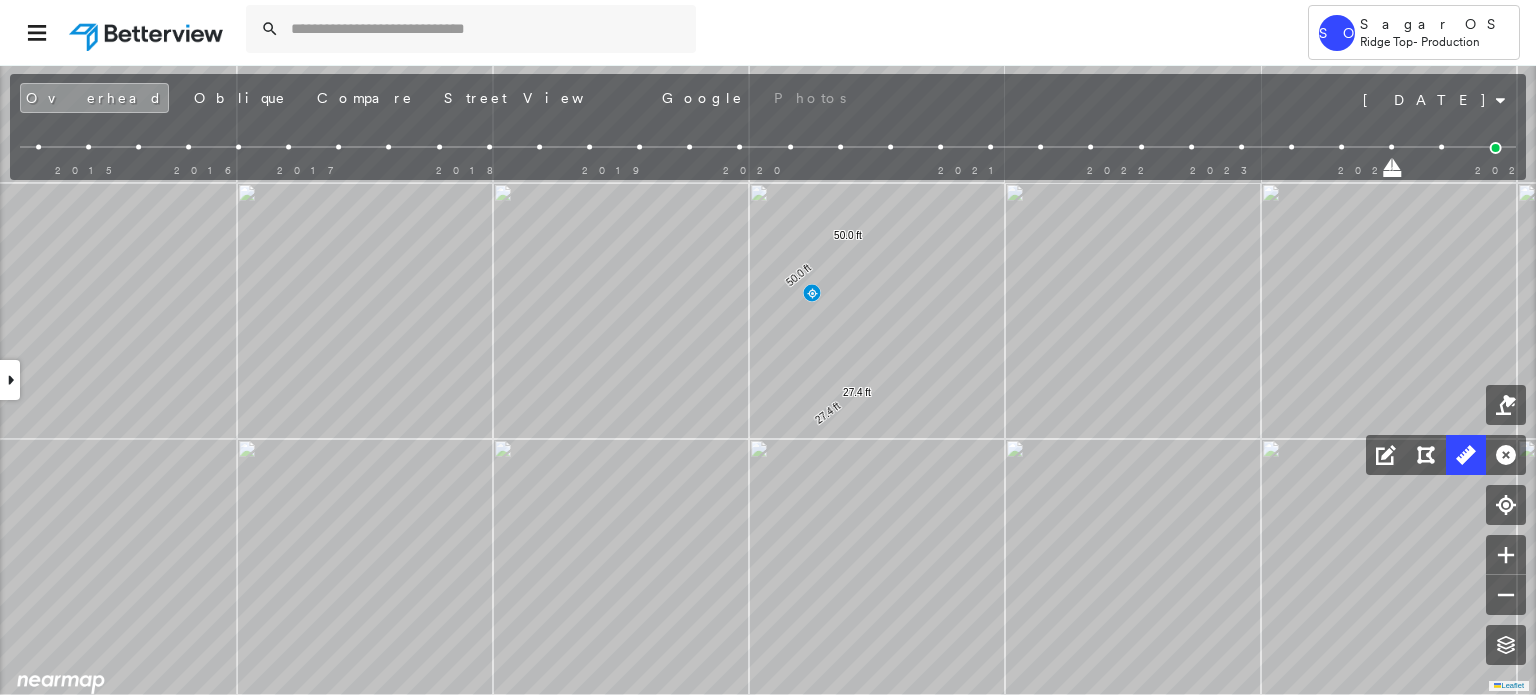 click at bounding box center [1341, 147] 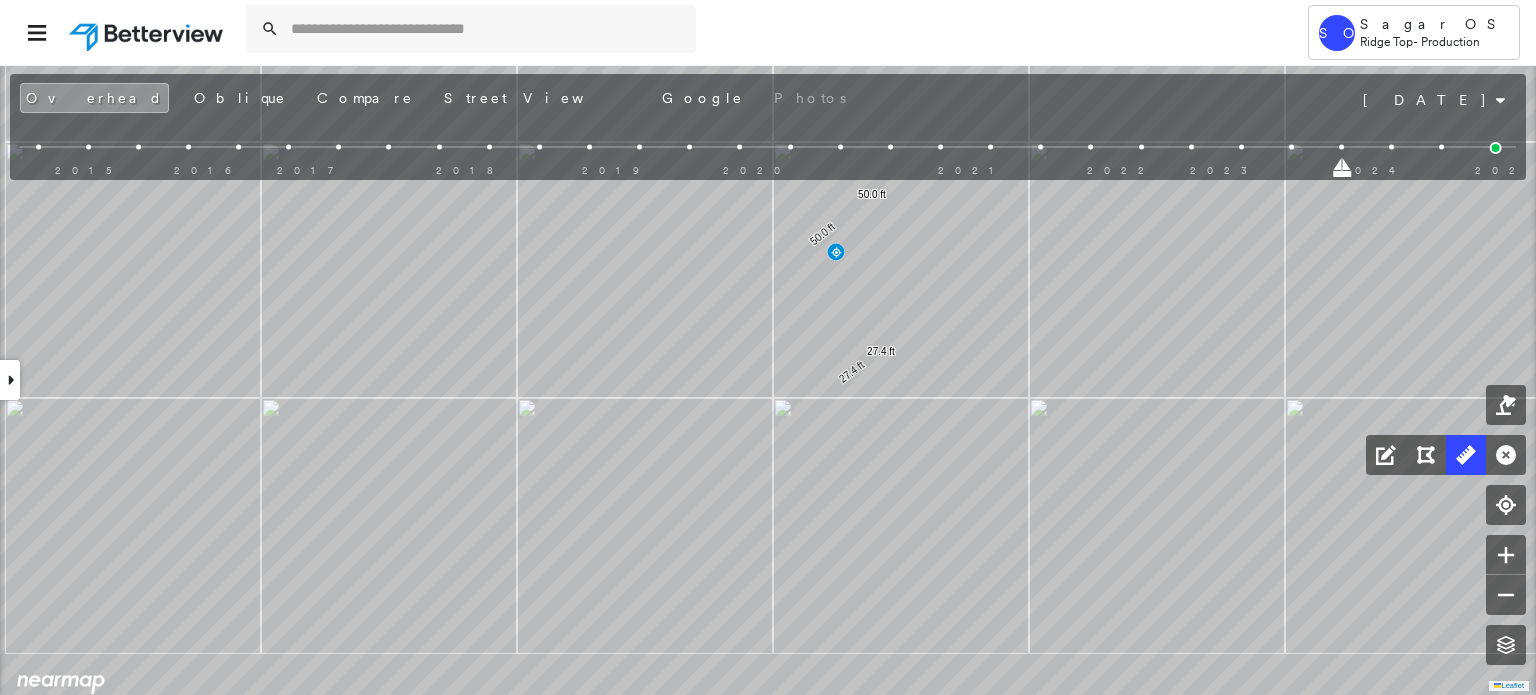 drag, startPoint x: 993, startPoint y: 387, endPoint x: 1023, endPoint y: 346, distance: 50.803543 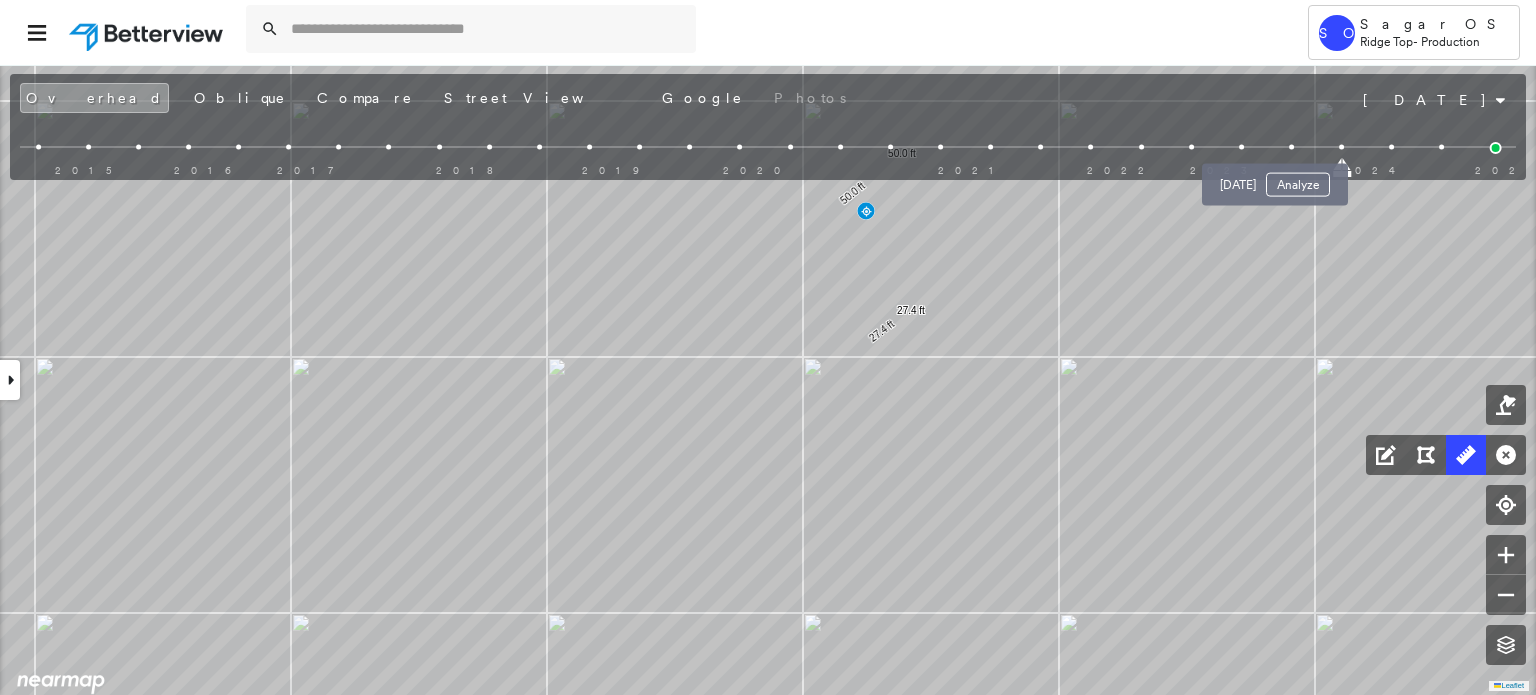 click at bounding box center [1291, 147] 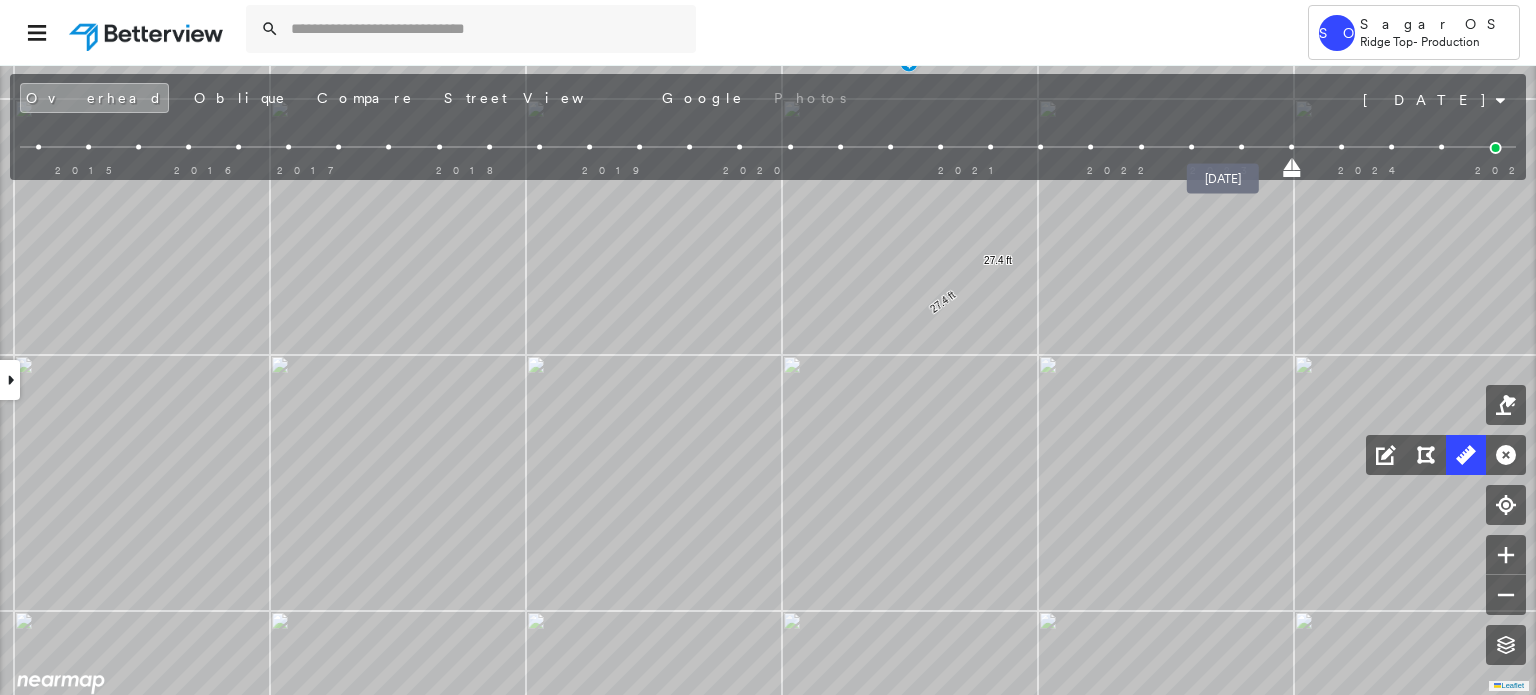 click at bounding box center [1241, 147] 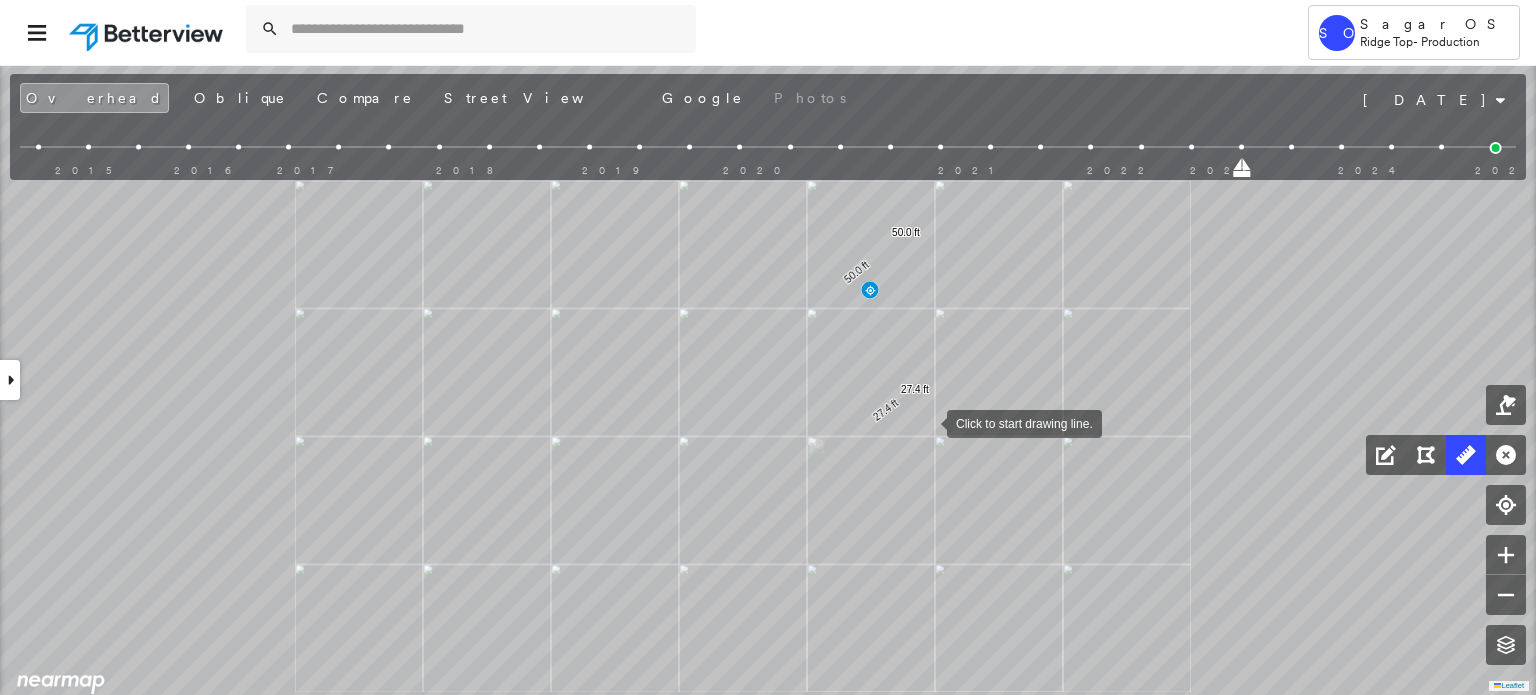 drag, startPoint x: 922, startPoint y: 393, endPoint x: 927, endPoint y: 421, distance: 28.442924 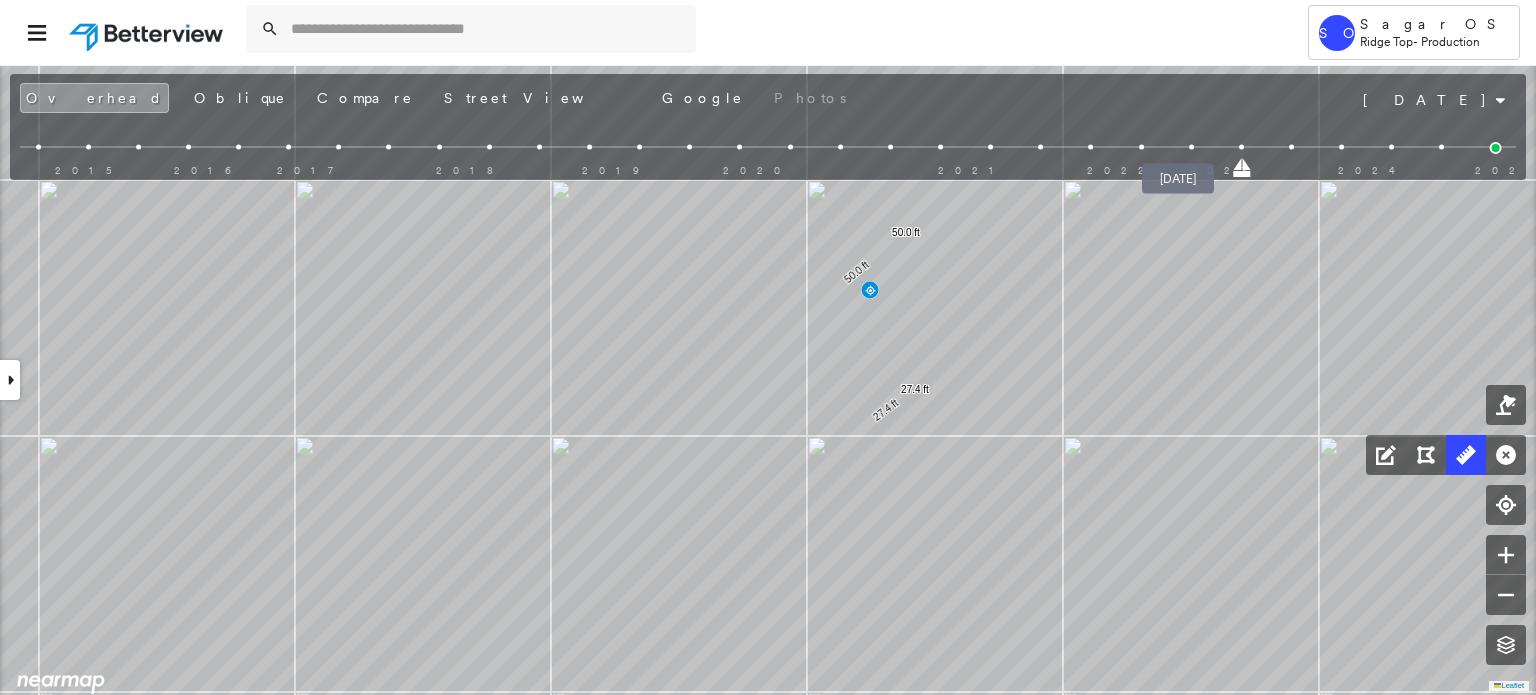 click at bounding box center (1191, 147) 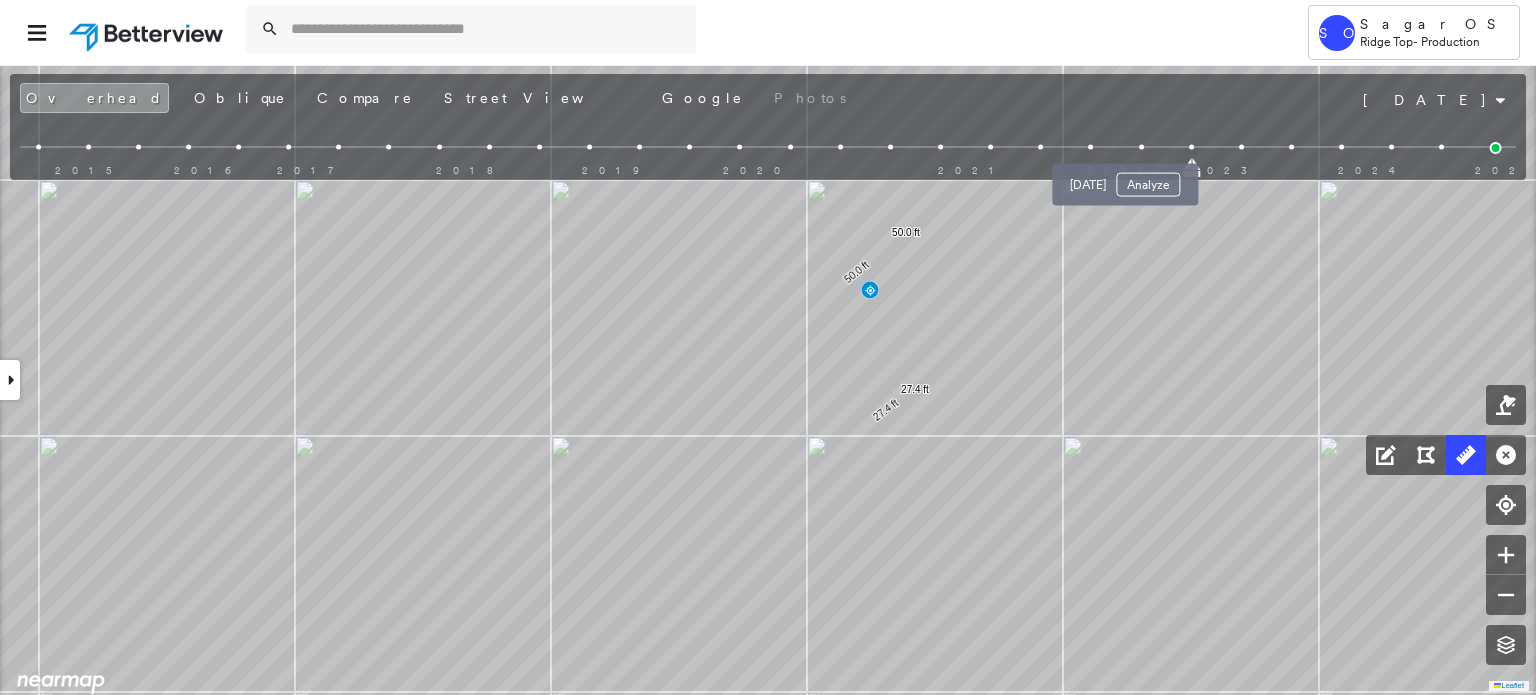 click at bounding box center (1141, 147) 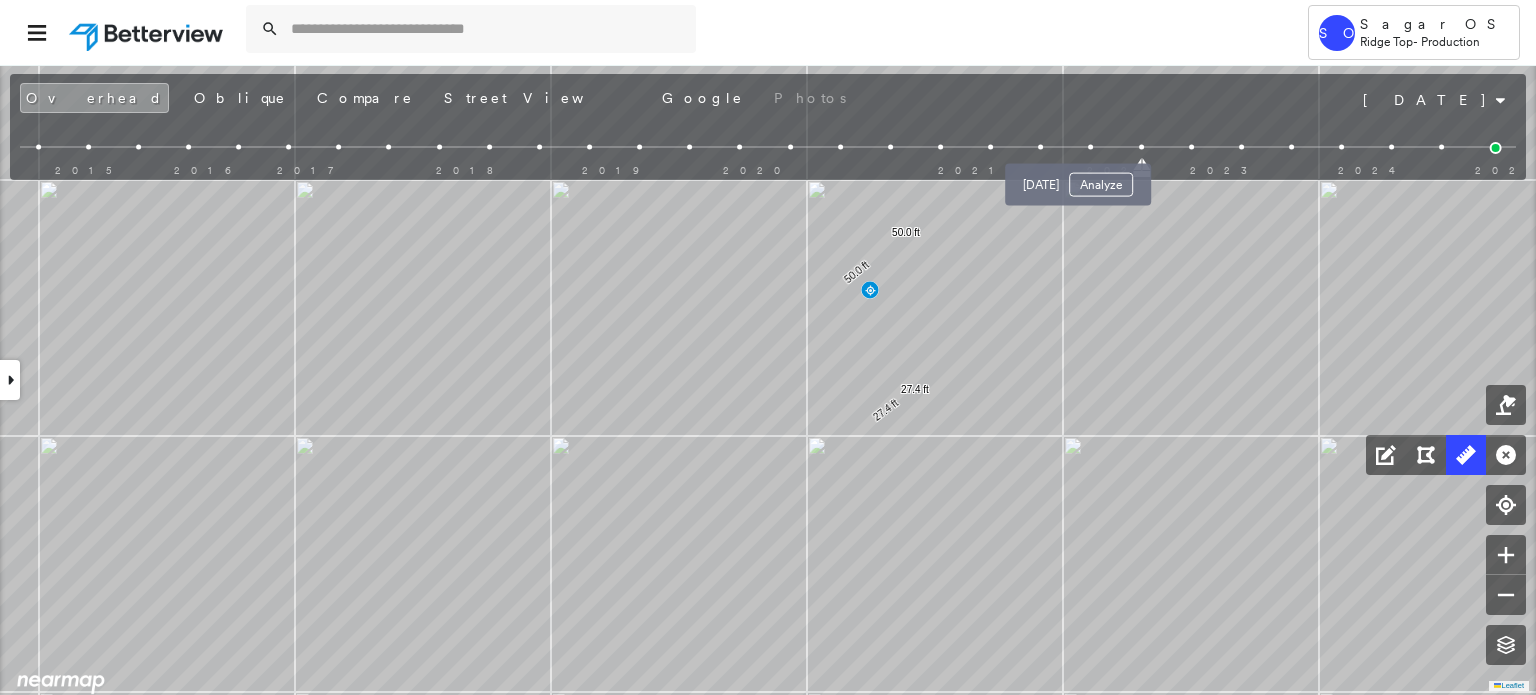 click at bounding box center (1090, 147) 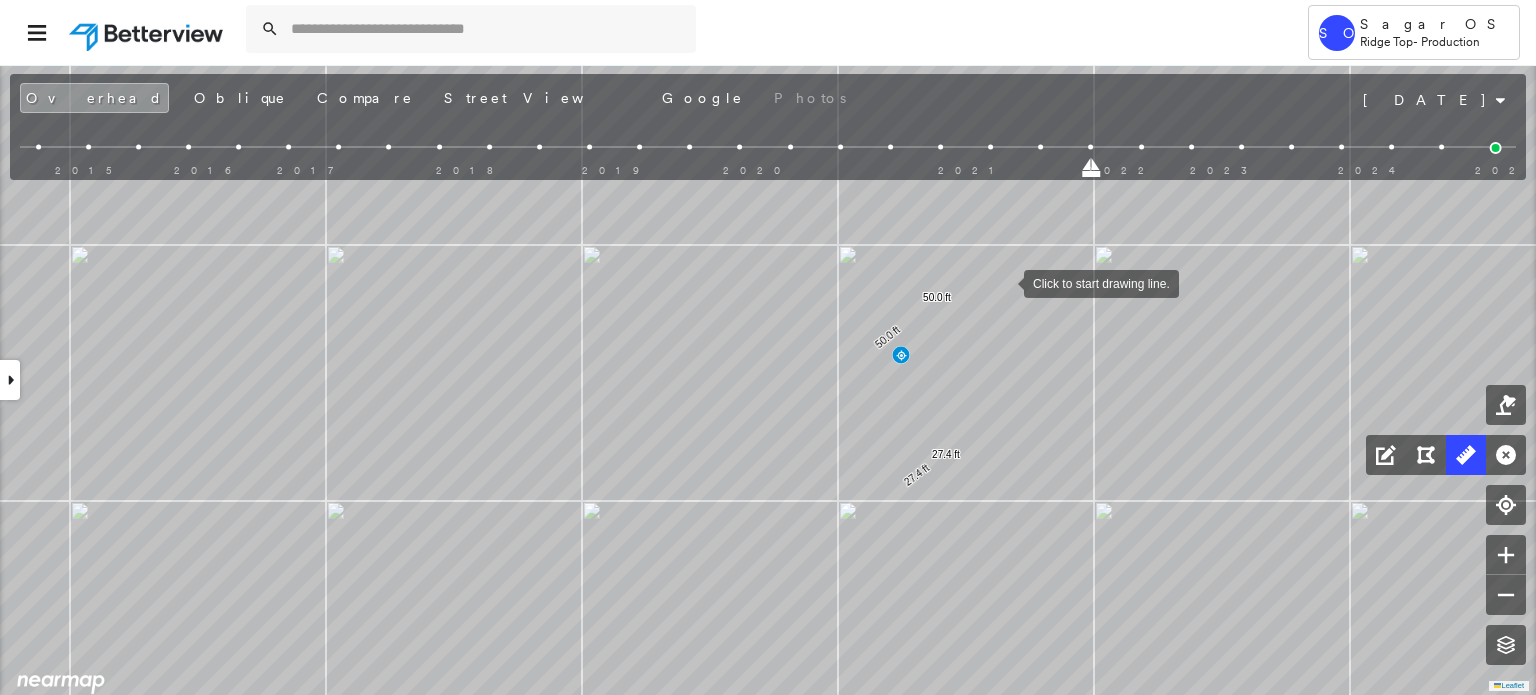 drag, startPoint x: 1004, startPoint y: 282, endPoint x: 1021, endPoint y: 240, distance: 45.310043 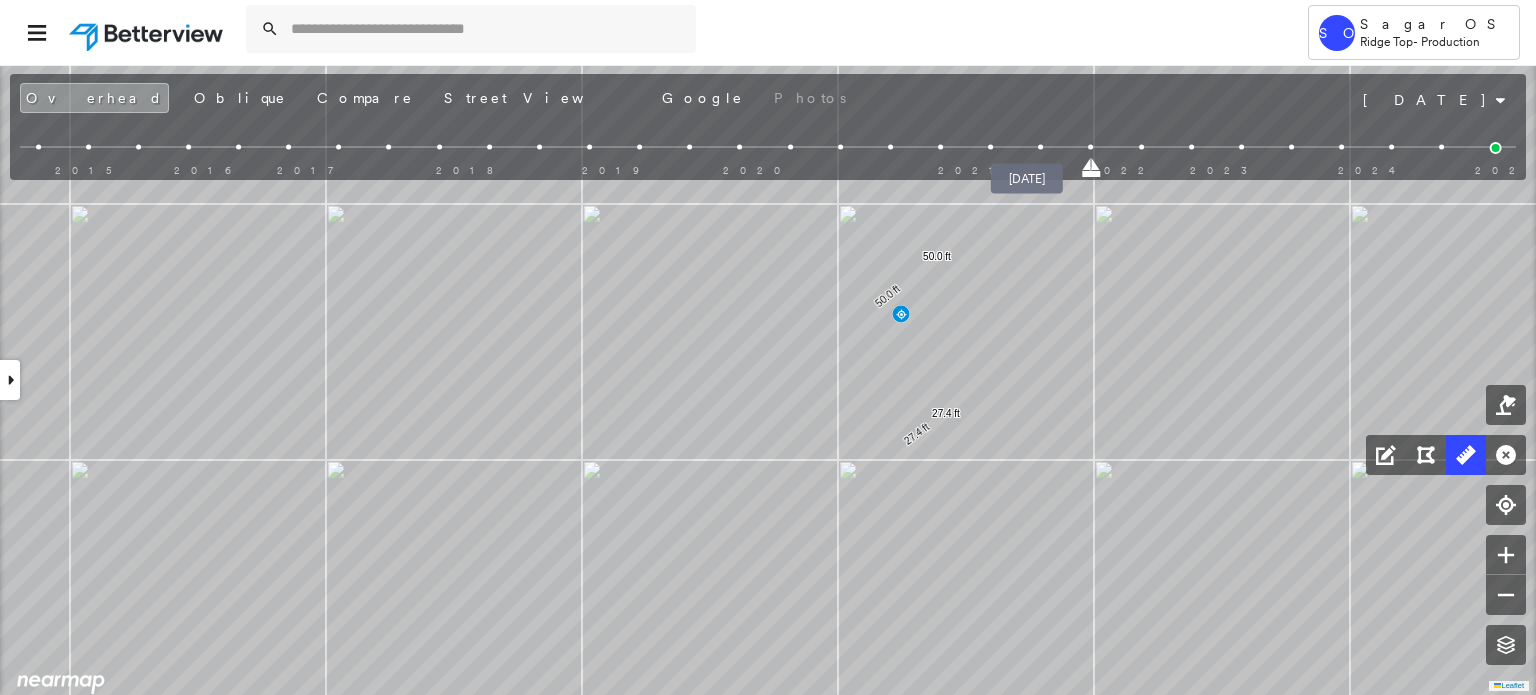 click at bounding box center [1040, 147] 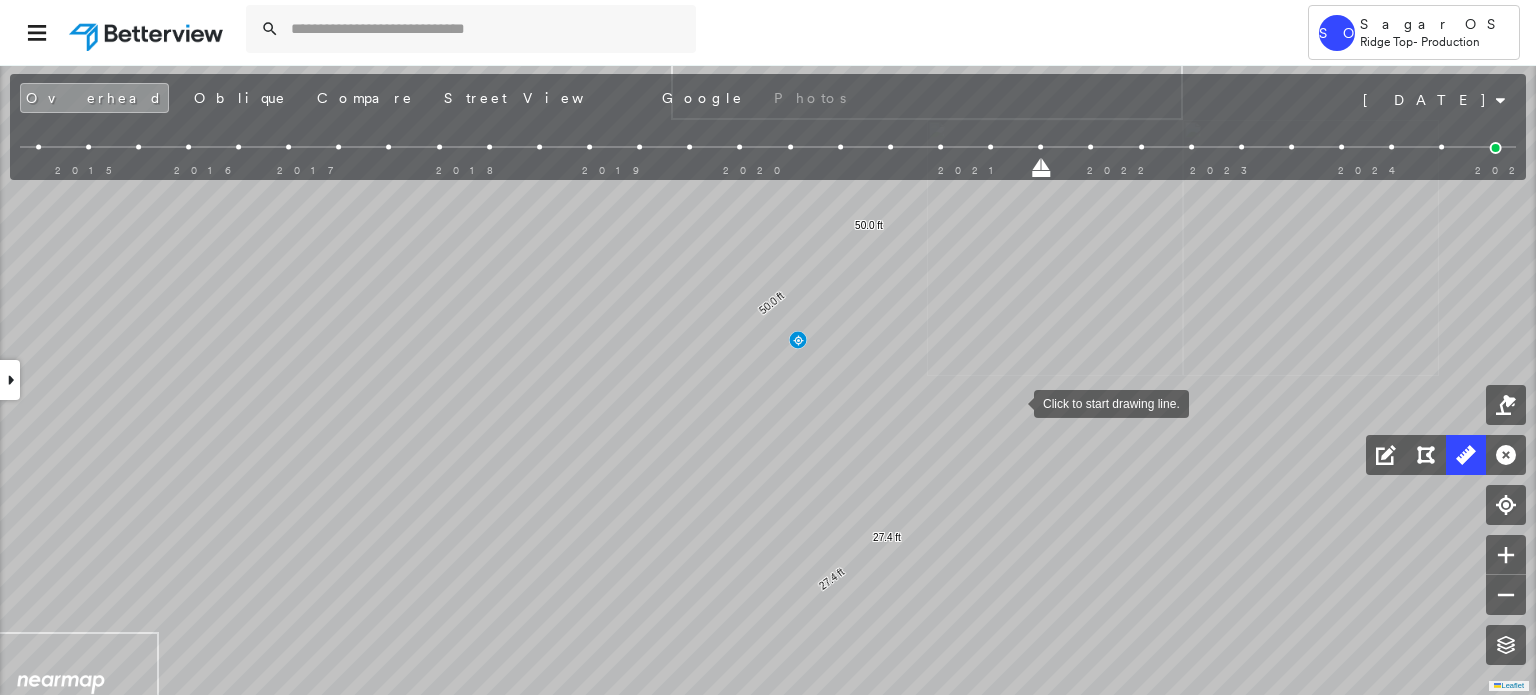 click at bounding box center [1014, 402] 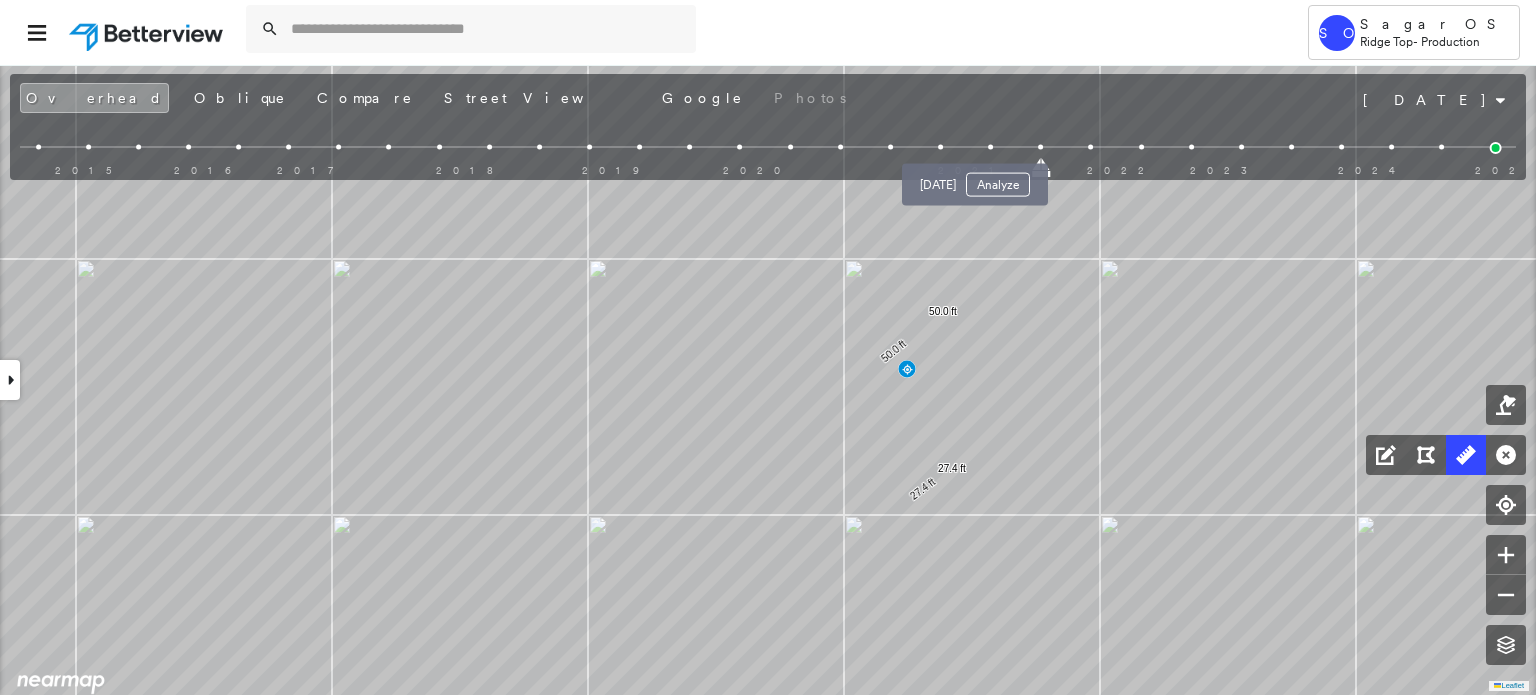 click at bounding box center (990, 147) 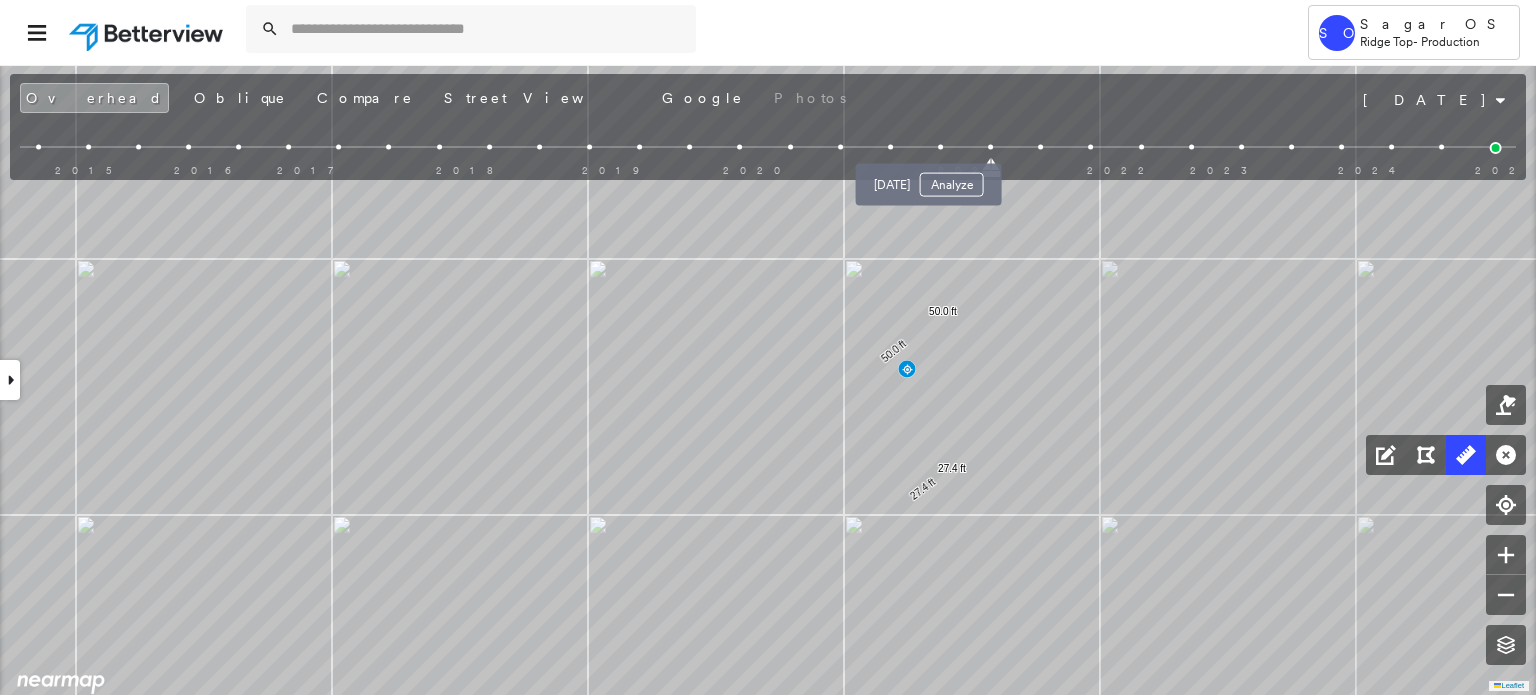 click at bounding box center (940, 147) 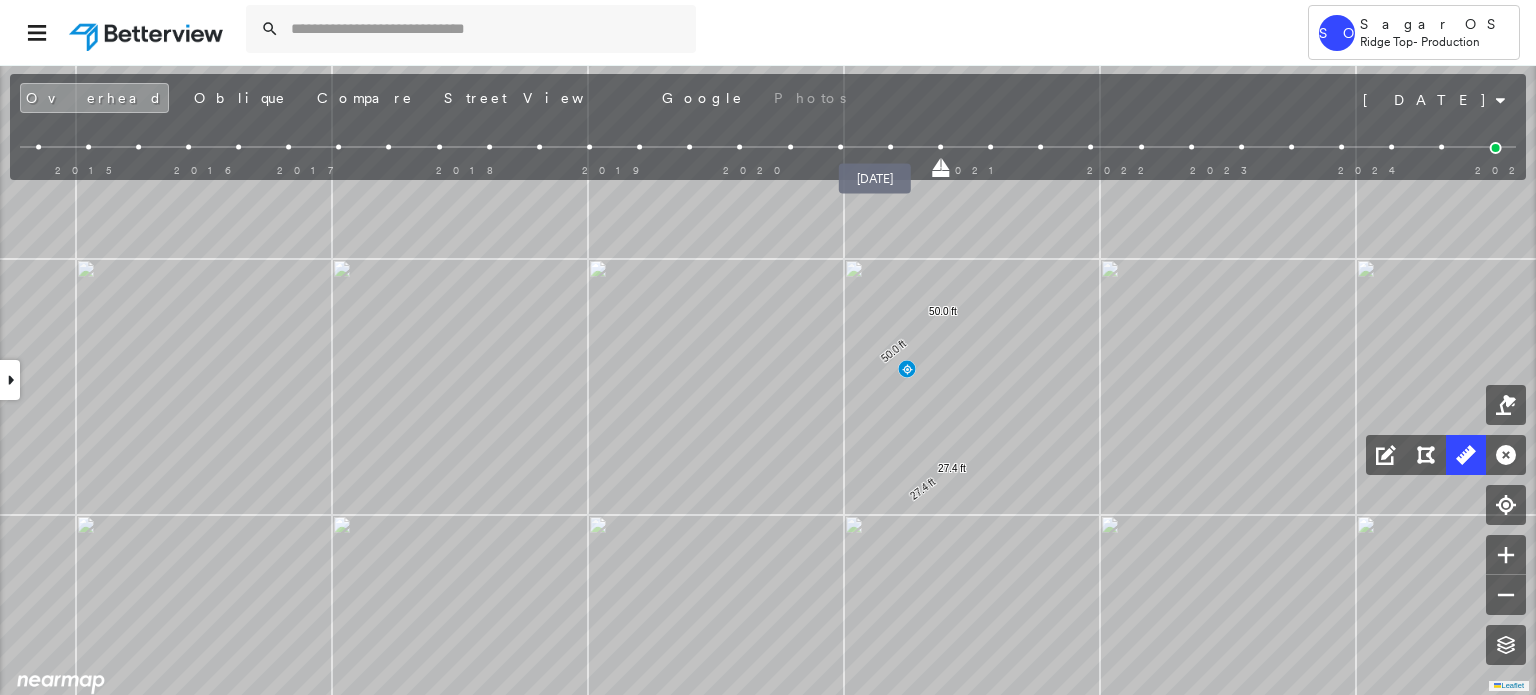 click at bounding box center [890, 147] 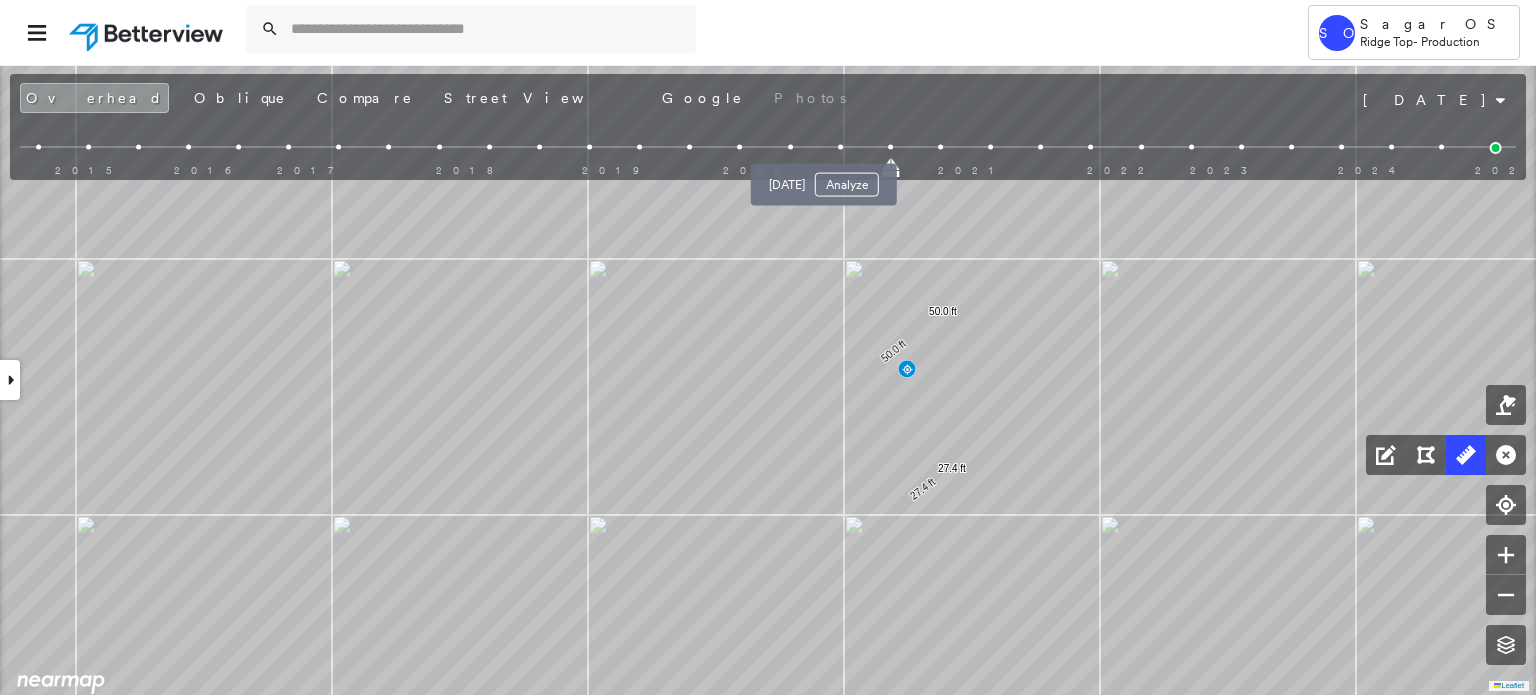 click at bounding box center (840, 147) 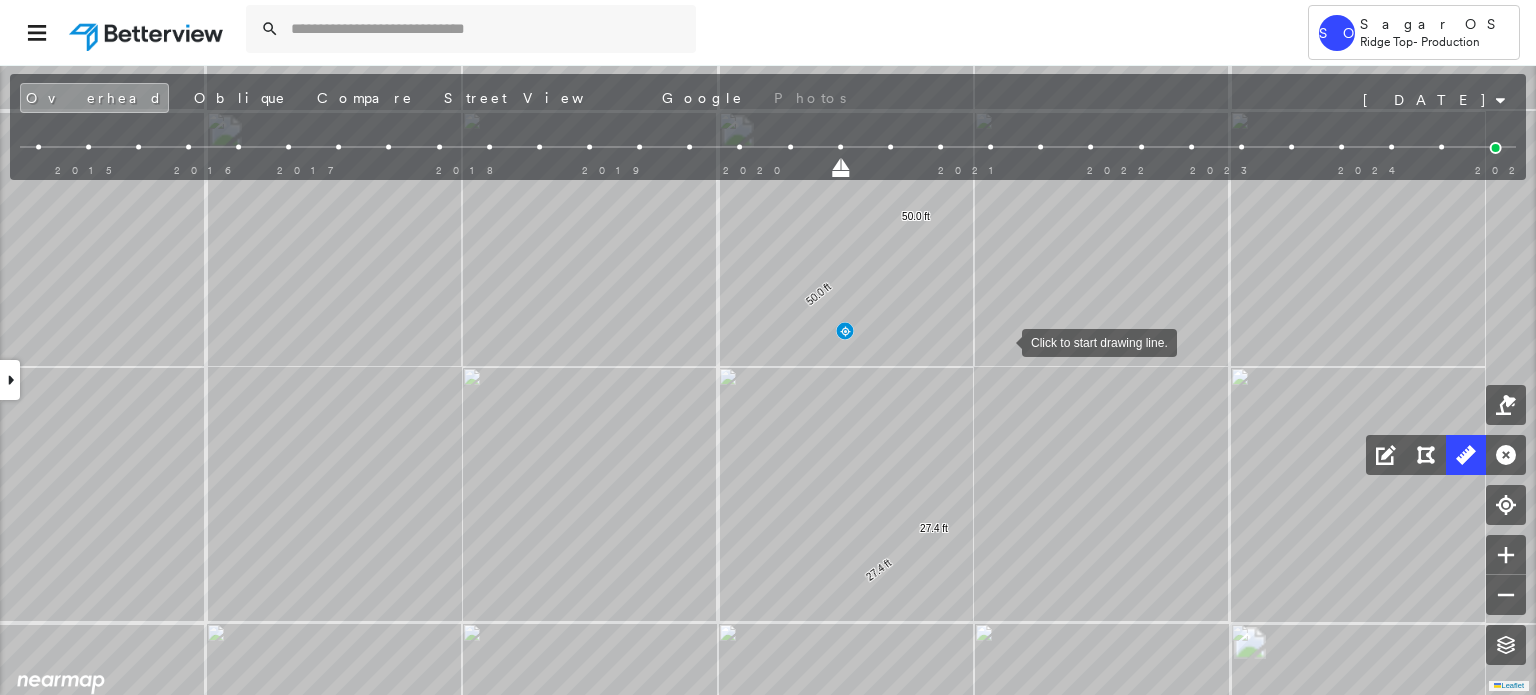 drag, startPoint x: 1038, startPoint y: 363, endPoint x: 992, endPoint y: 335, distance: 53.851646 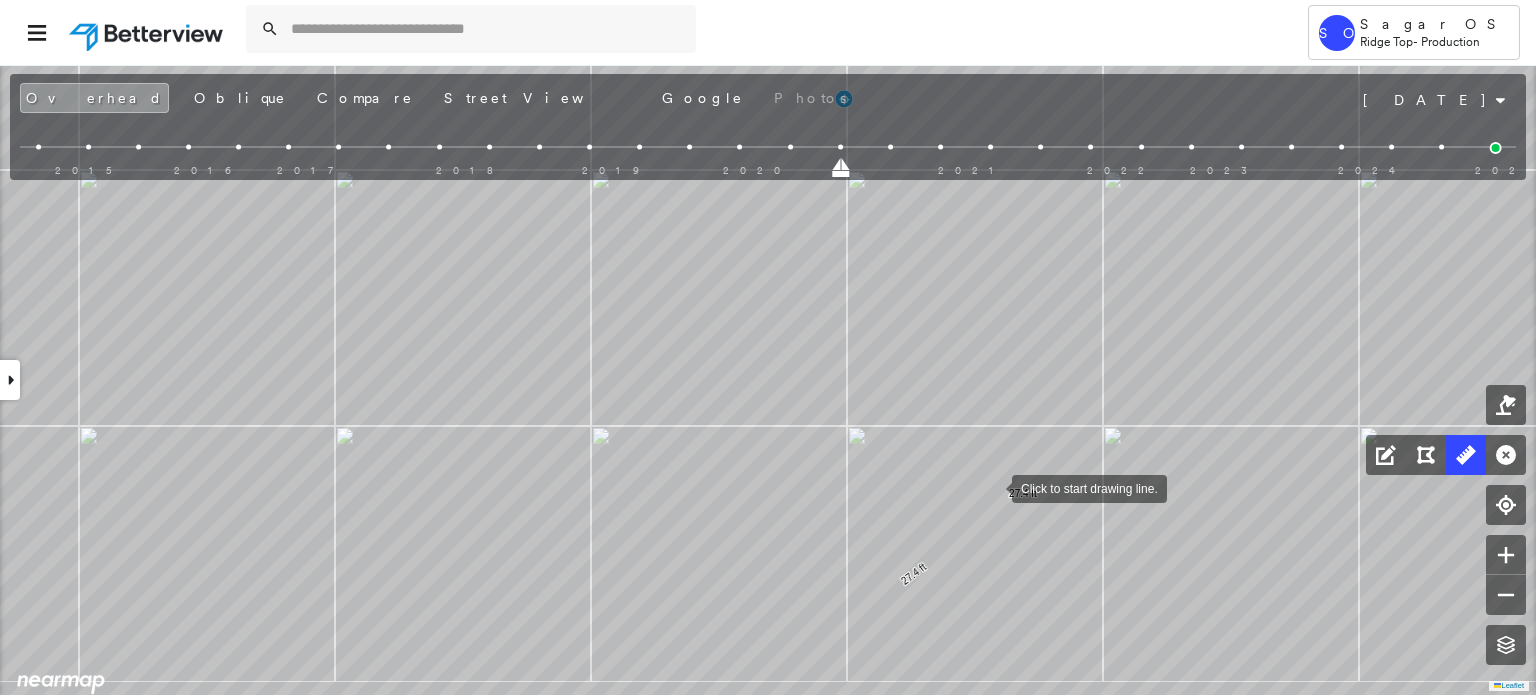 drag, startPoint x: 990, startPoint y: 491, endPoint x: 992, endPoint y: 435, distance: 56.0357 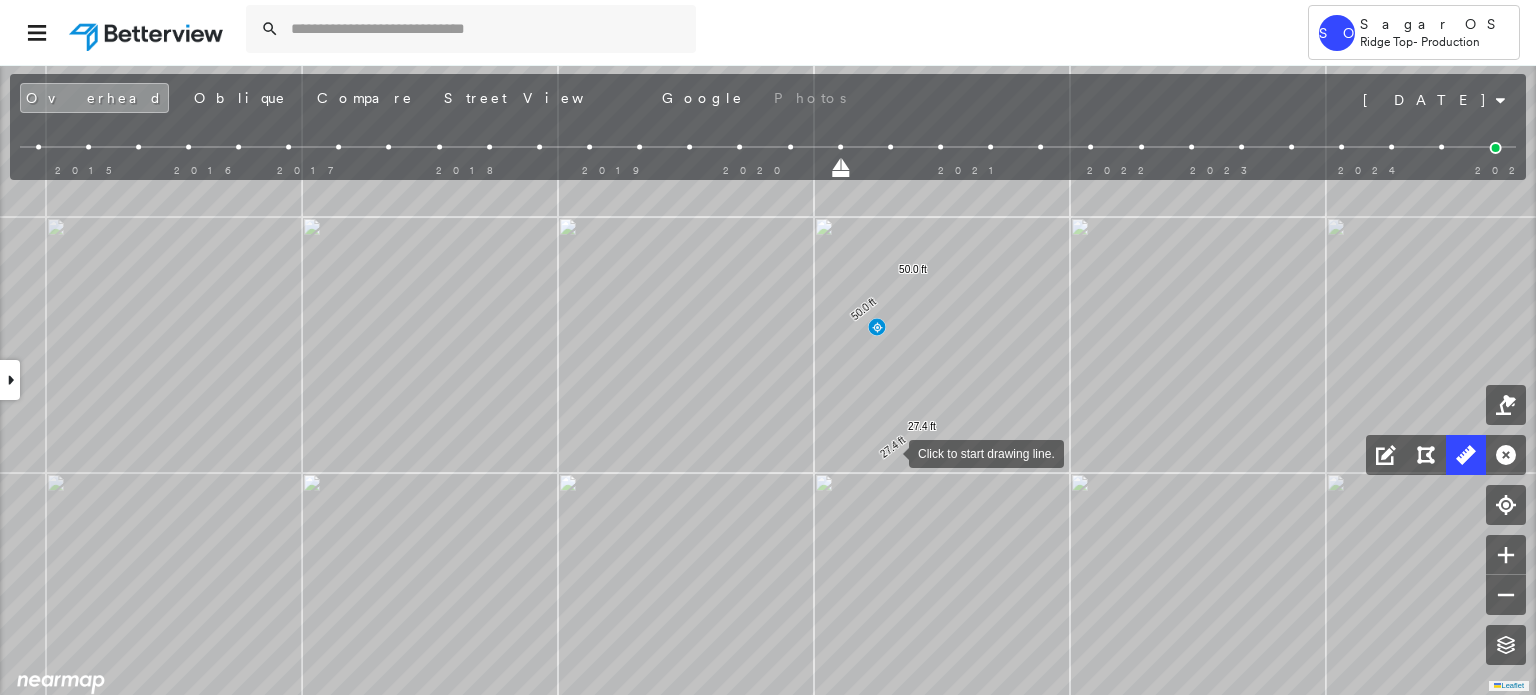 click at bounding box center [889, 452] 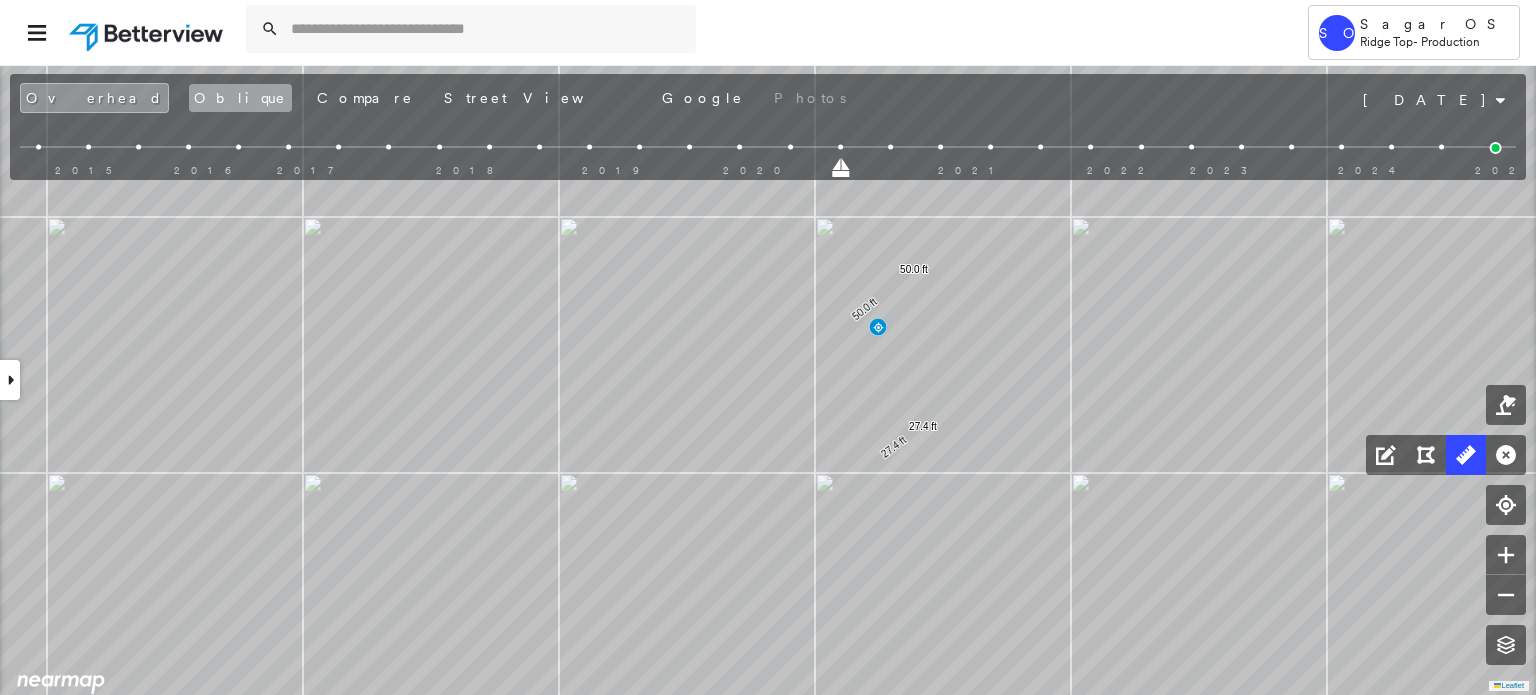 click on "Oblique" at bounding box center [240, 98] 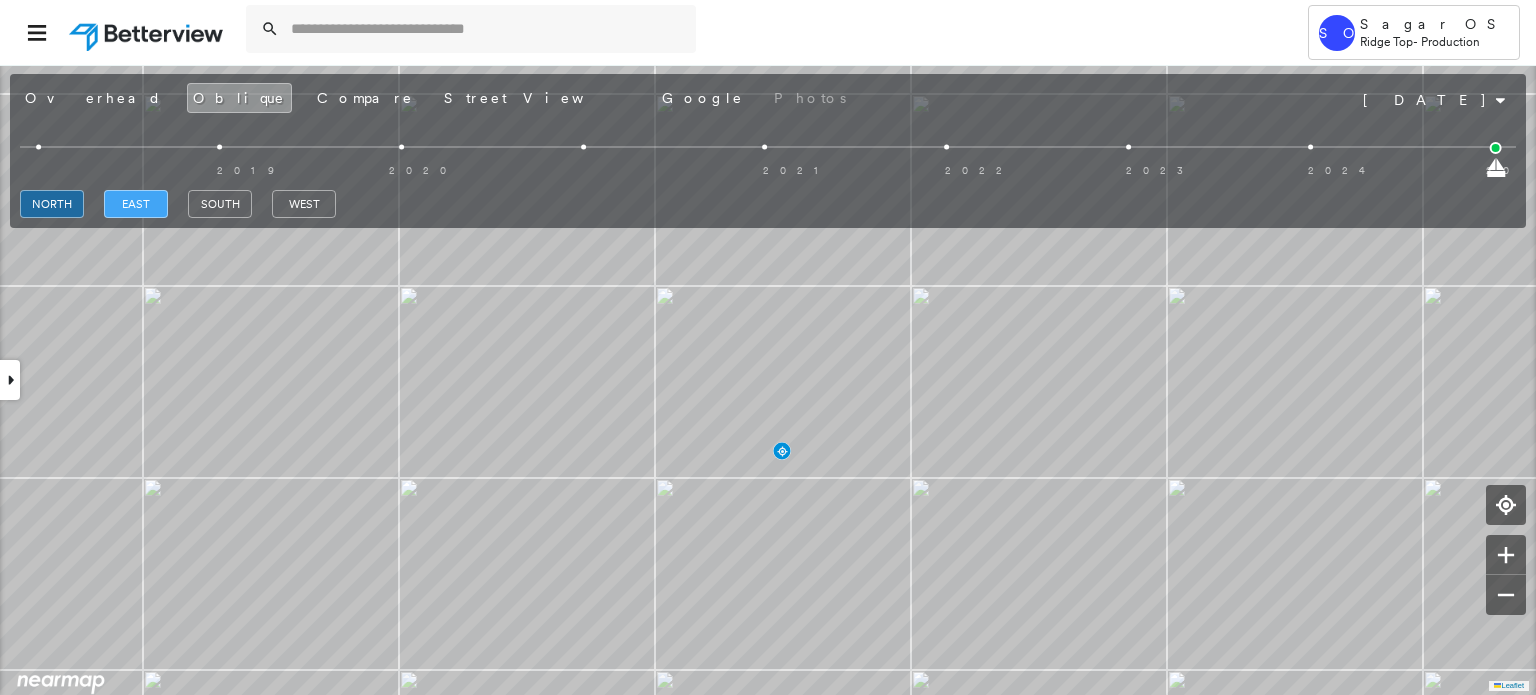 click on "east" at bounding box center (136, 204) 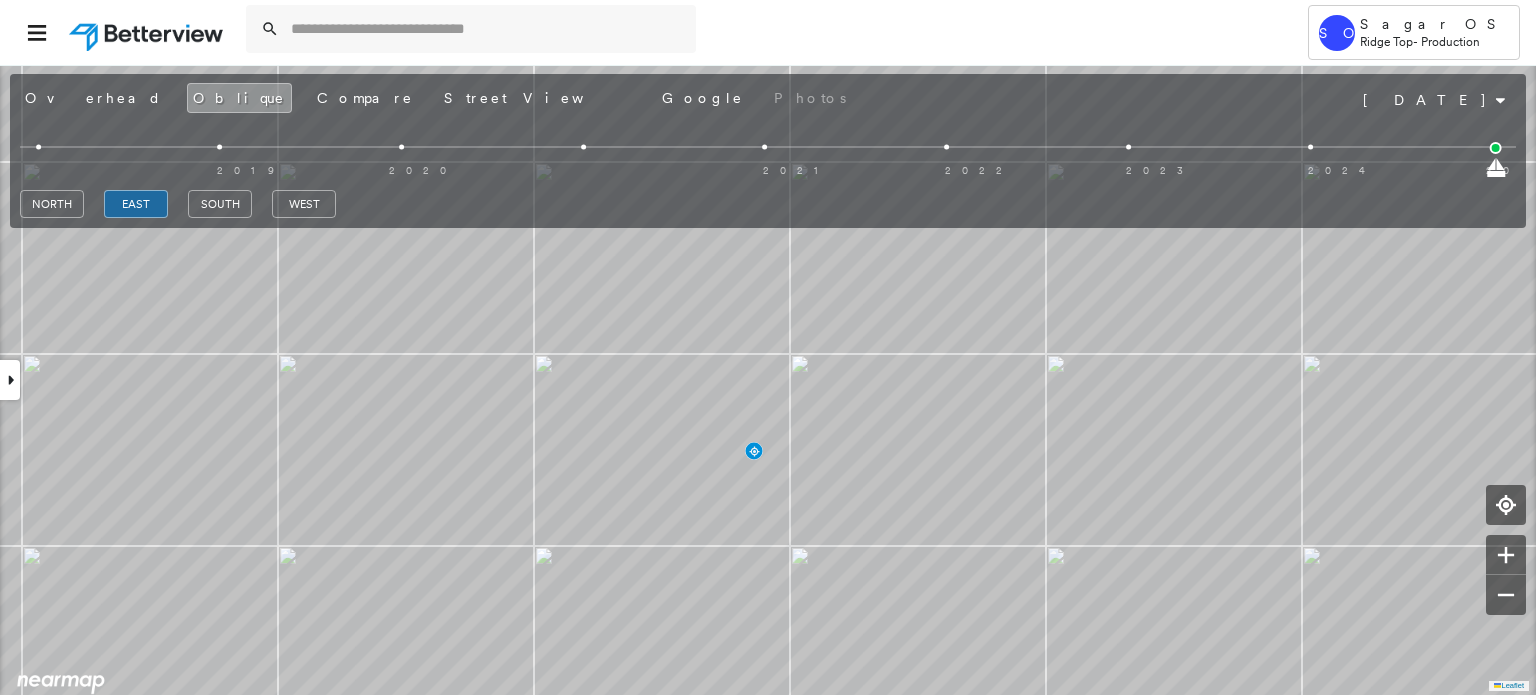 click on "south" at bounding box center (220, 207) 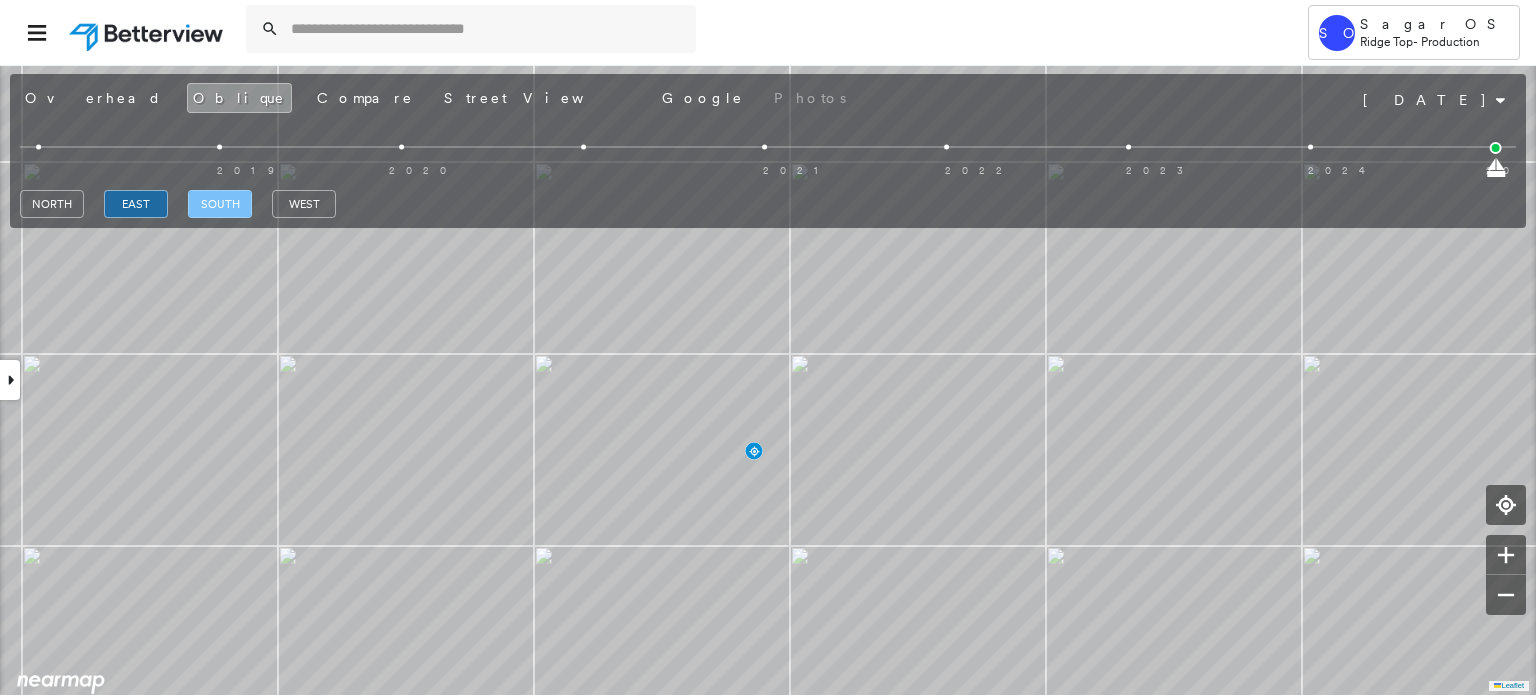 click on "south" at bounding box center [220, 204] 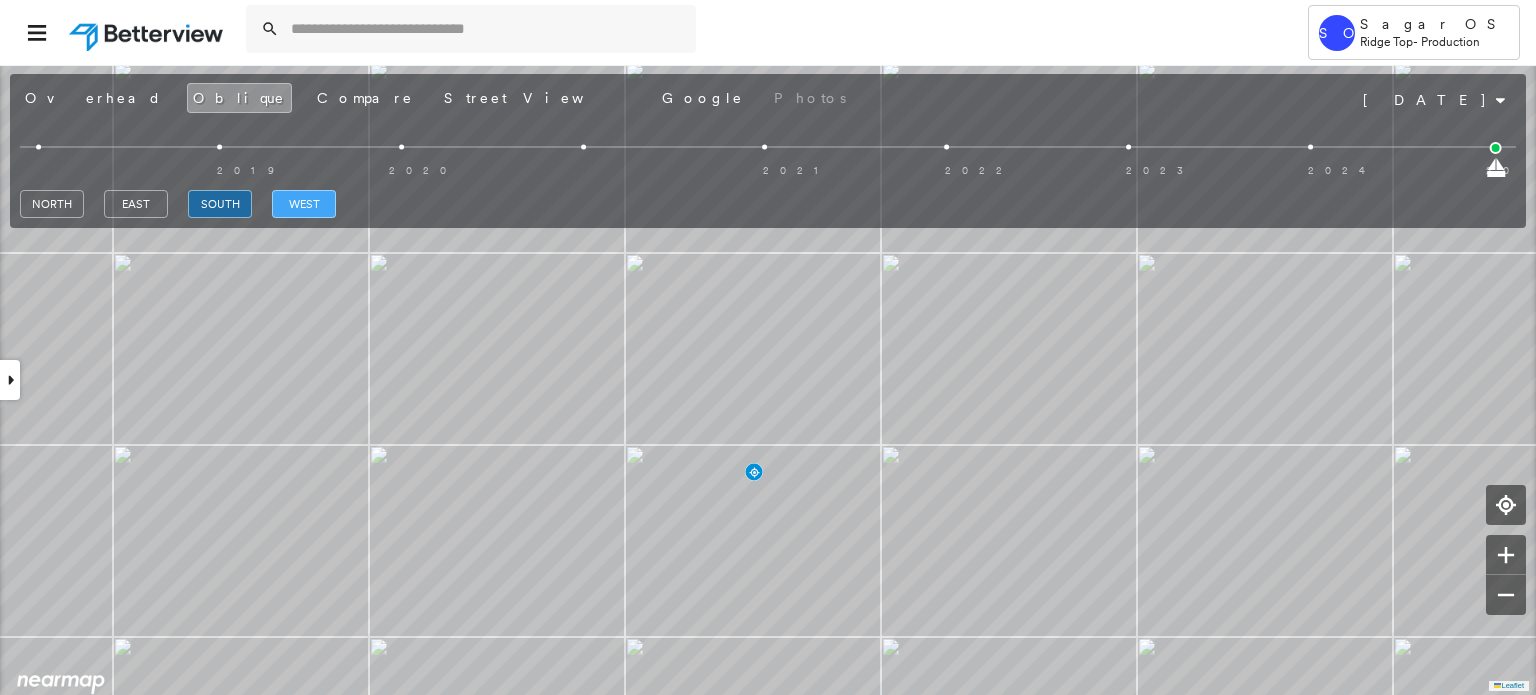 click on "west" at bounding box center [304, 204] 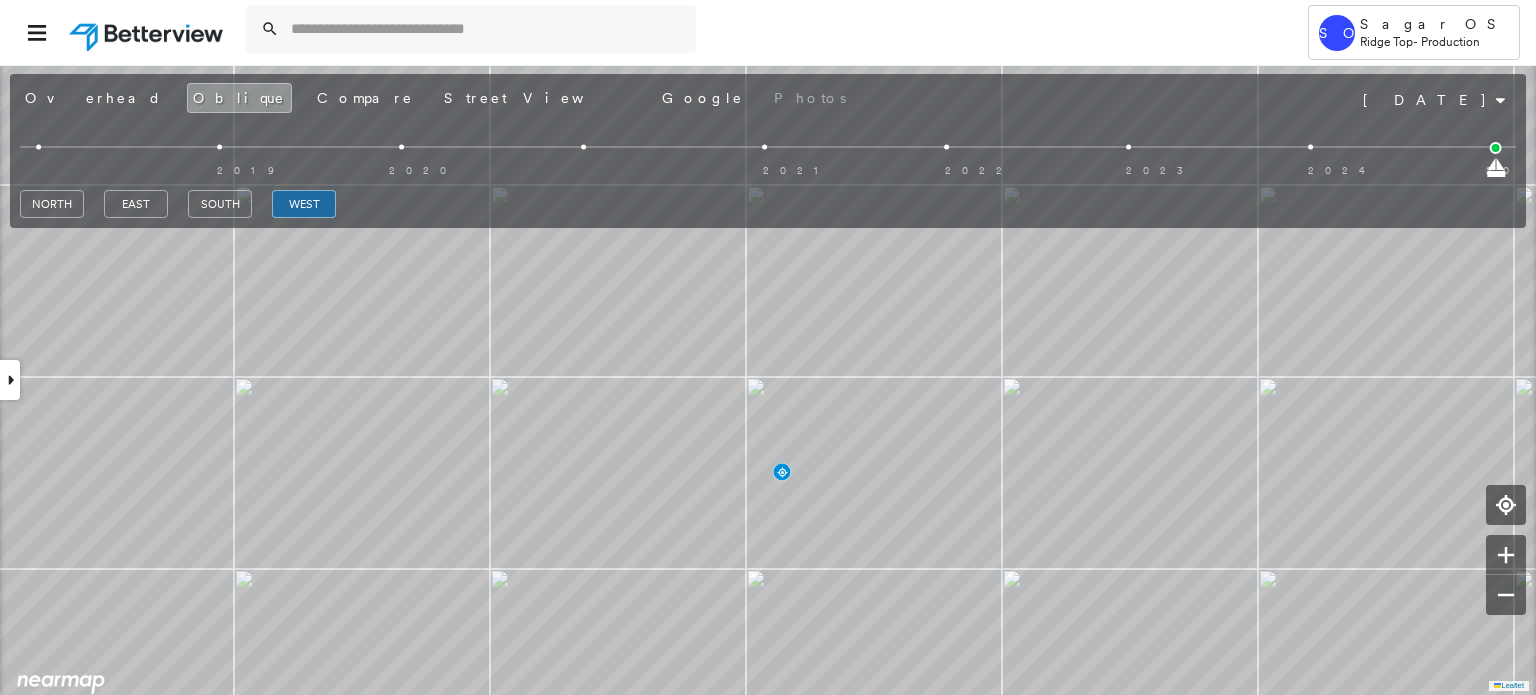 click on "2019 2020 2021 2022 2023 2024 2025" at bounding box center (768, 150) 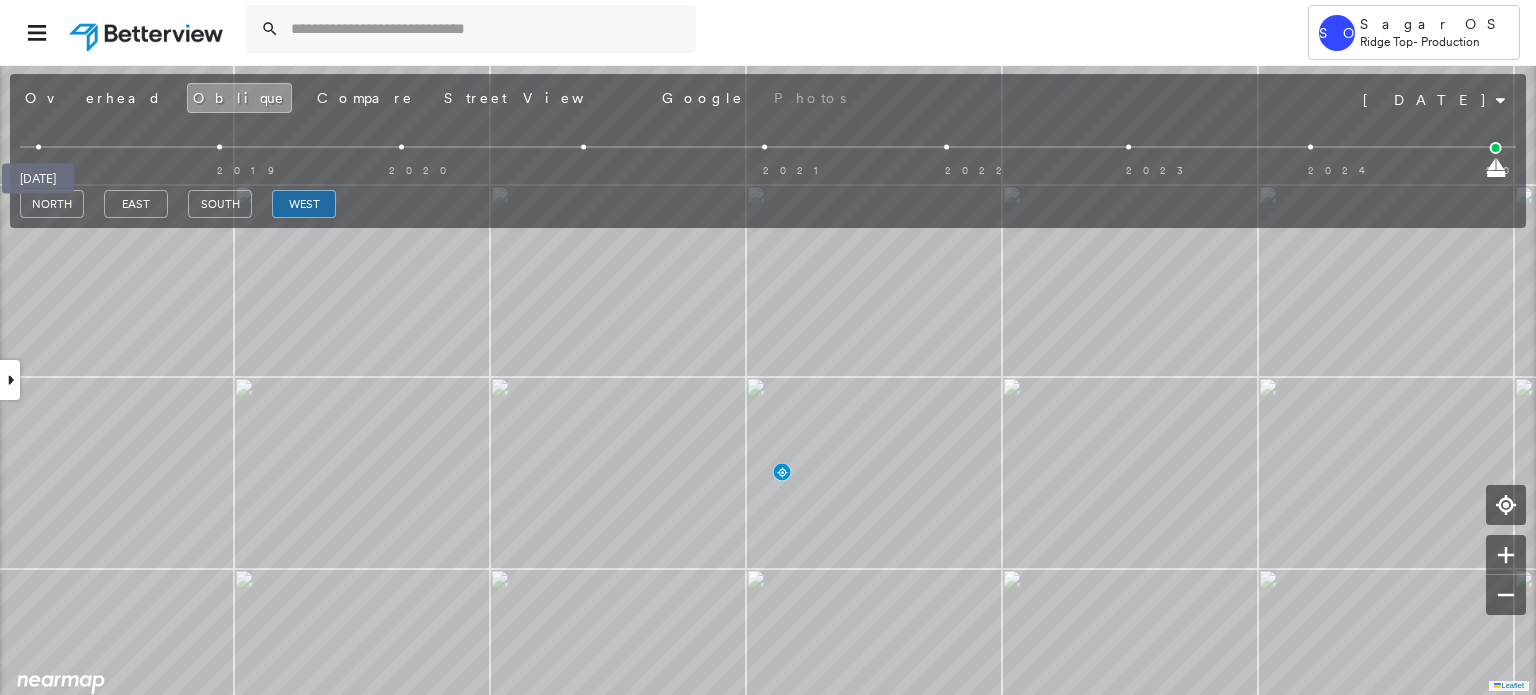 click at bounding box center (38, 147) 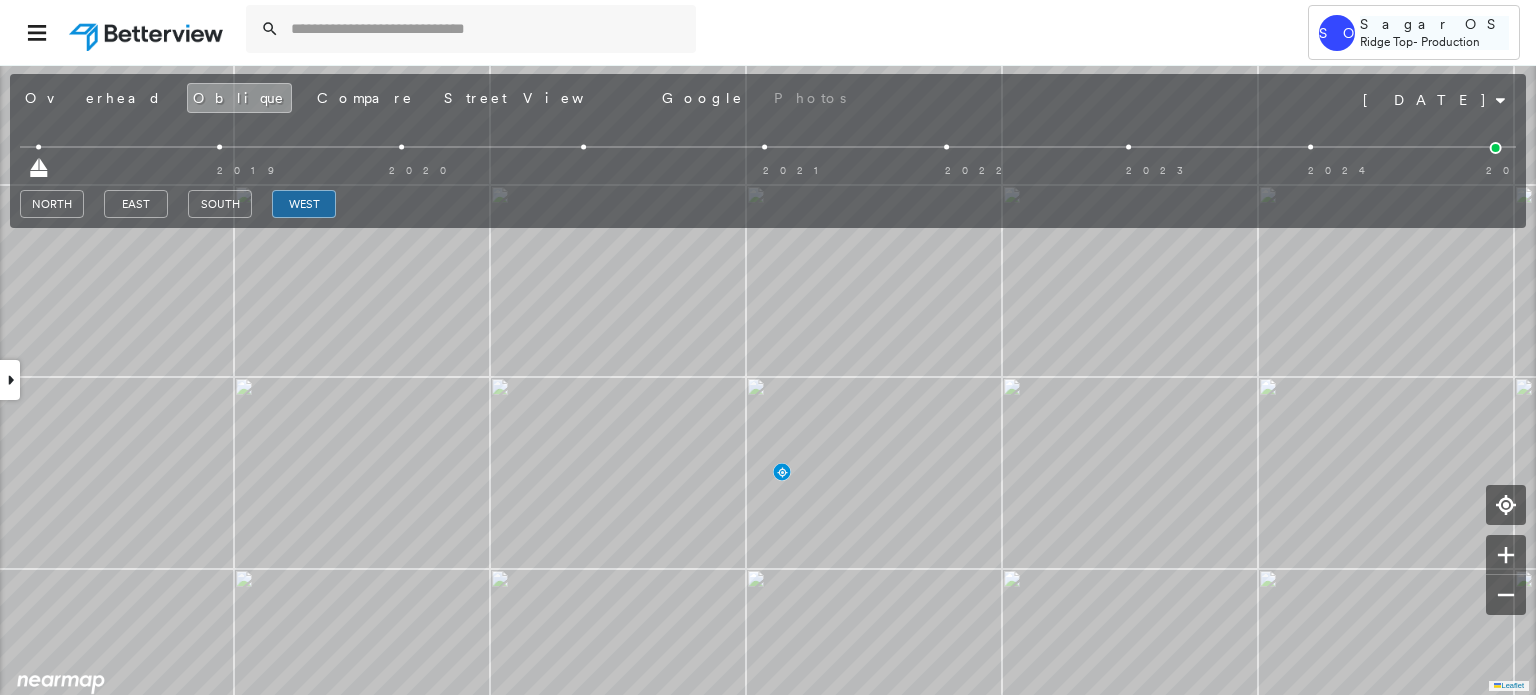 click on "Production" at bounding box center [1450, 41] 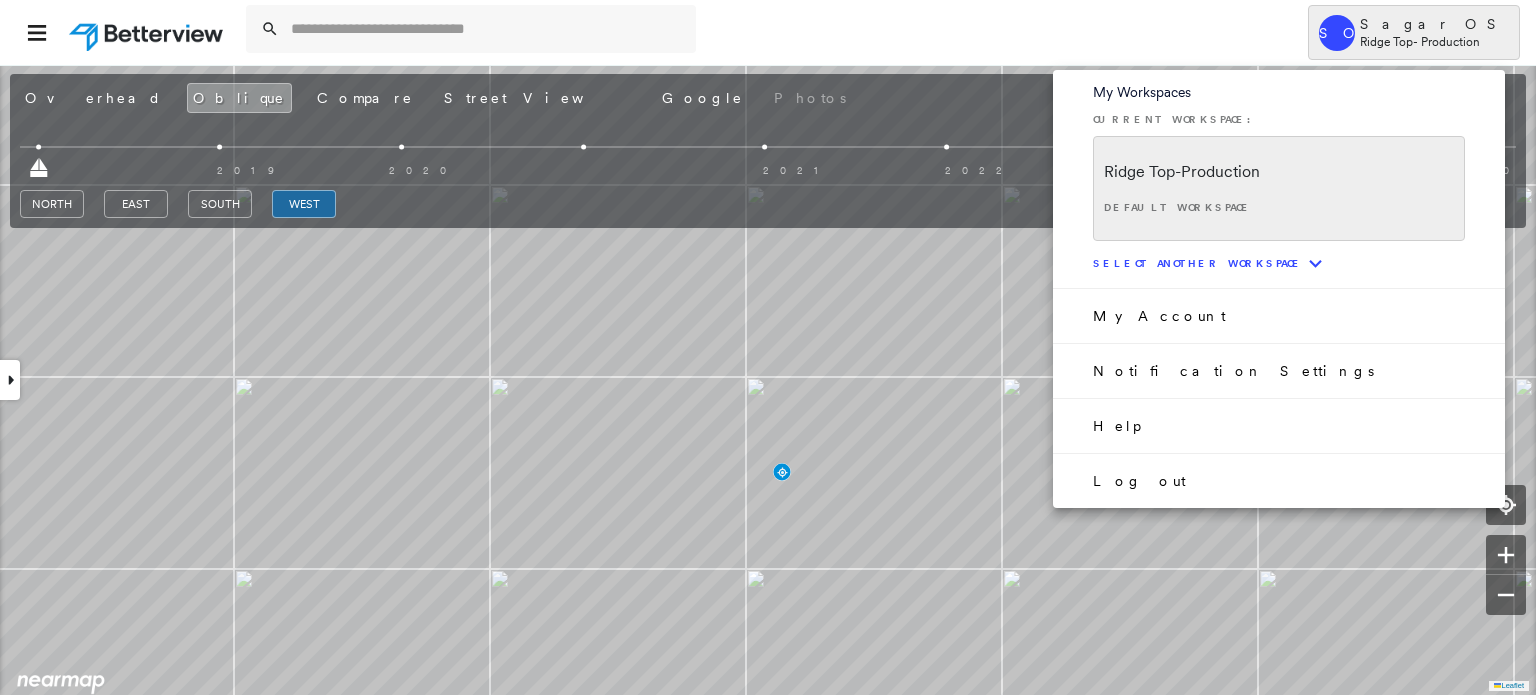 click on "Log out" at bounding box center [1279, 480] 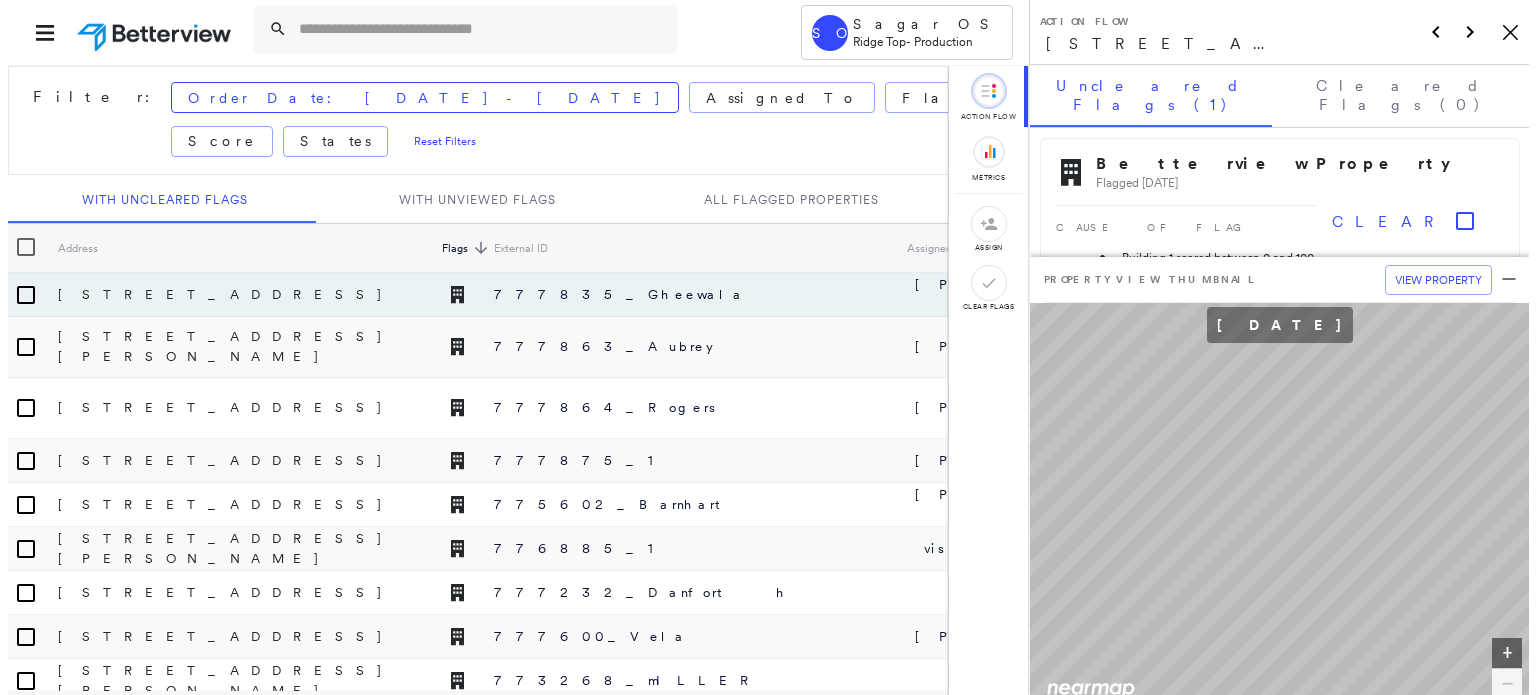 scroll, scrollTop: 0, scrollLeft: 0, axis: both 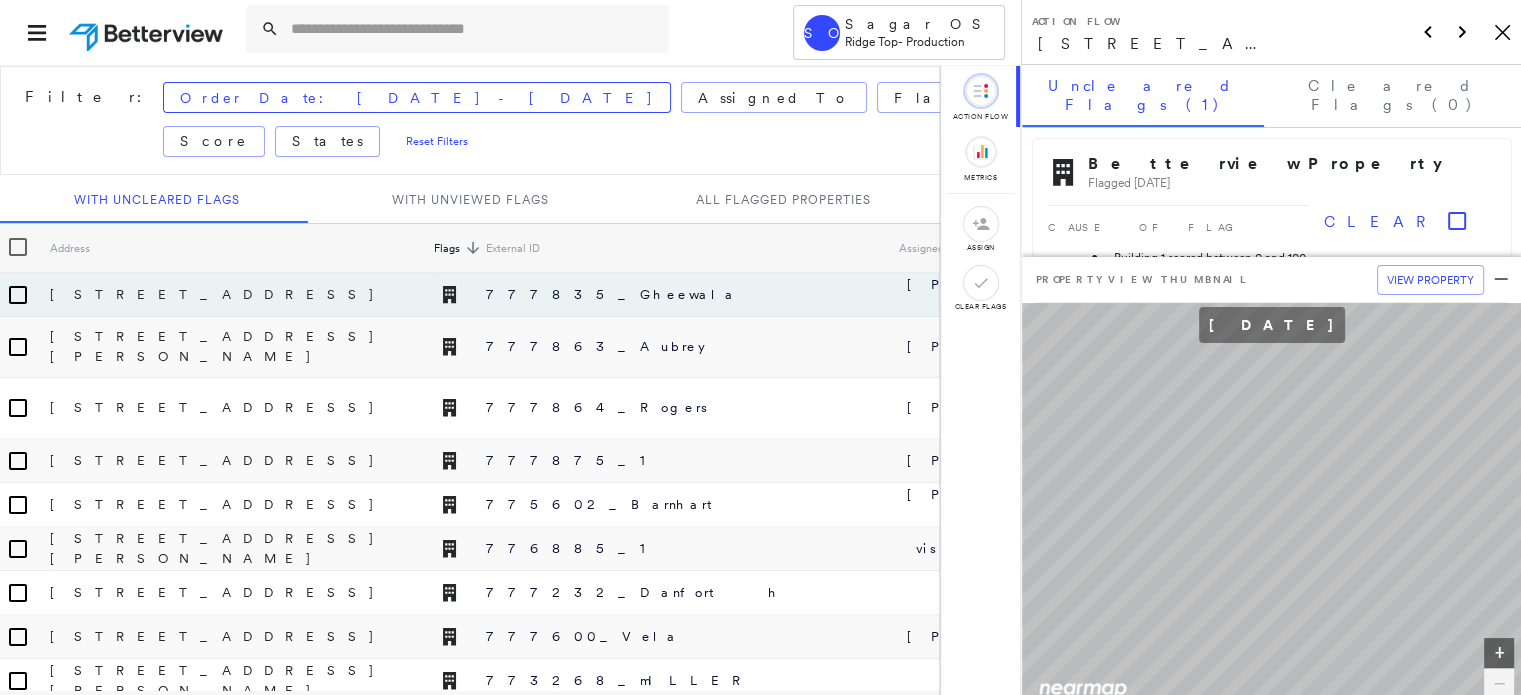 click on "Icon_Closemodal" 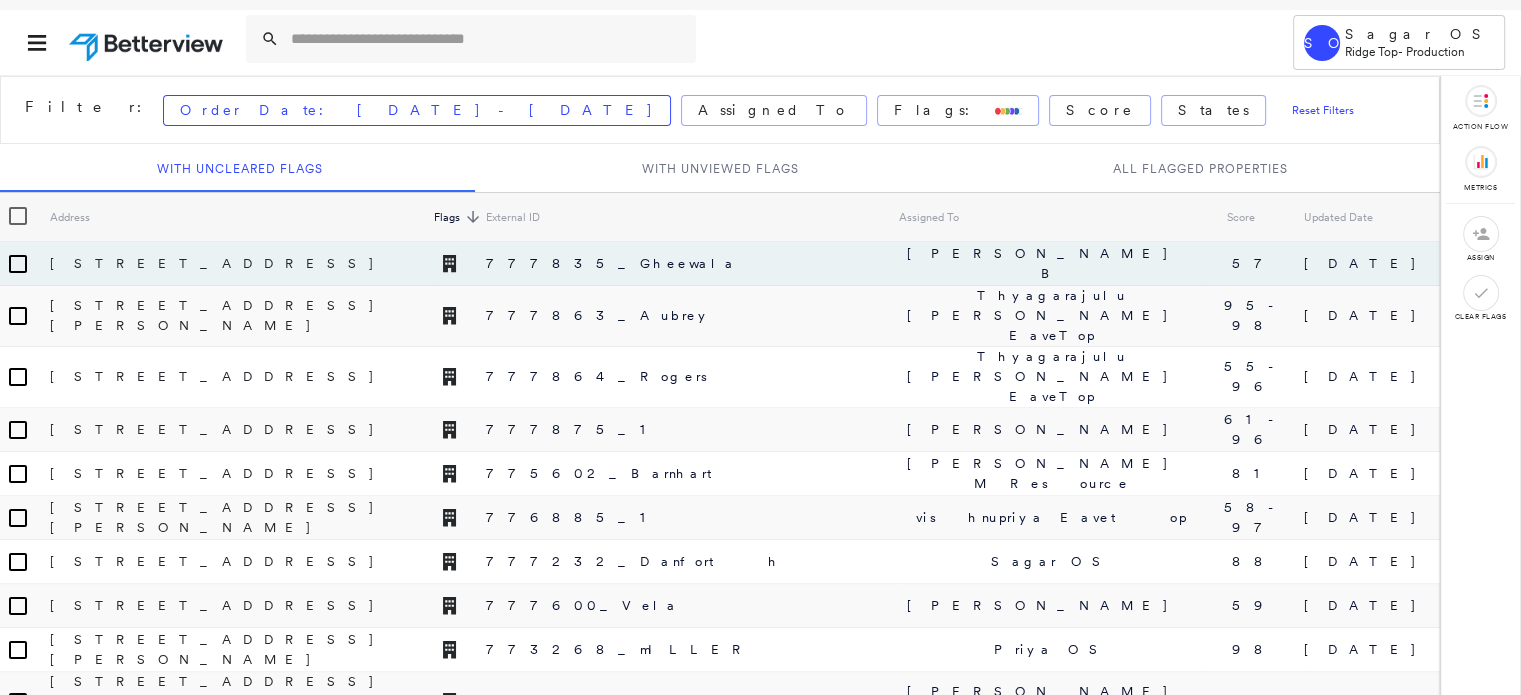 click on "SO Sagar OS Ridge Top  -   Production" at bounding box center (1399, 42) 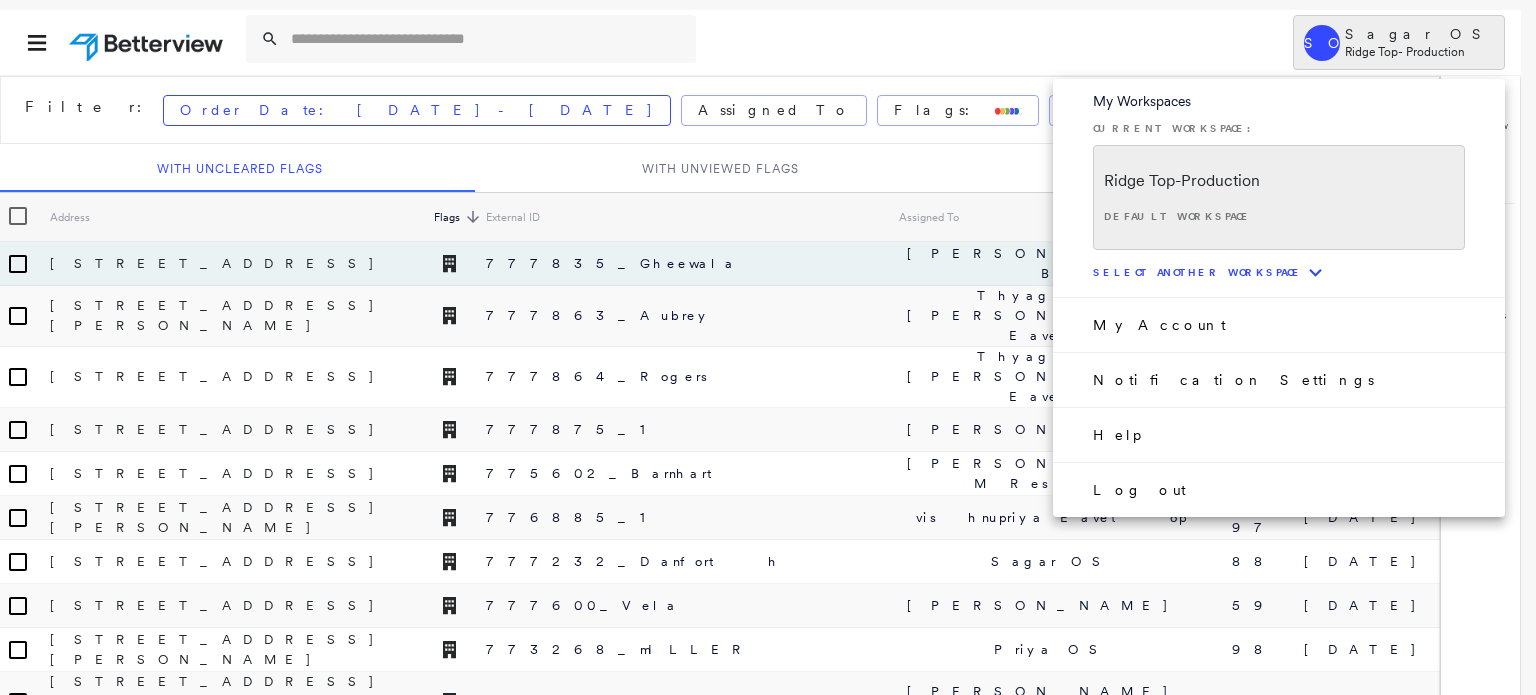 click on "Log out" at bounding box center (1279, 489) 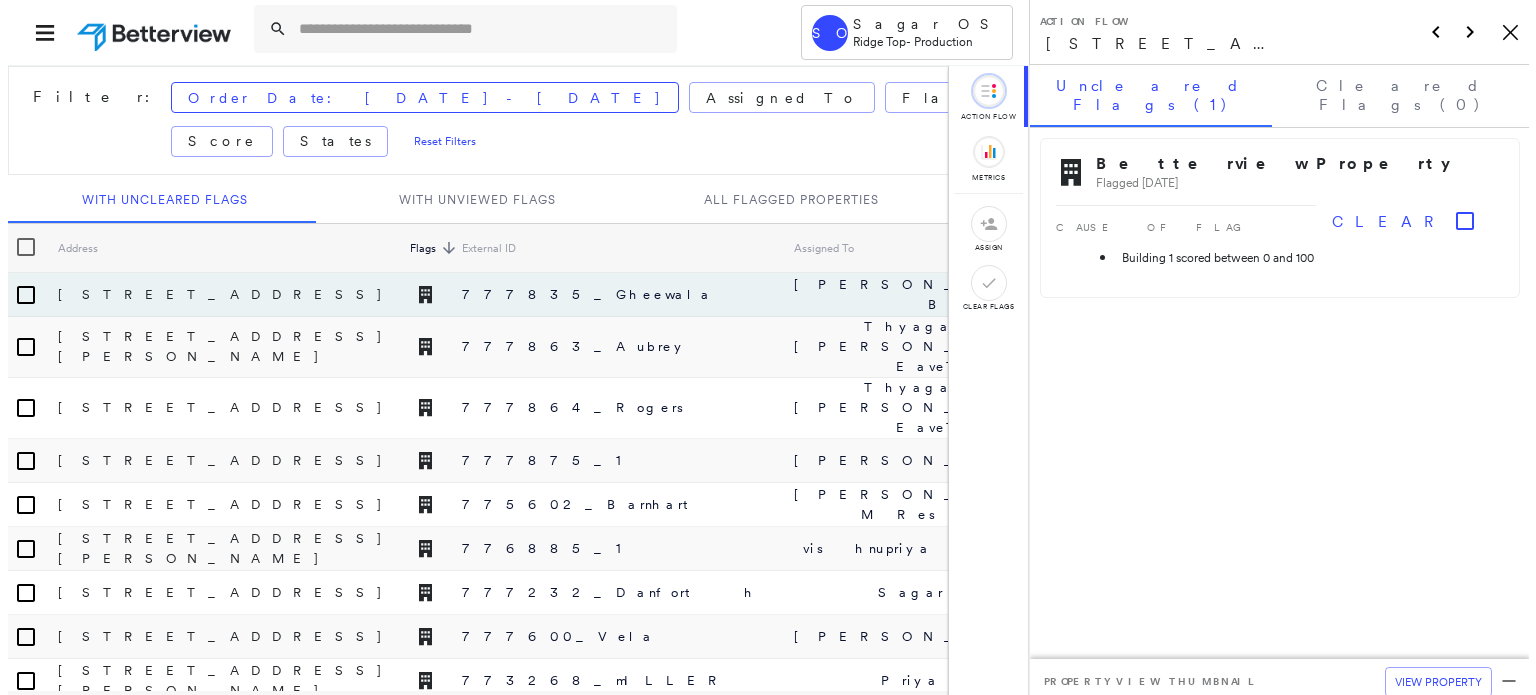 scroll, scrollTop: 0, scrollLeft: 0, axis: both 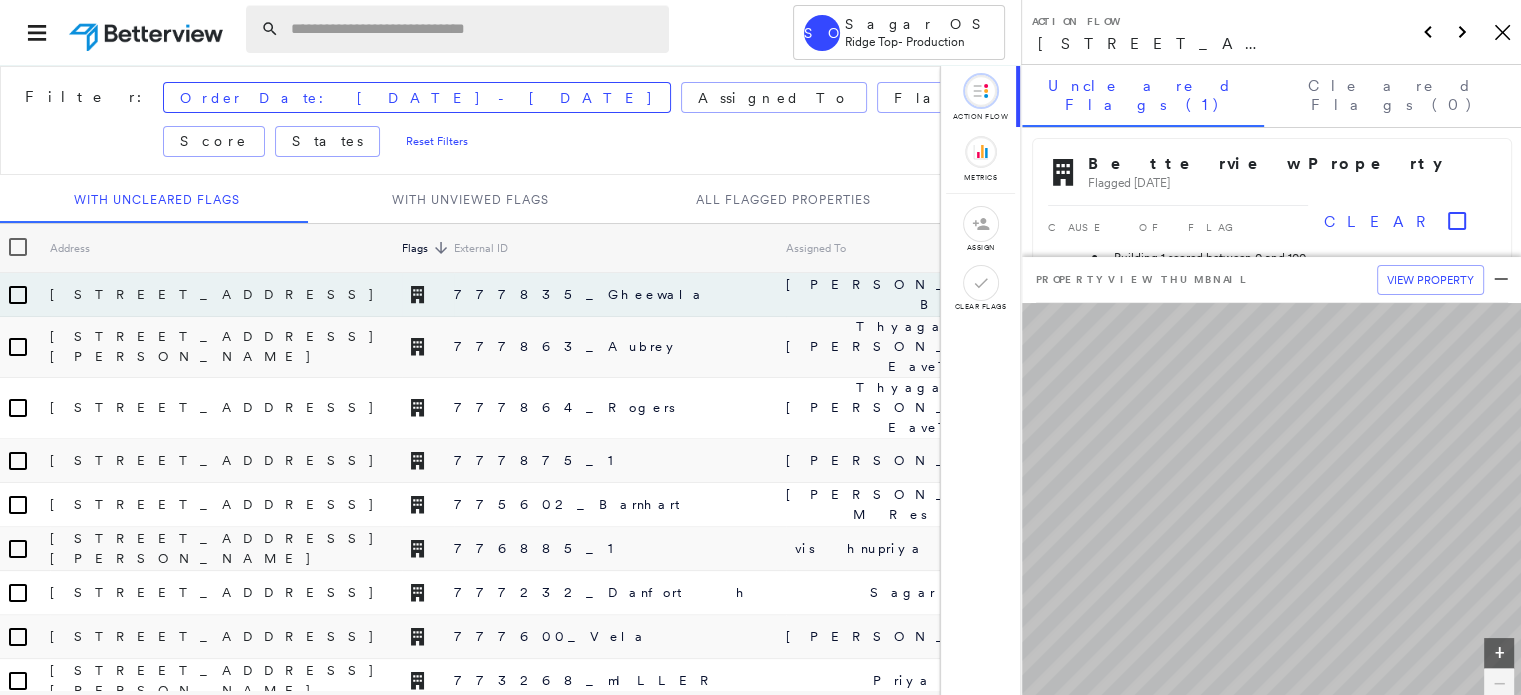 click at bounding box center [474, 29] 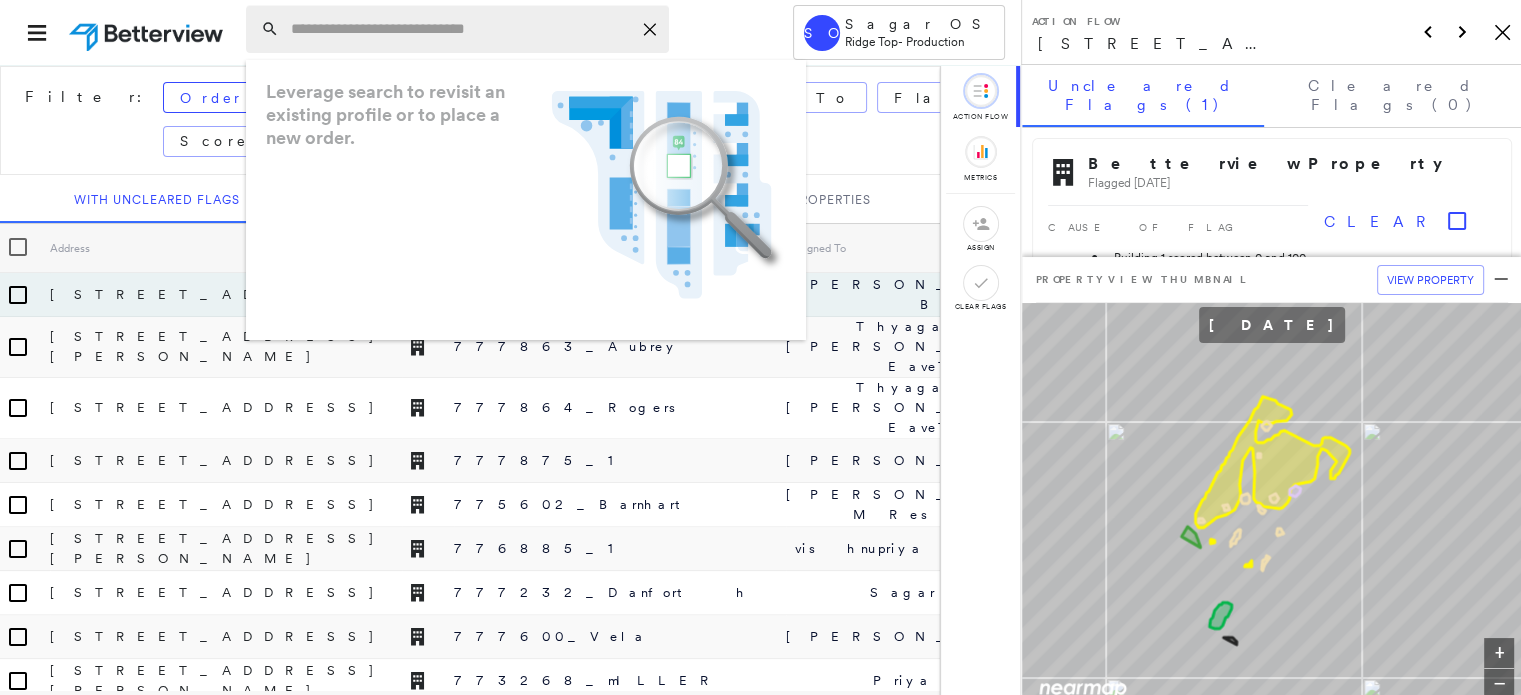paste on "**********" 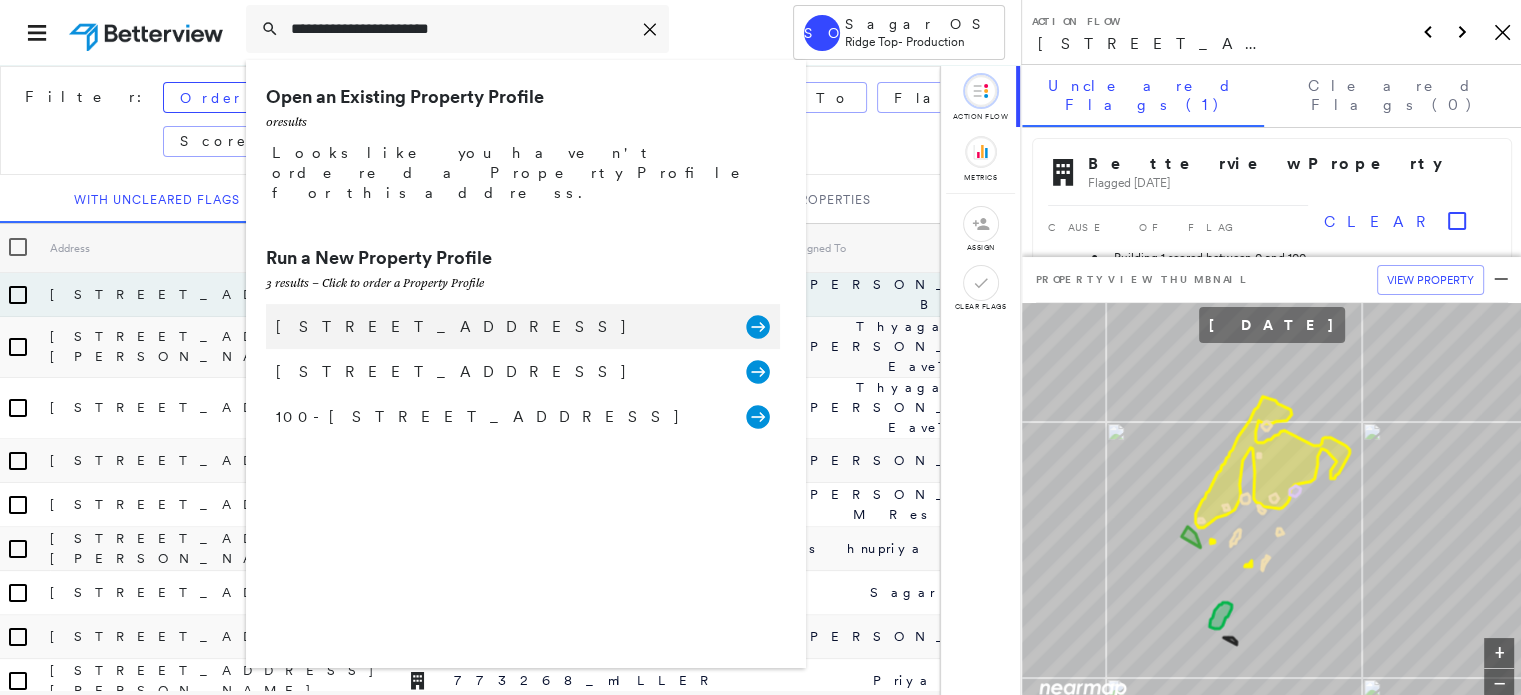 type on "**********" 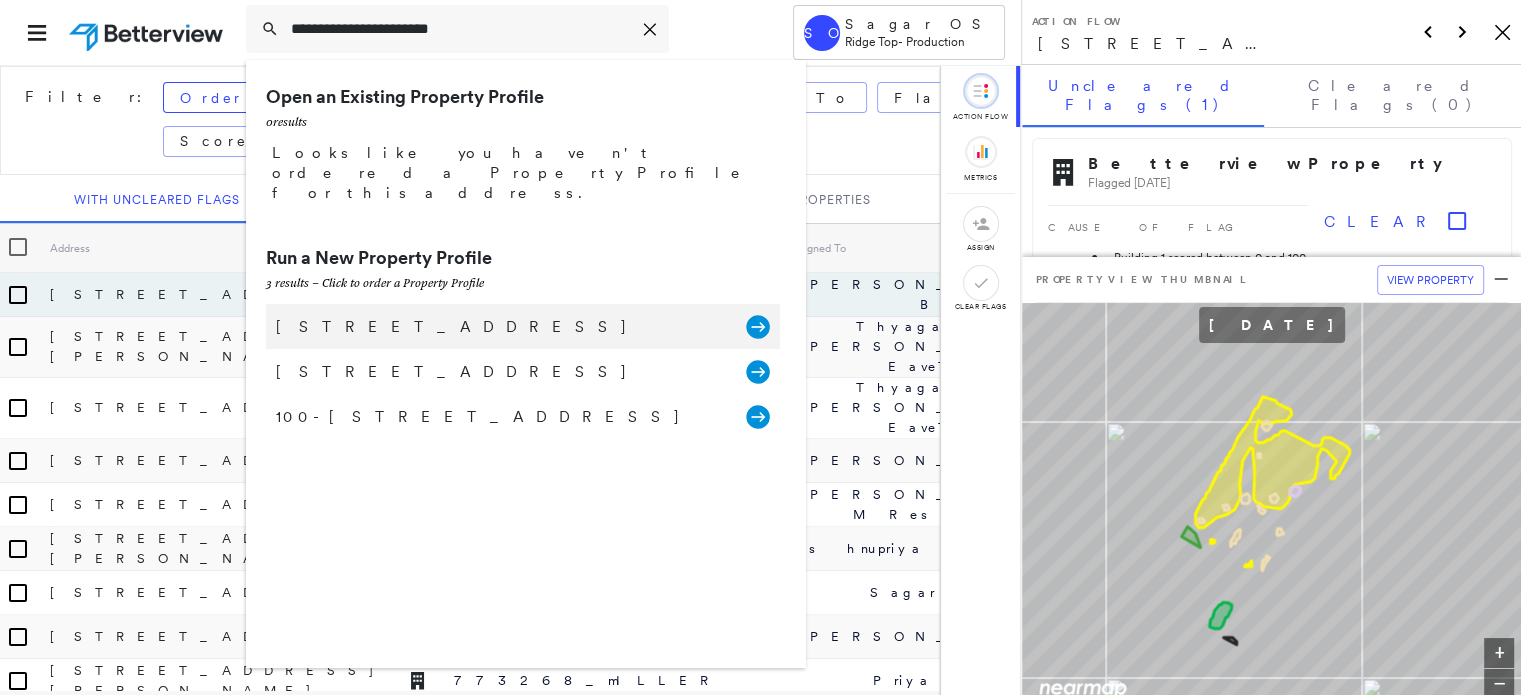 click on "129 NE Brushy Mound Rd, Burleson, TX 76028, USA" at bounding box center [501, 327] 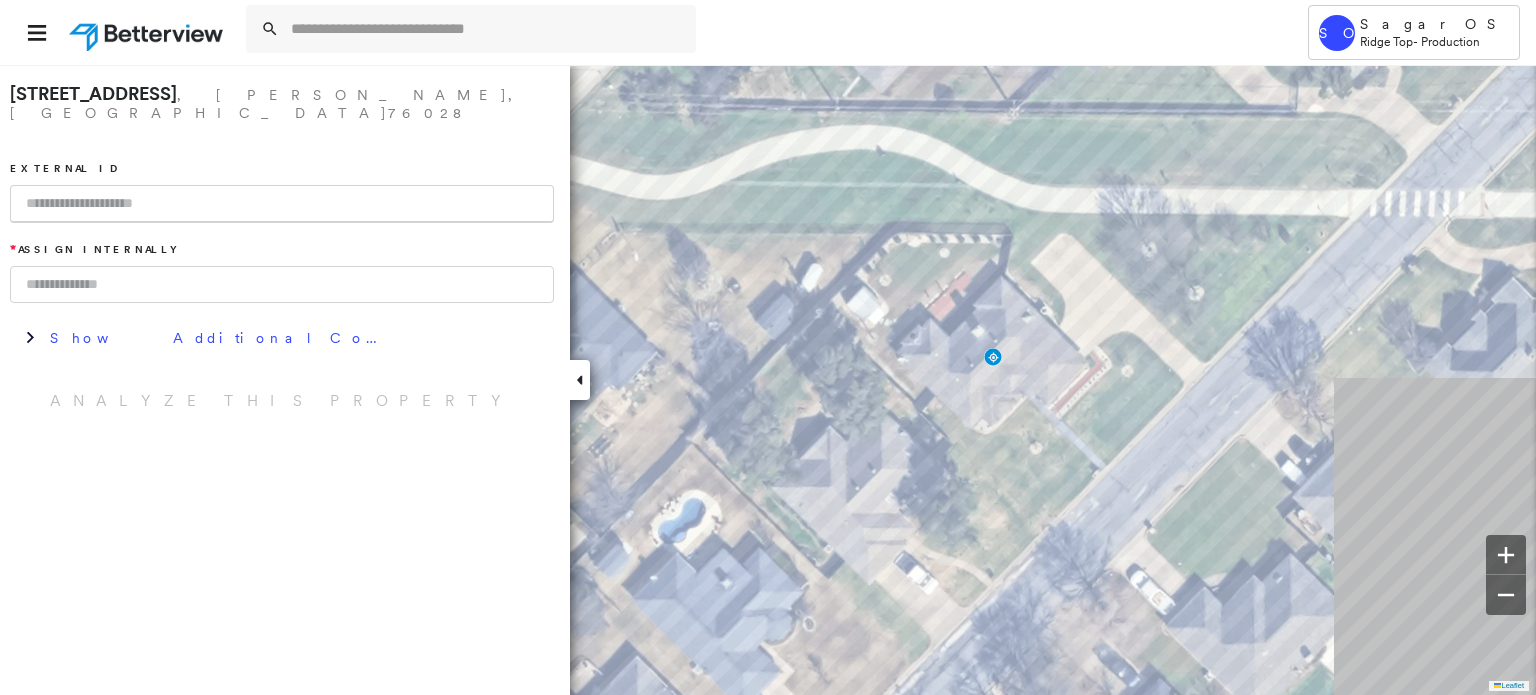 click at bounding box center [282, 204] 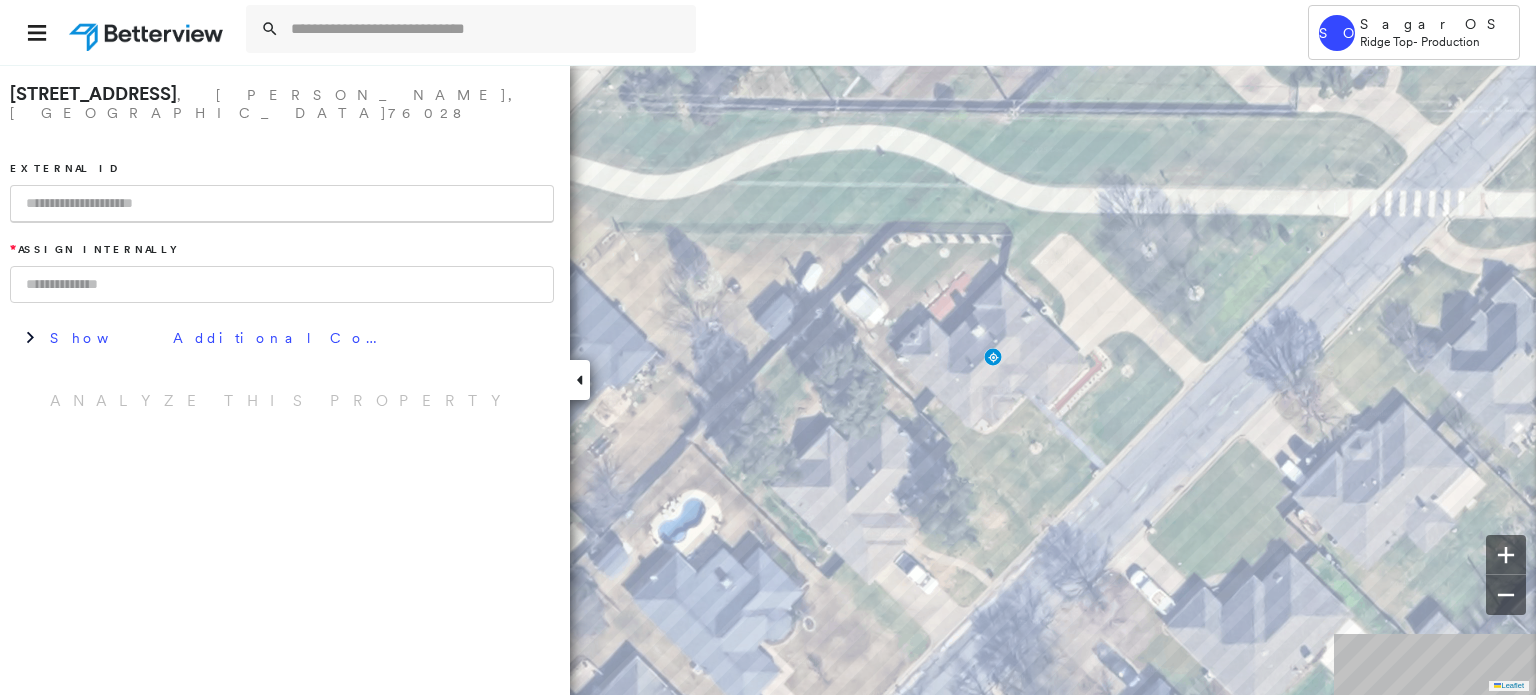 paste on "******" 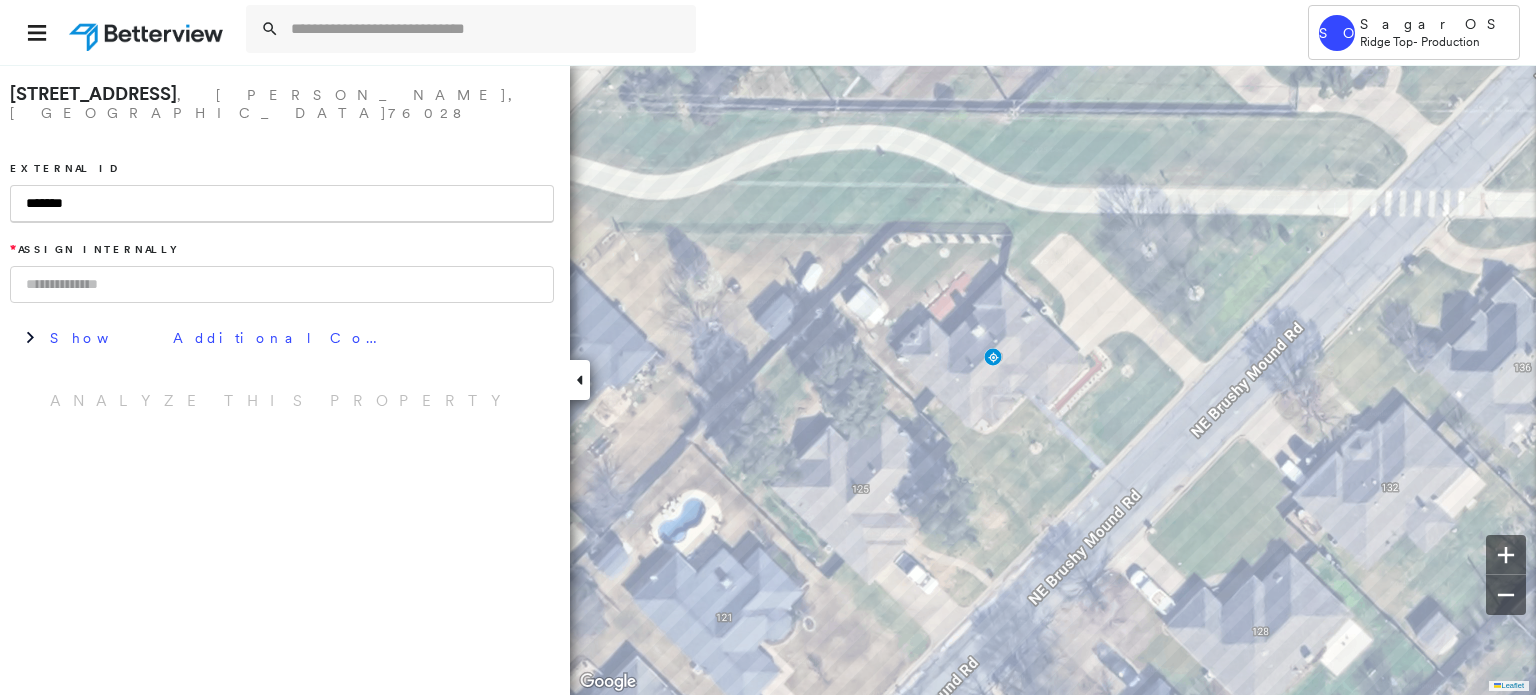 click on "*******" at bounding box center (282, 204) 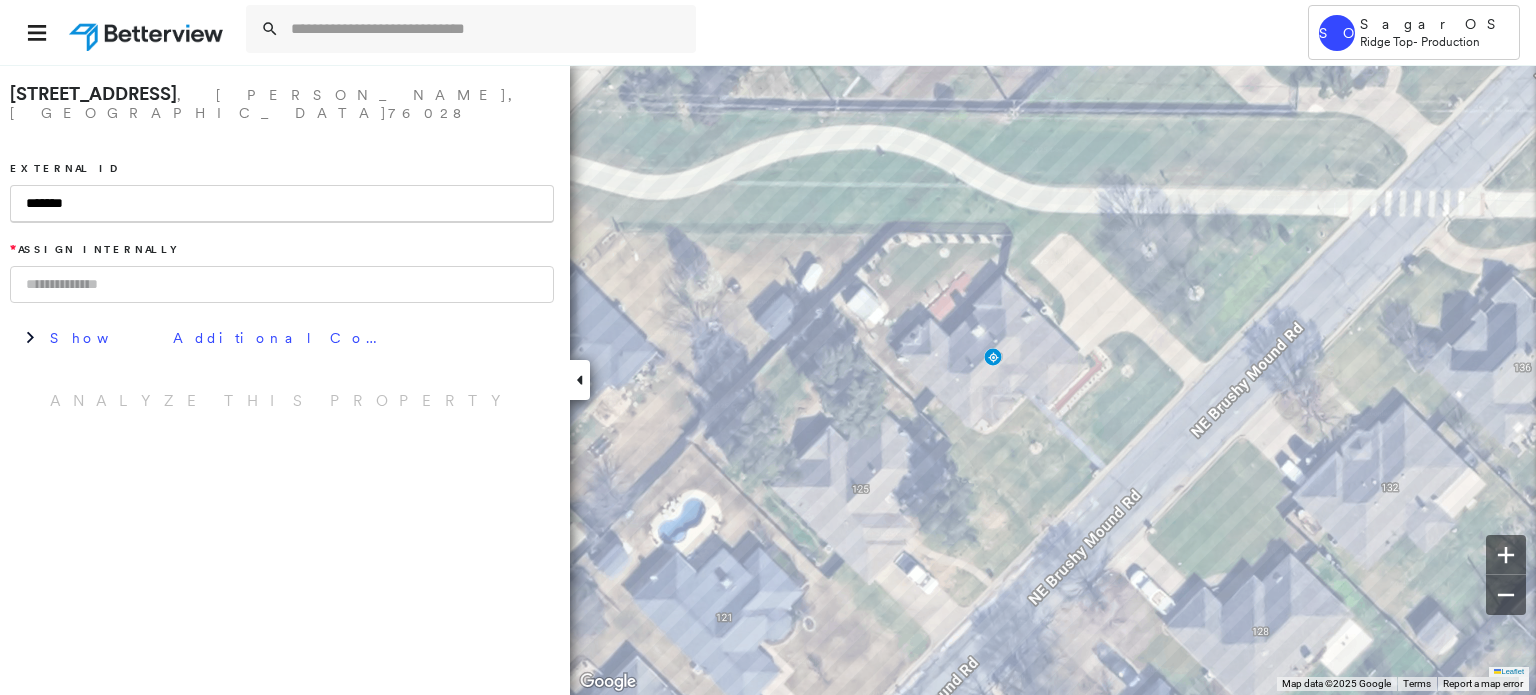 paste on "*******" 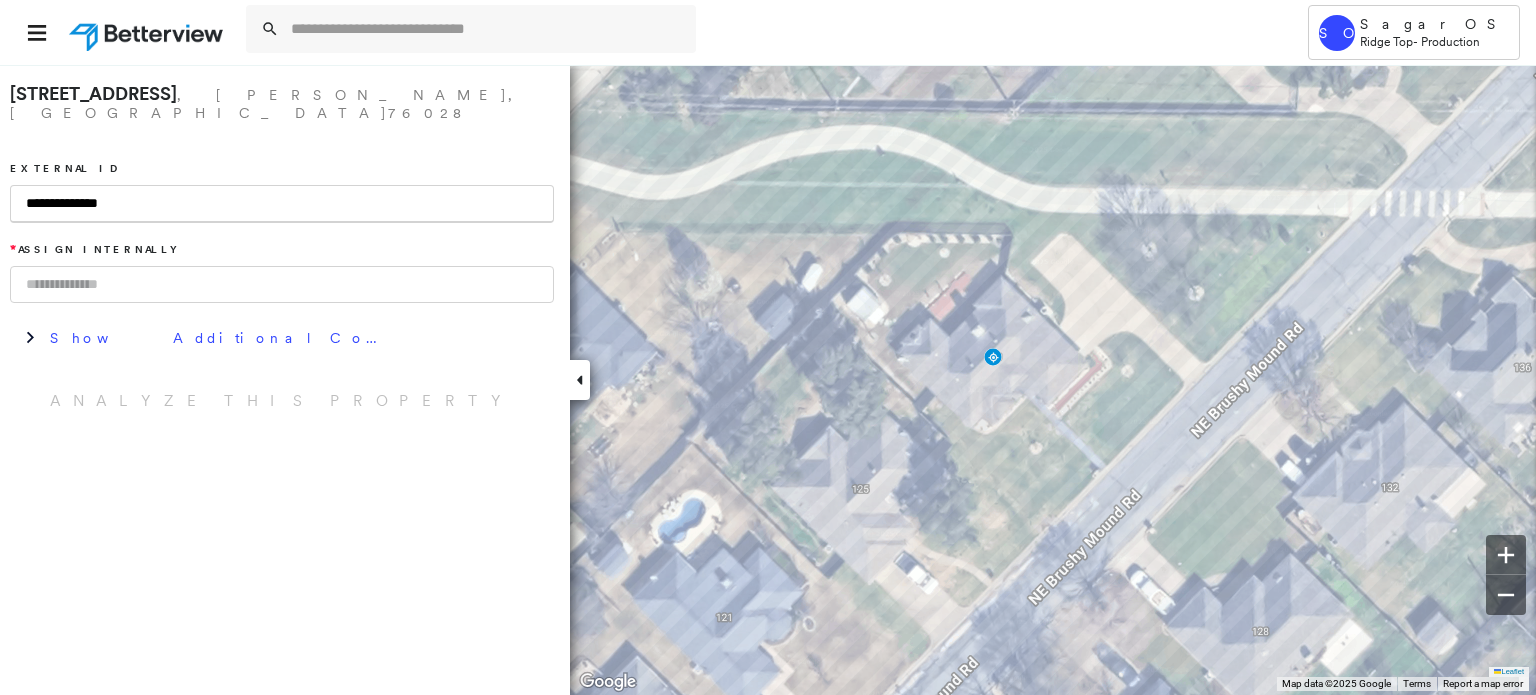 type on "**********" 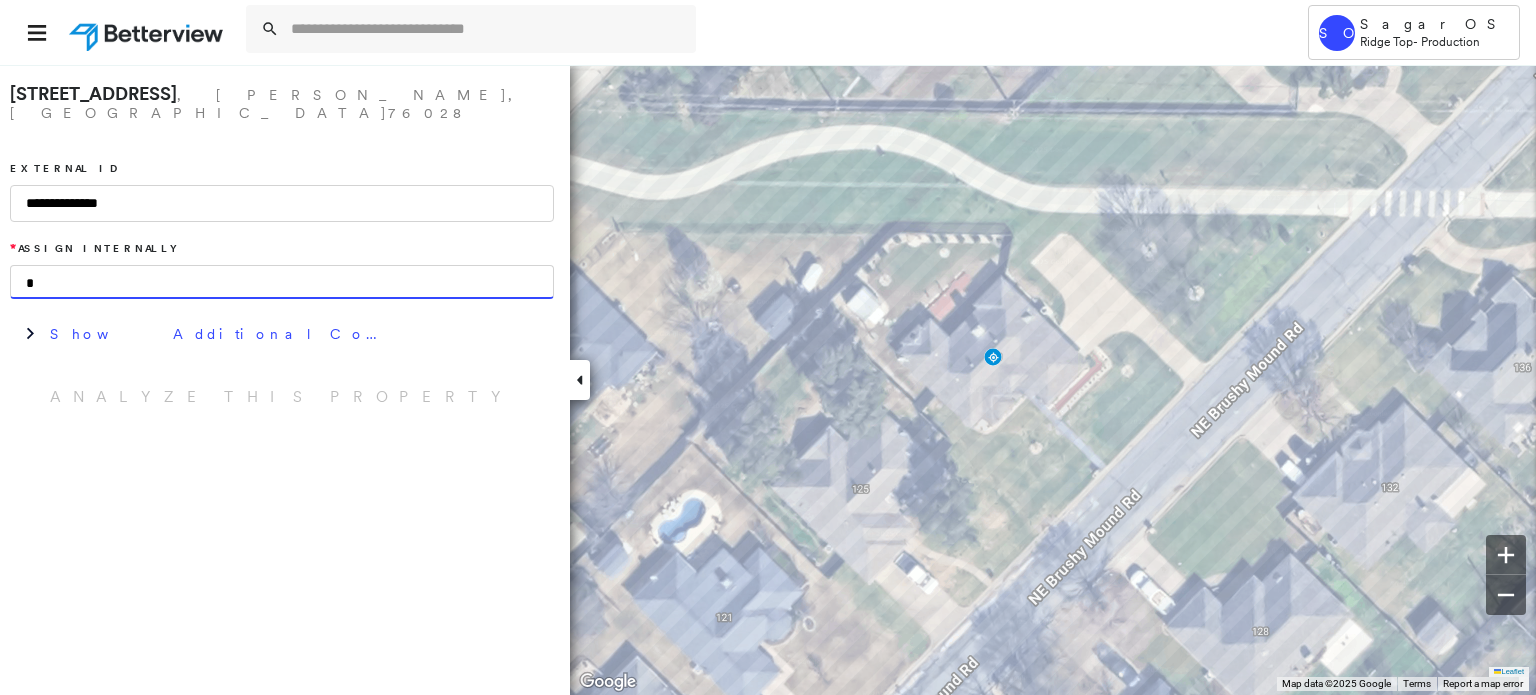type on "*" 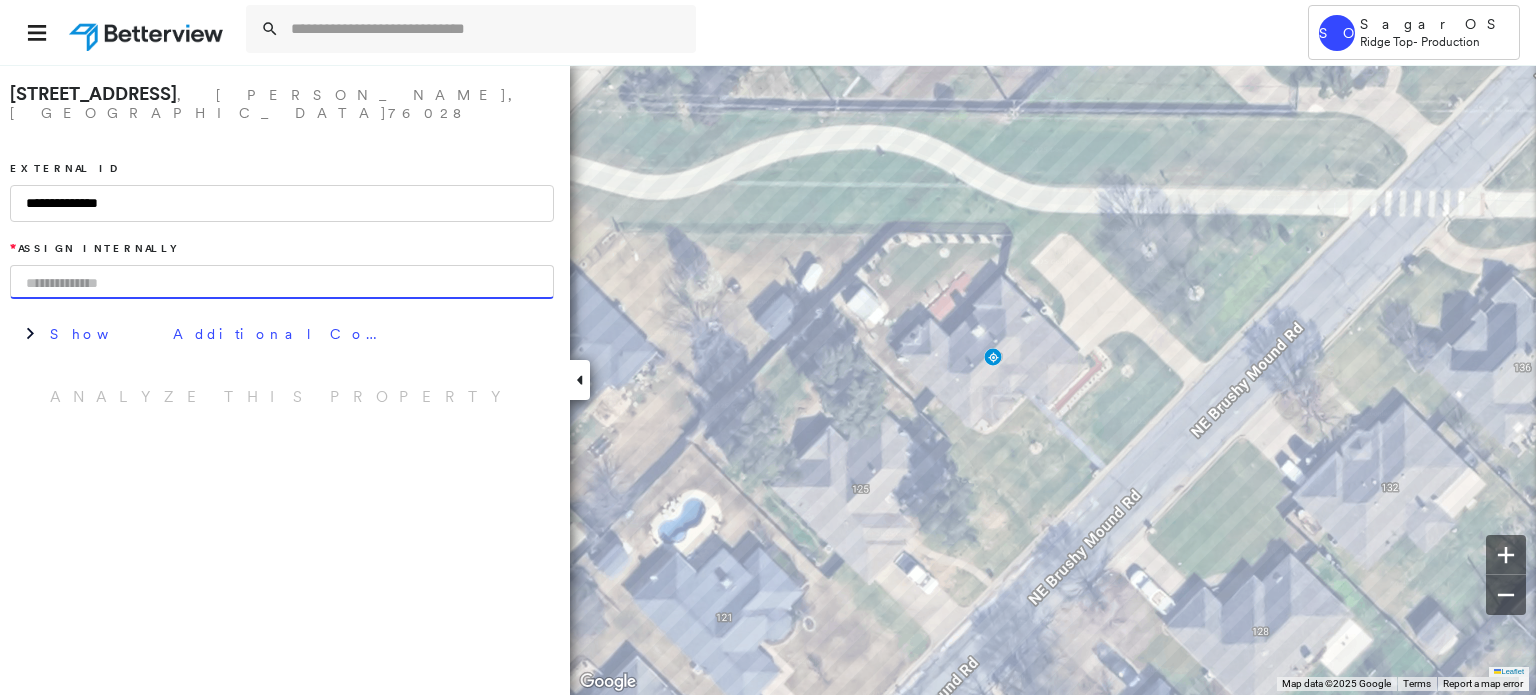 click on "SO Sagar OS Ridge Top  -   Production" at bounding box center [1414, 32] 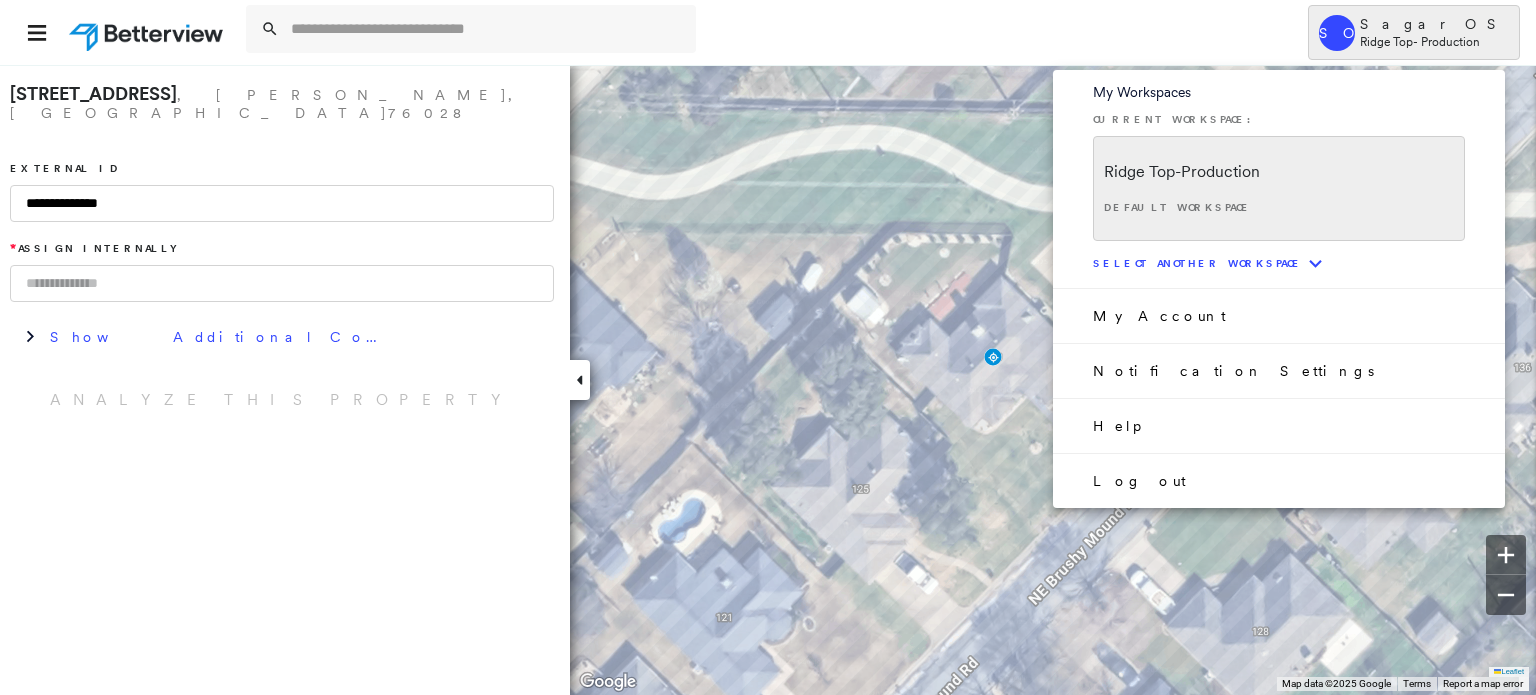 click on "Log out" at bounding box center (1139, 481) 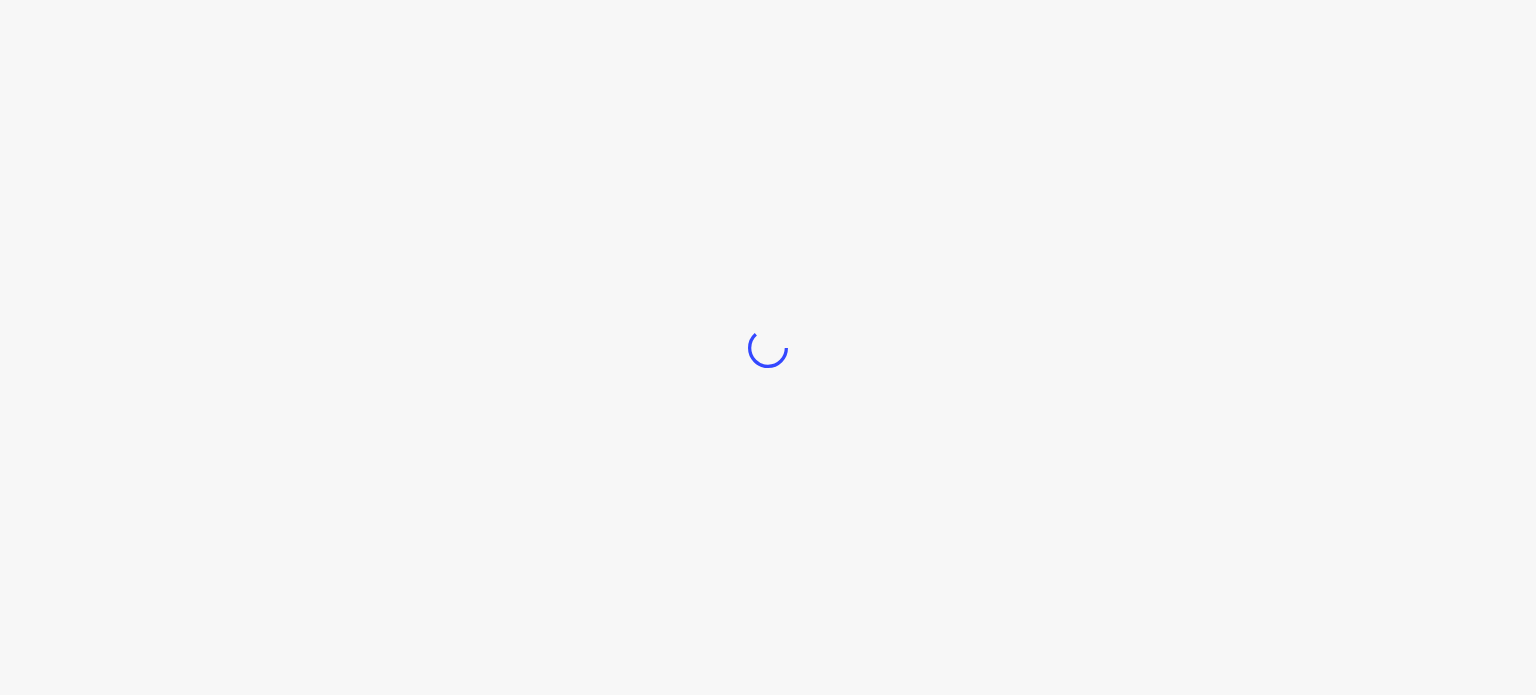 scroll, scrollTop: 0, scrollLeft: 0, axis: both 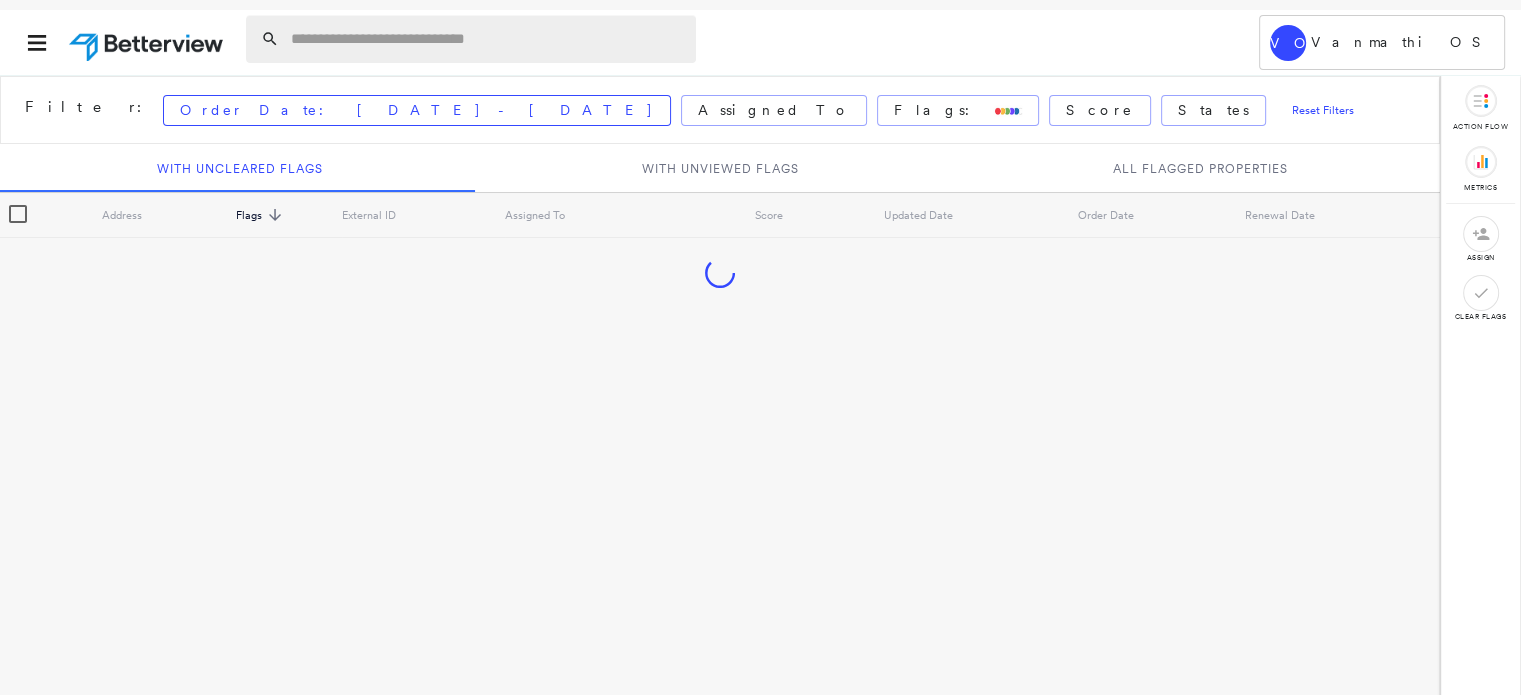 click at bounding box center (487, 39) 